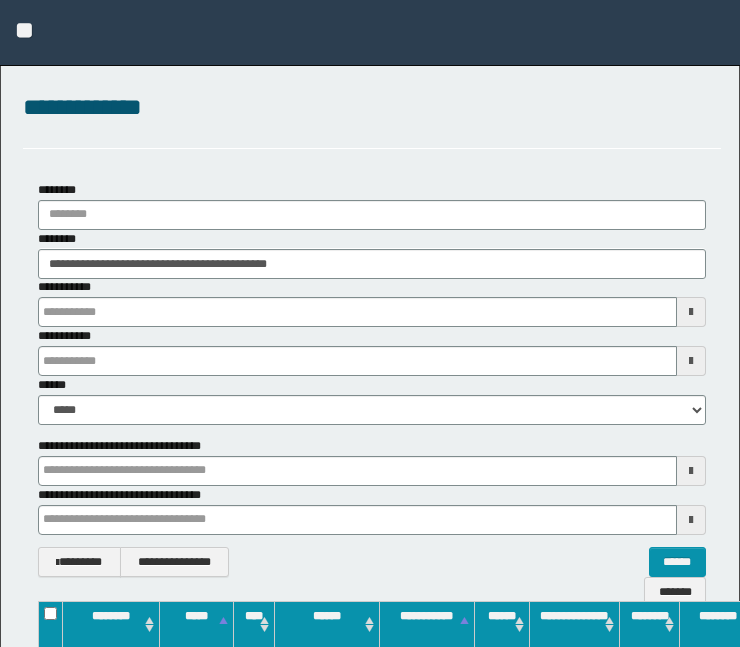 scroll, scrollTop: 0, scrollLeft: 0, axis: both 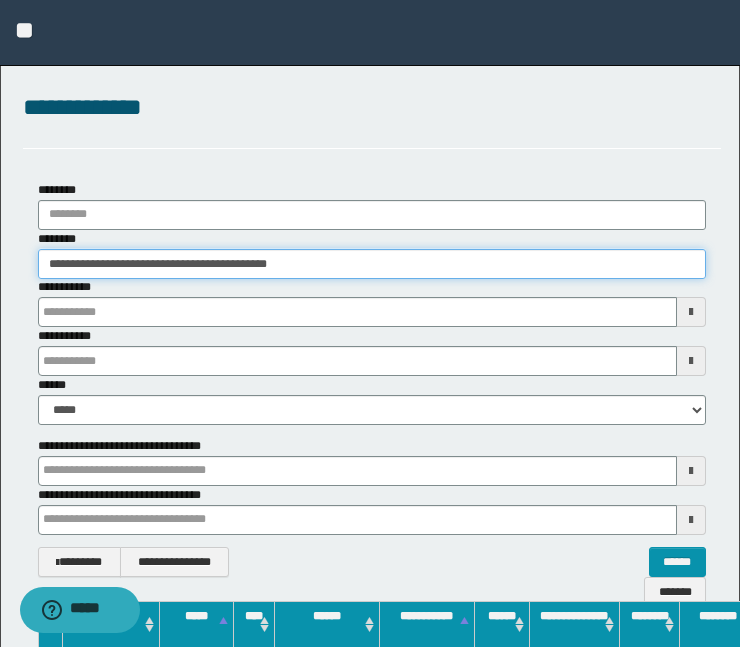 drag, startPoint x: 337, startPoint y: 262, endPoint x: -2, endPoint y: 280, distance: 339.47754 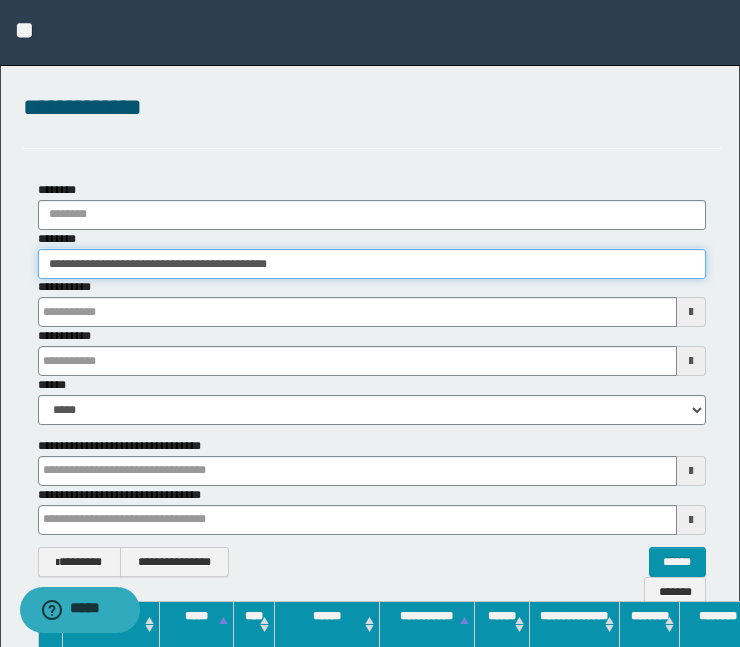 click on "**********" at bounding box center (370, 324) 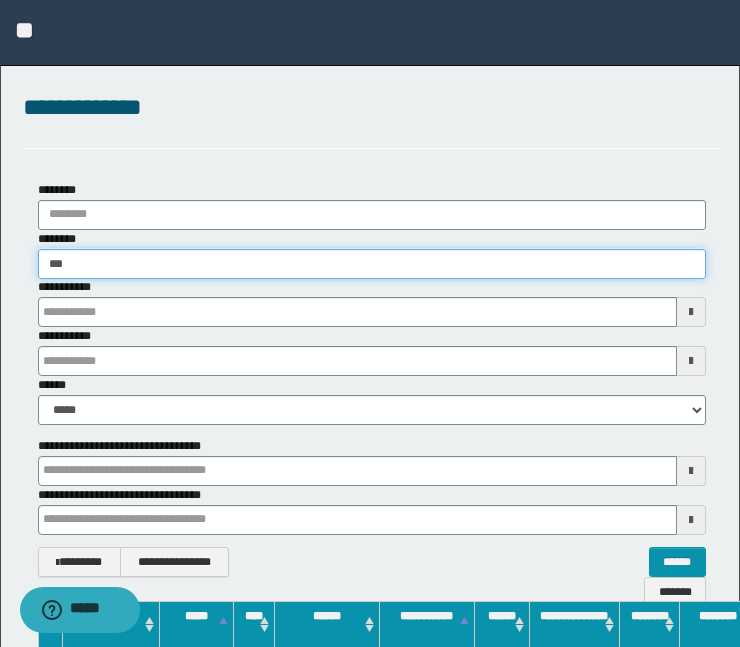 type on "****" 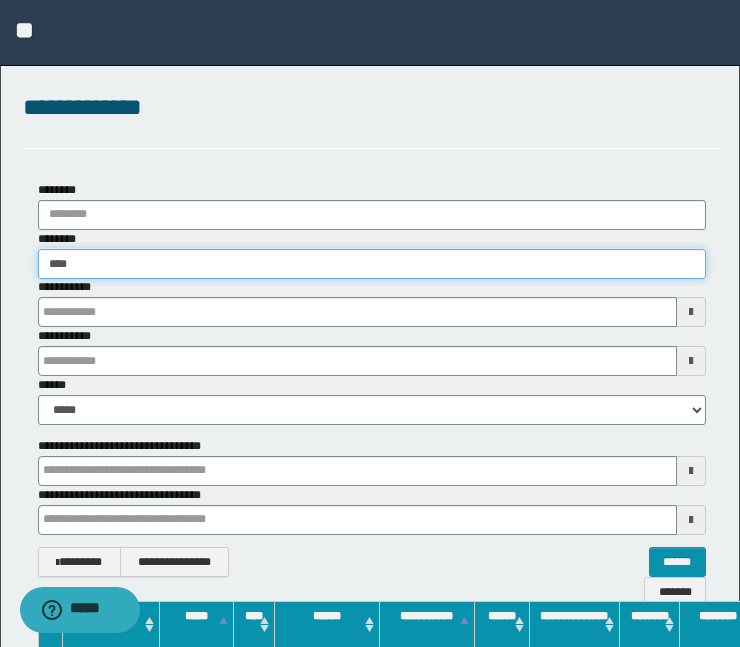 type on "****" 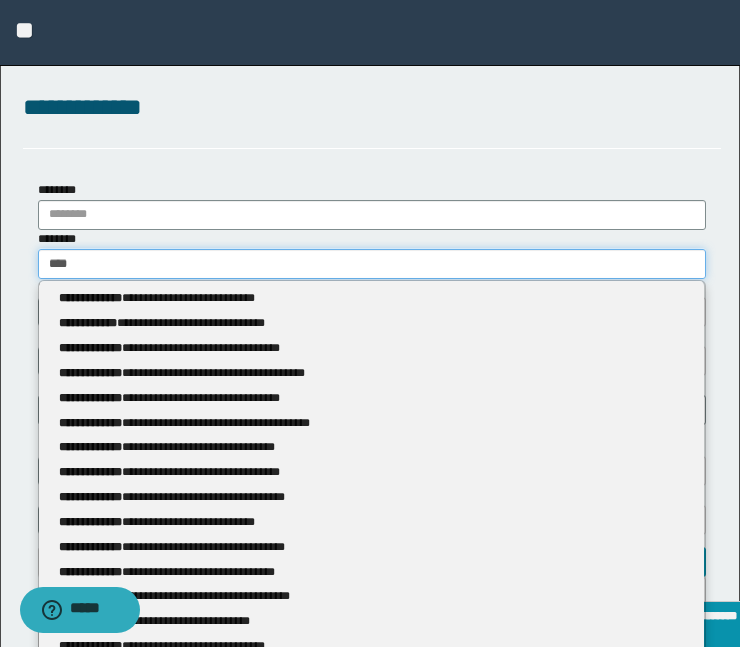 type 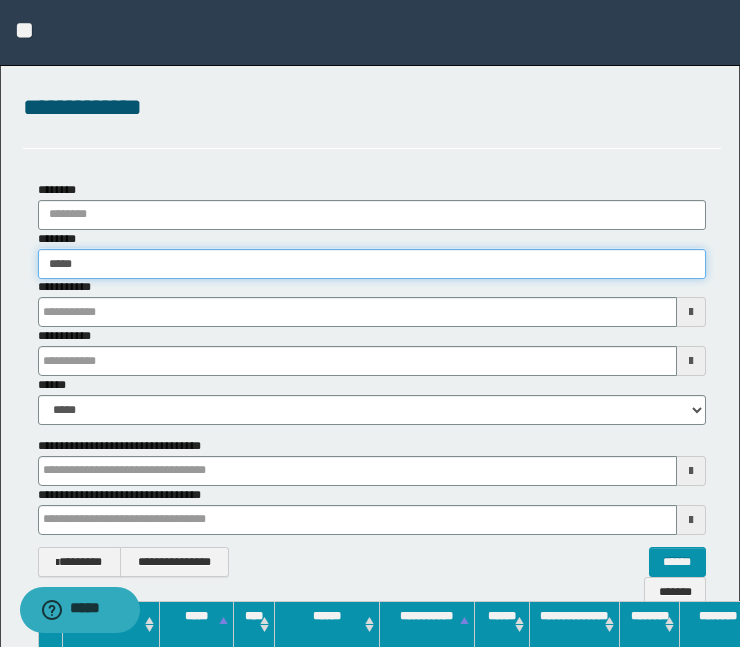 type on "*****" 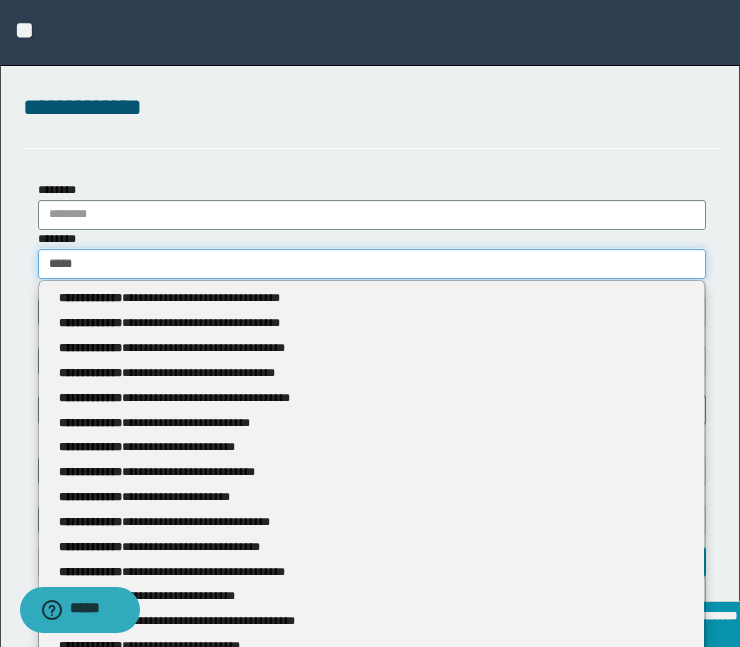 type 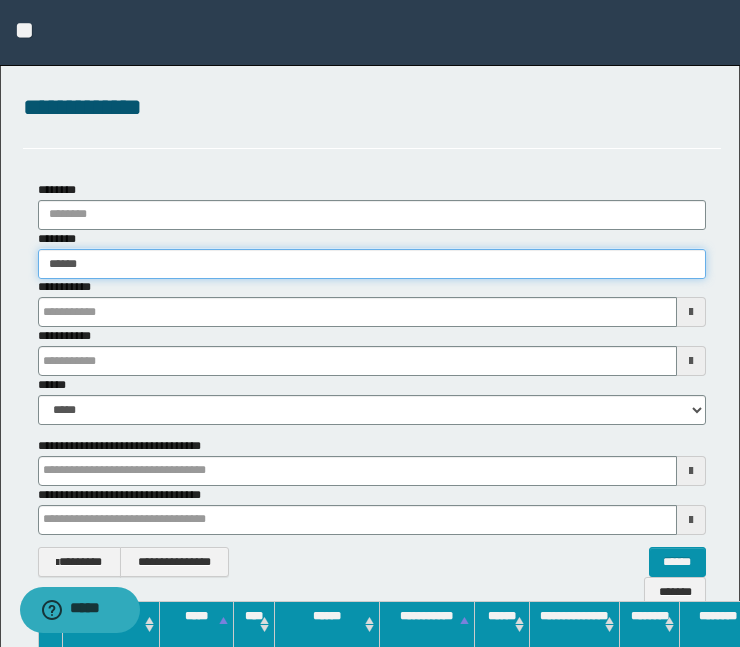 type on "******" 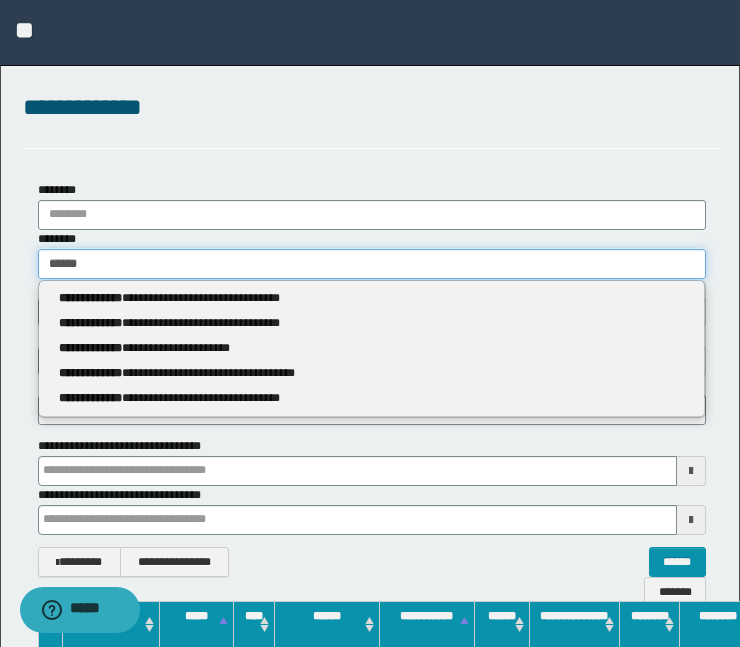 type 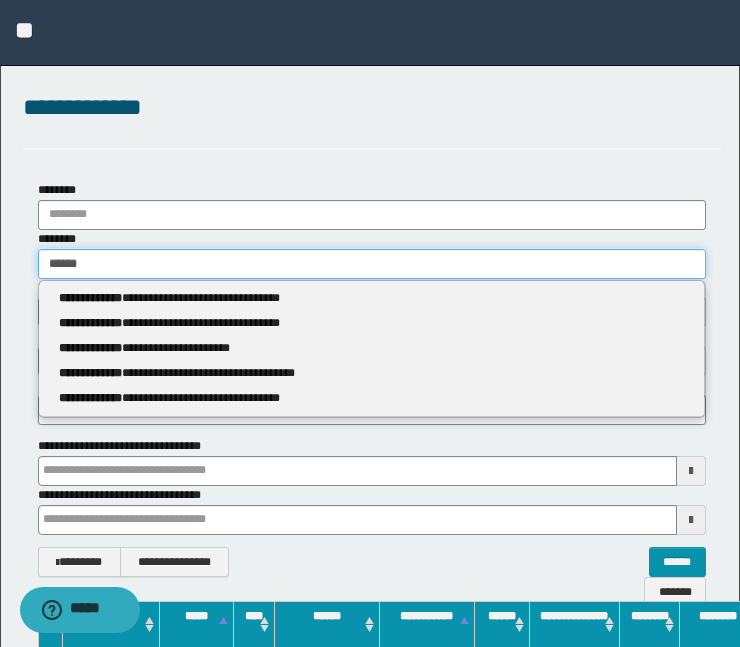 type on "*******" 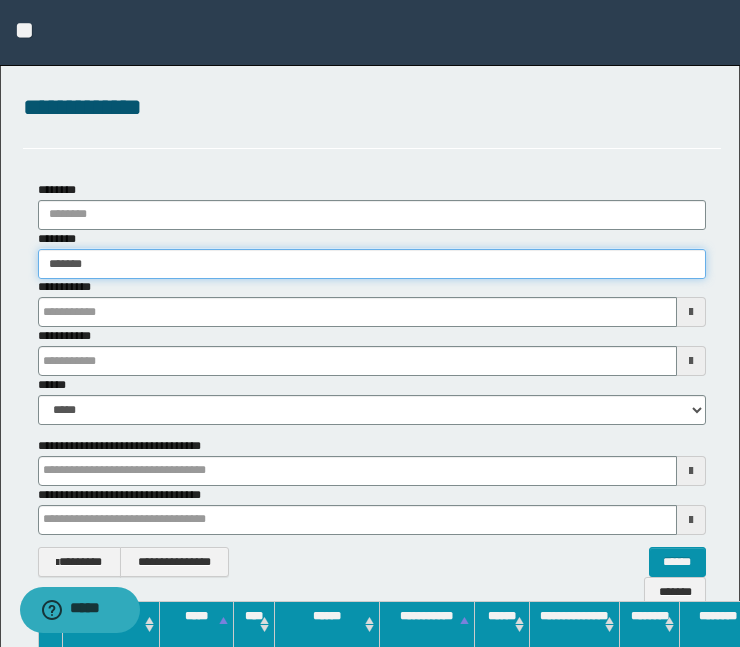 type on "*******" 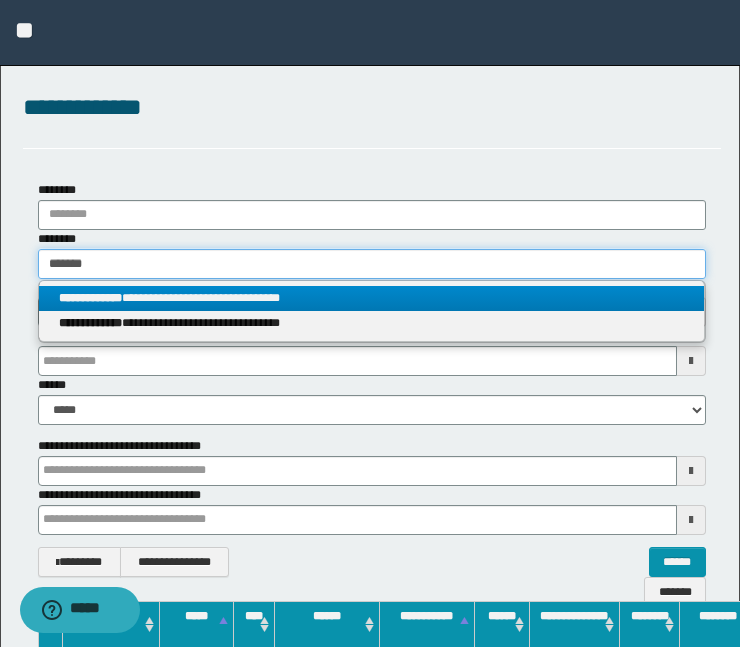 type on "*******" 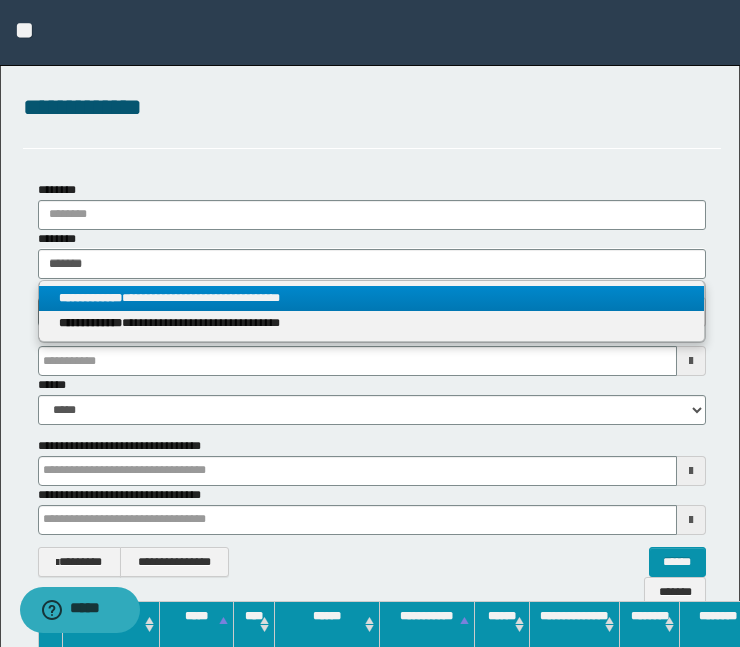 click on "**********" at bounding box center [90, 298] 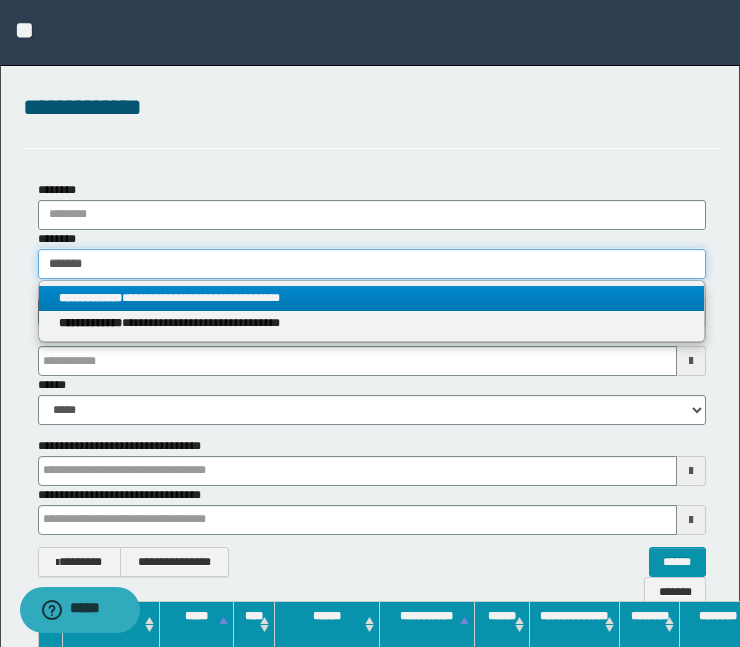 type 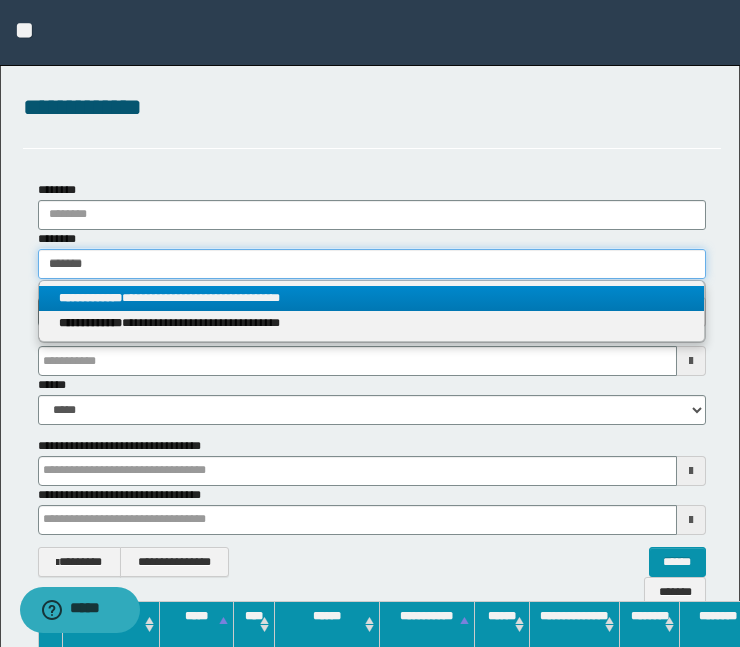 type on "**********" 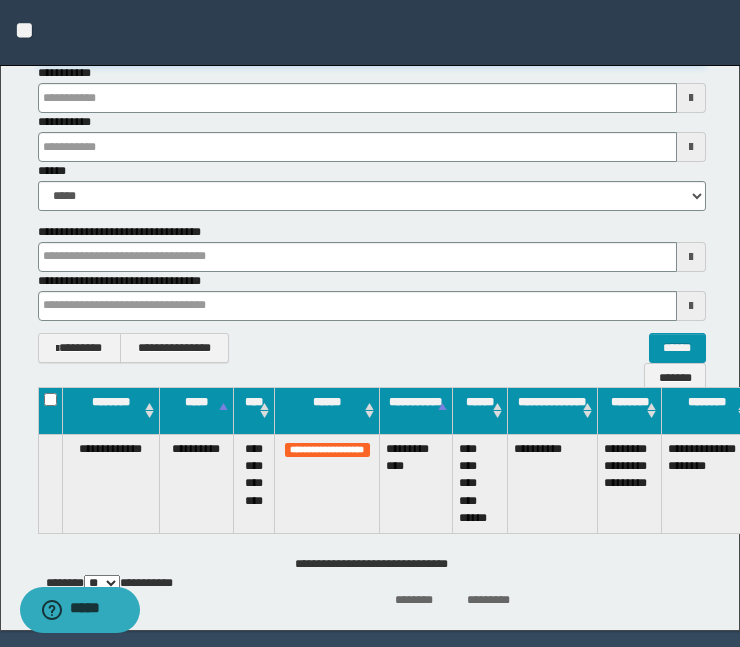 scroll, scrollTop: 222, scrollLeft: 0, axis: vertical 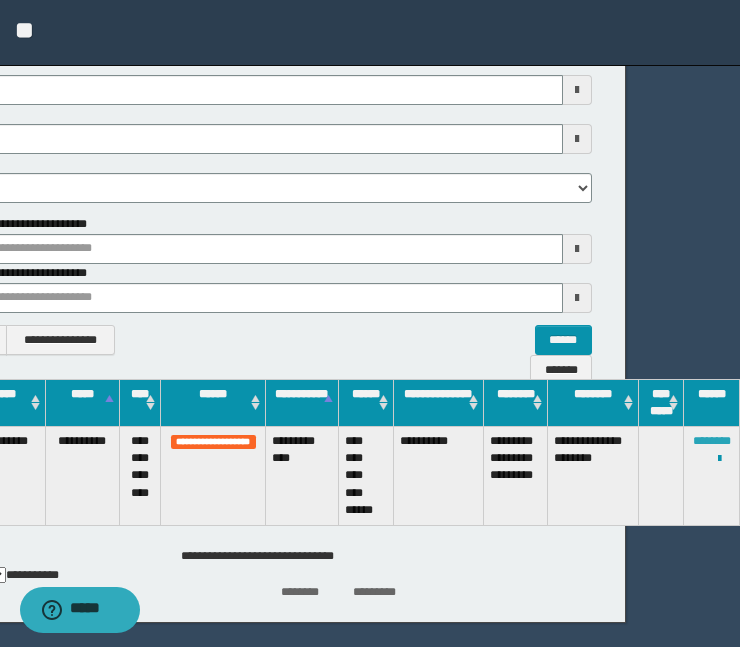 click on "********" at bounding box center (712, 441) 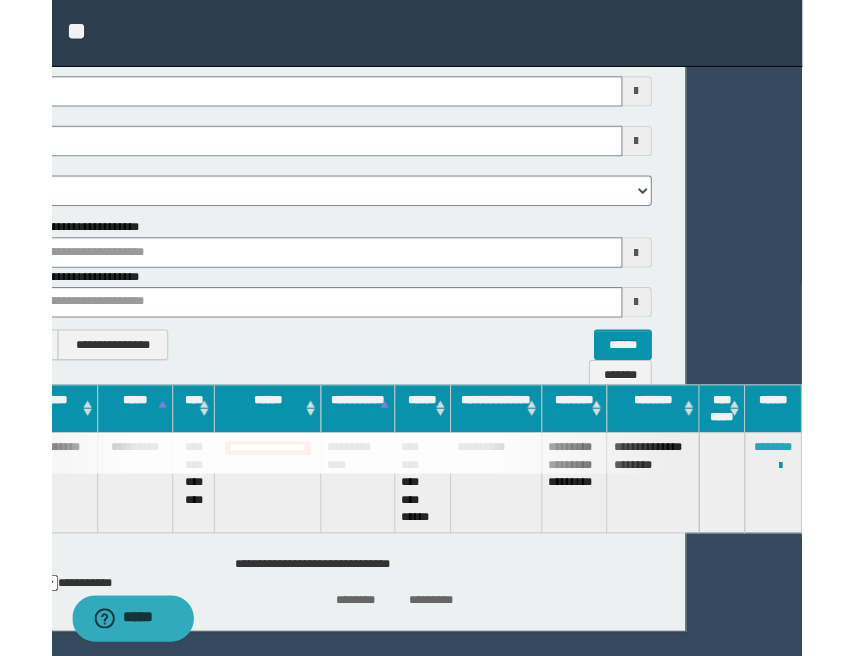 scroll, scrollTop: 222, scrollLeft: 0, axis: vertical 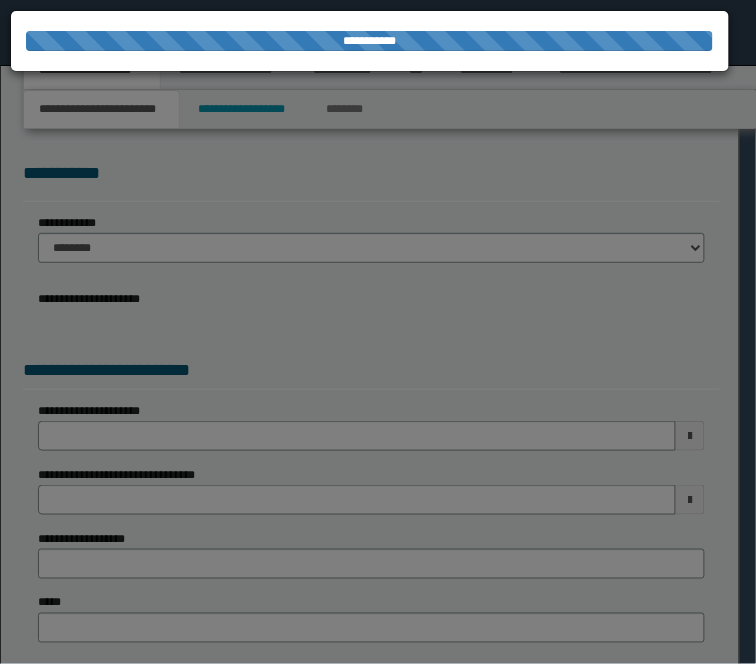 select on "*" 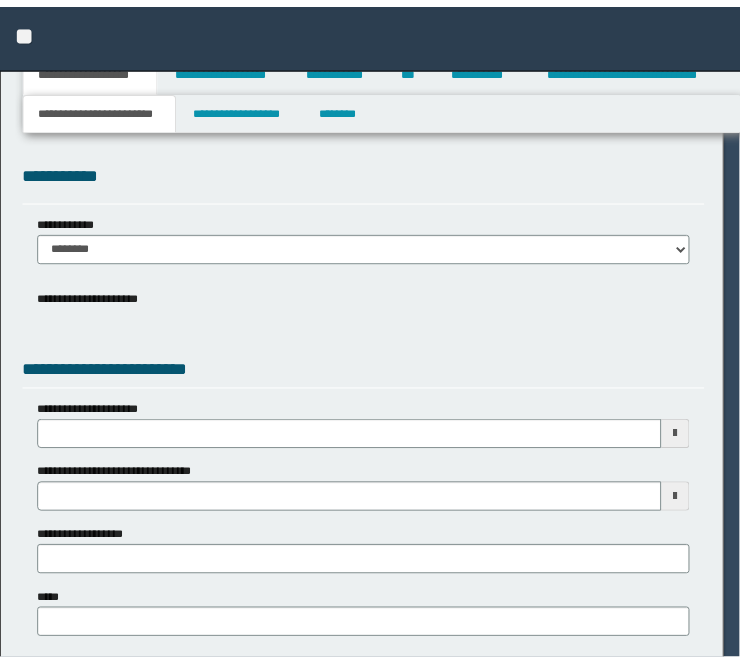 scroll, scrollTop: 0, scrollLeft: 0, axis: both 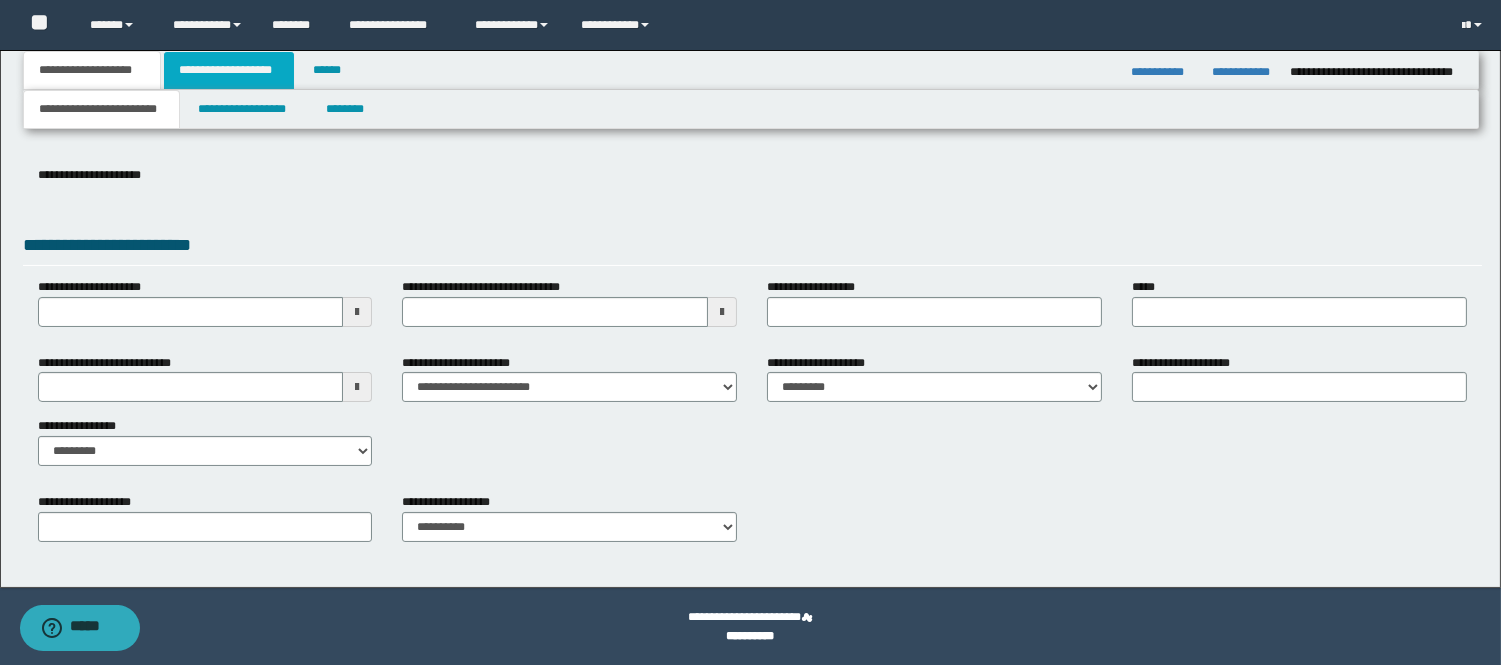 click on "**********" at bounding box center (229, 70) 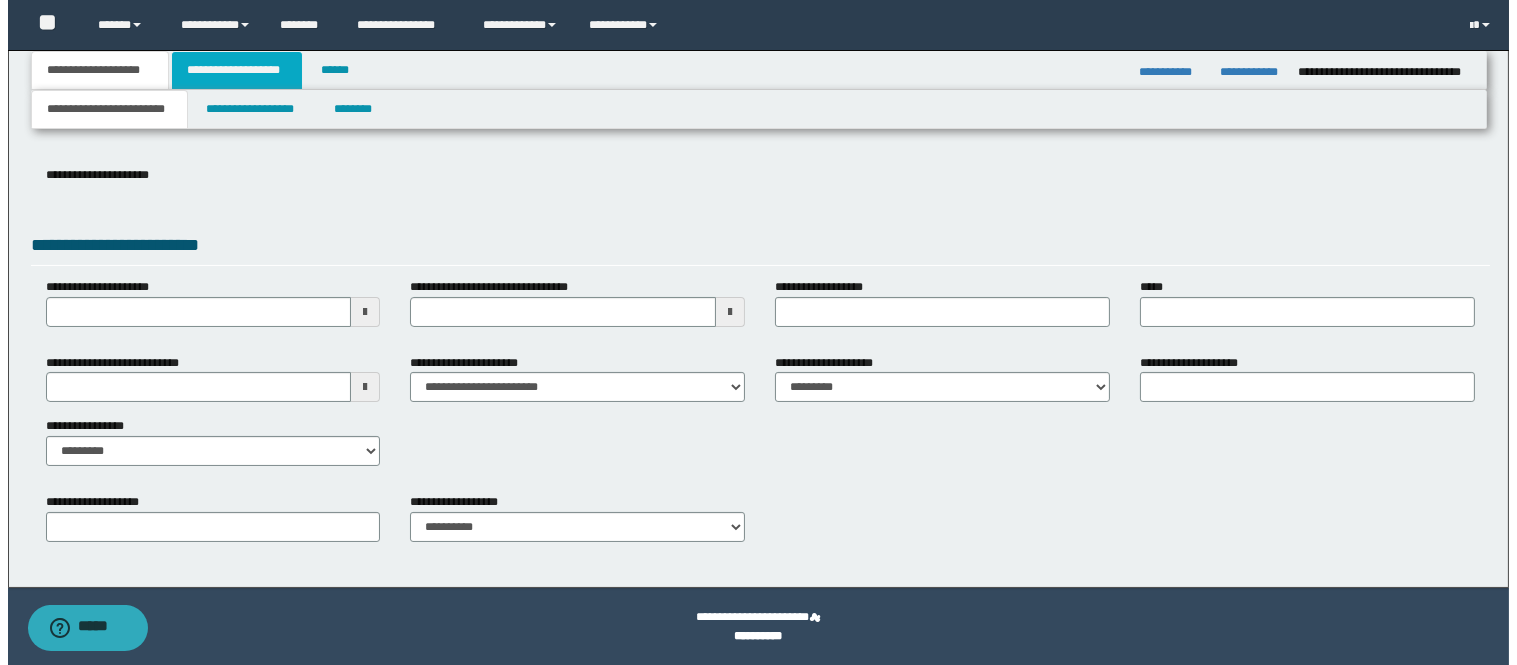 scroll, scrollTop: 0, scrollLeft: 0, axis: both 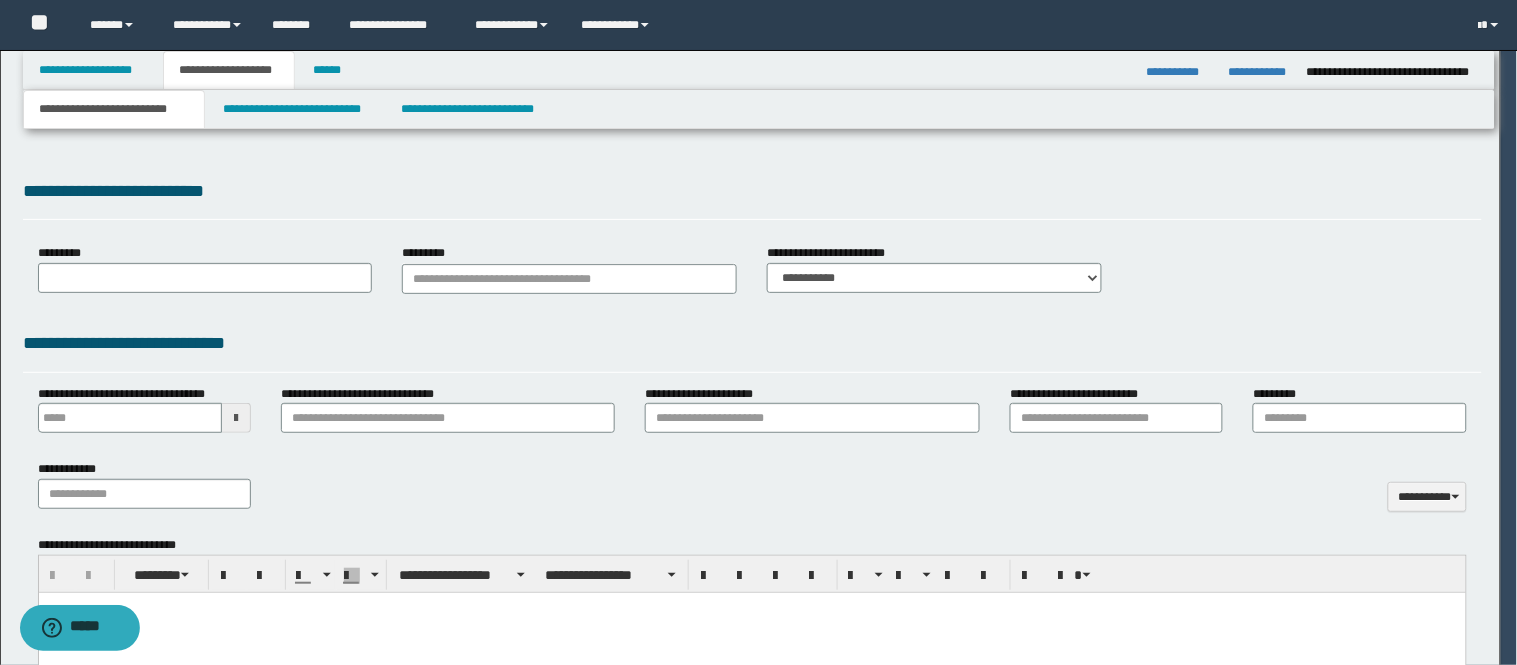 type 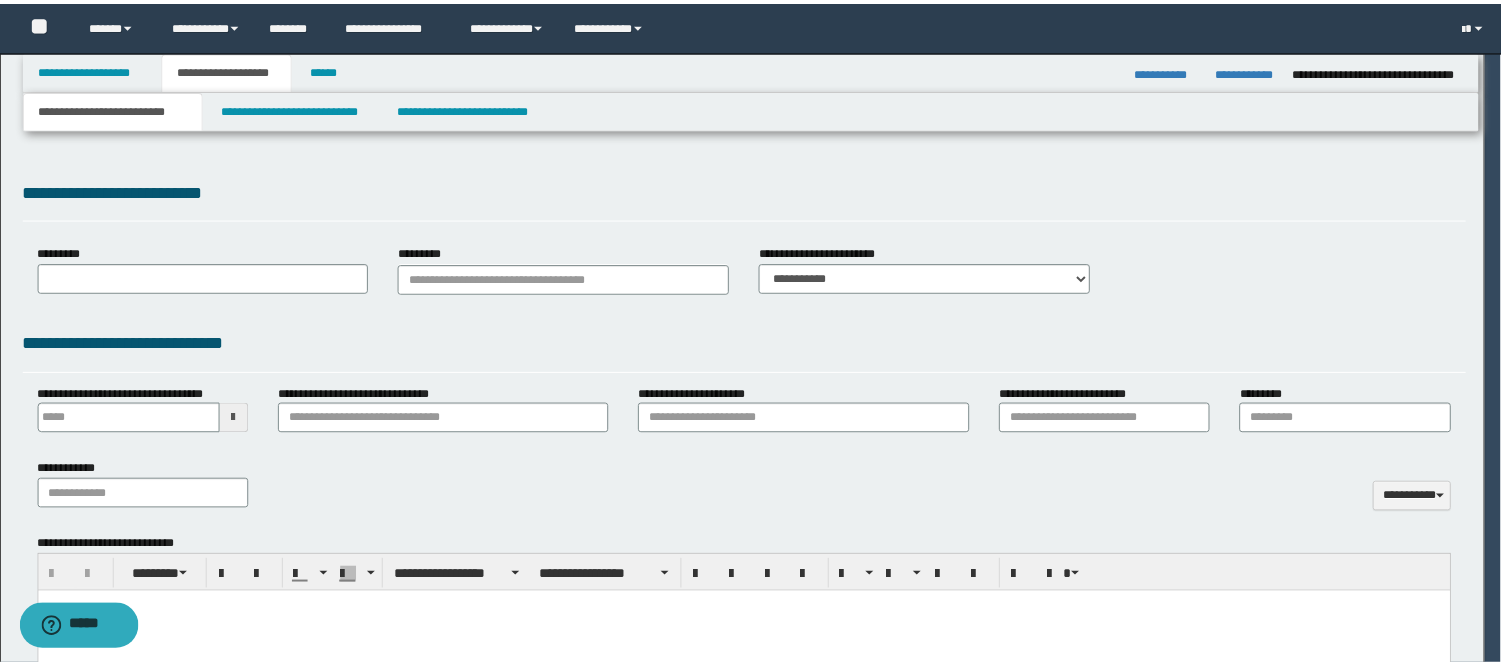 scroll, scrollTop: 0, scrollLeft: 0, axis: both 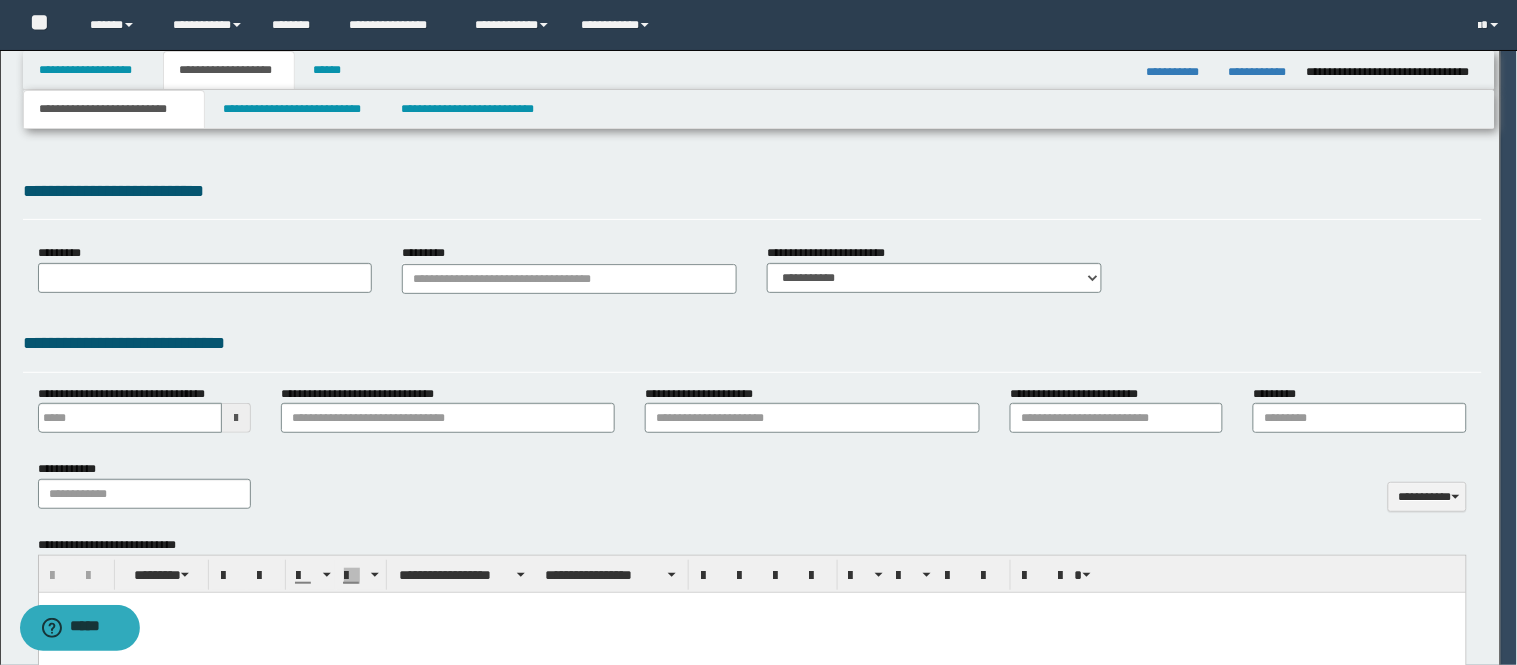 select on "*" 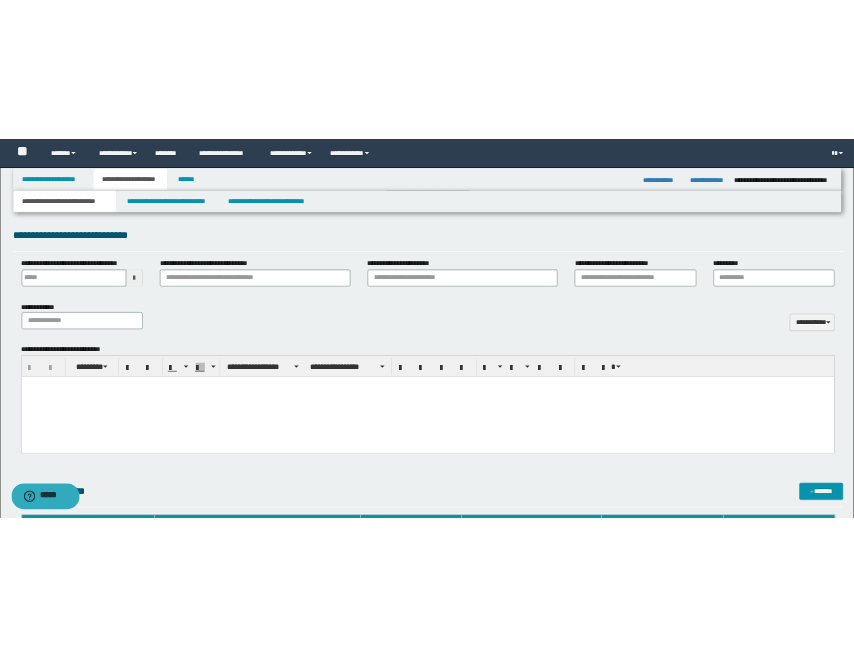 scroll, scrollTop: 777, scrollLeft: 0, axis: vertical 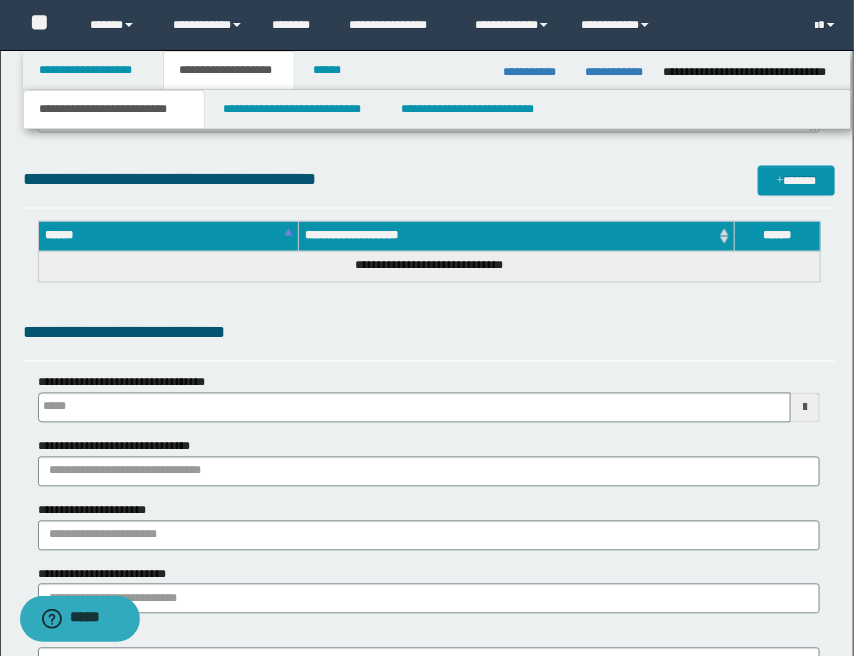 type 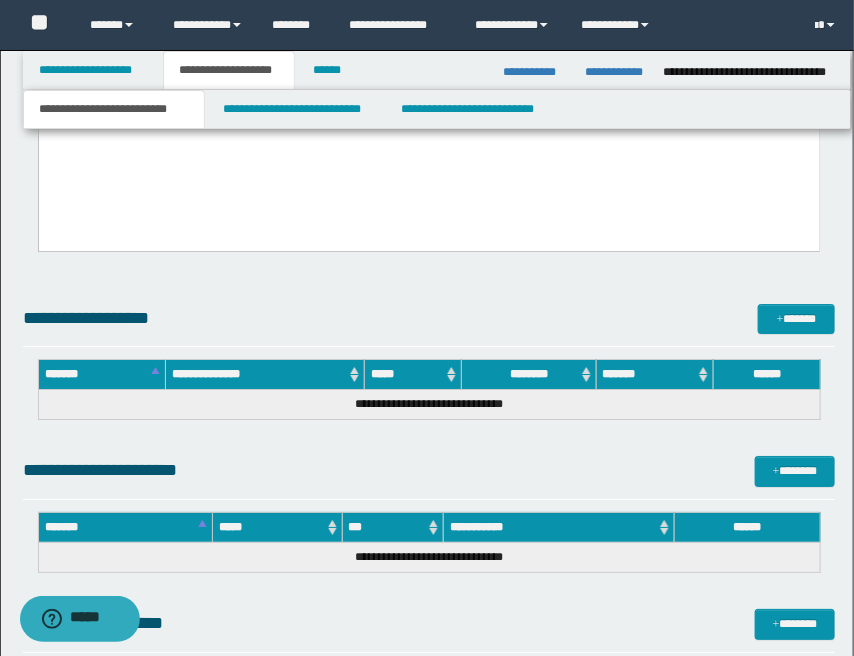 scroll, scrollTop: 1444, scrollLeft: 0, axis: vertical 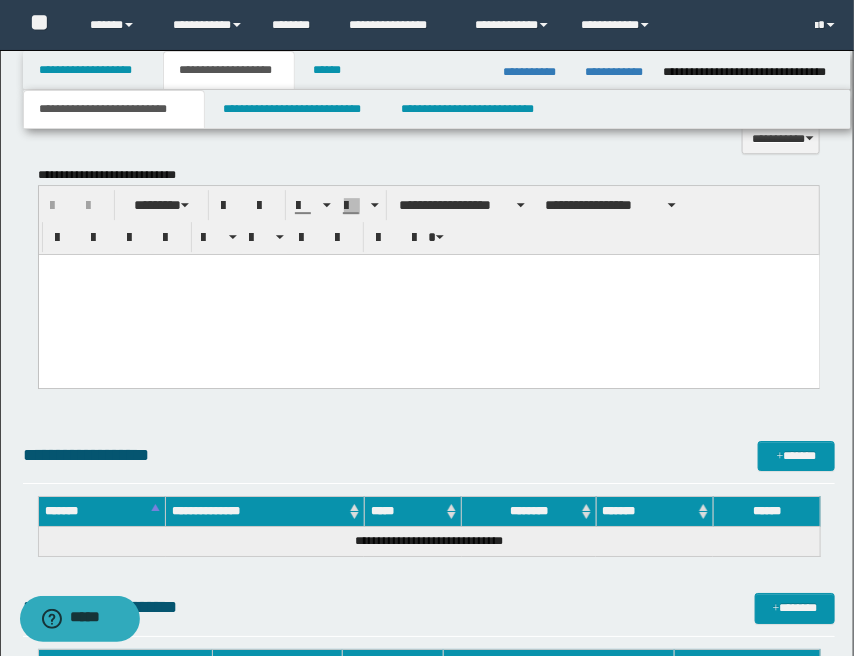 click at bounding box center [428, 294] 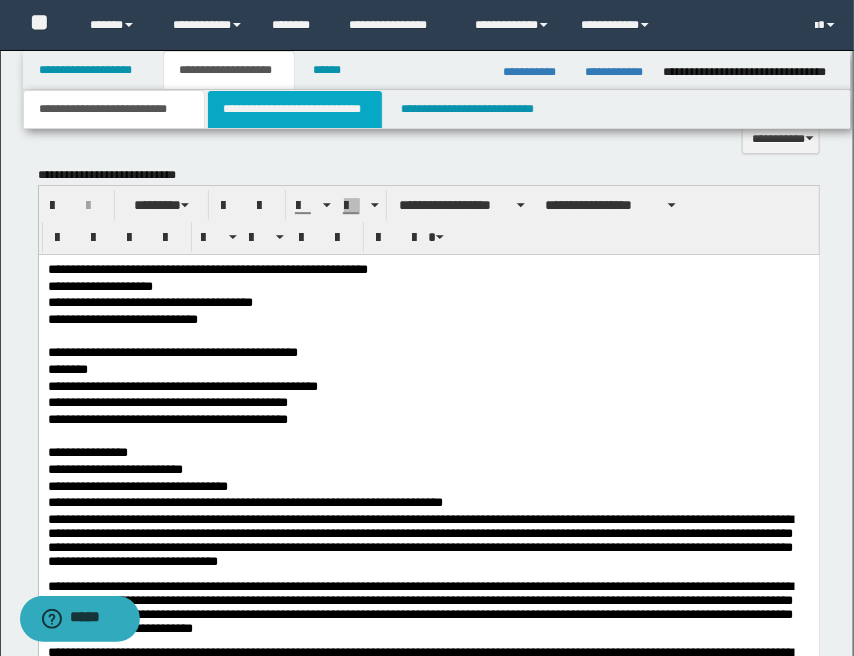 click on "**********" at bounding box center [295, 109] 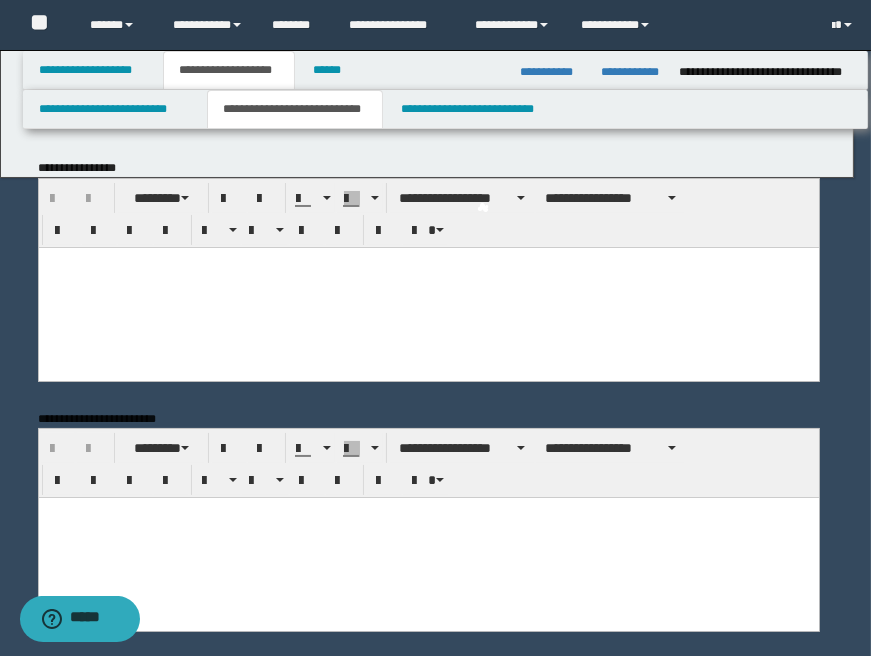 scroll, scrollTop: 0, scrollLeft: 0, axis: both 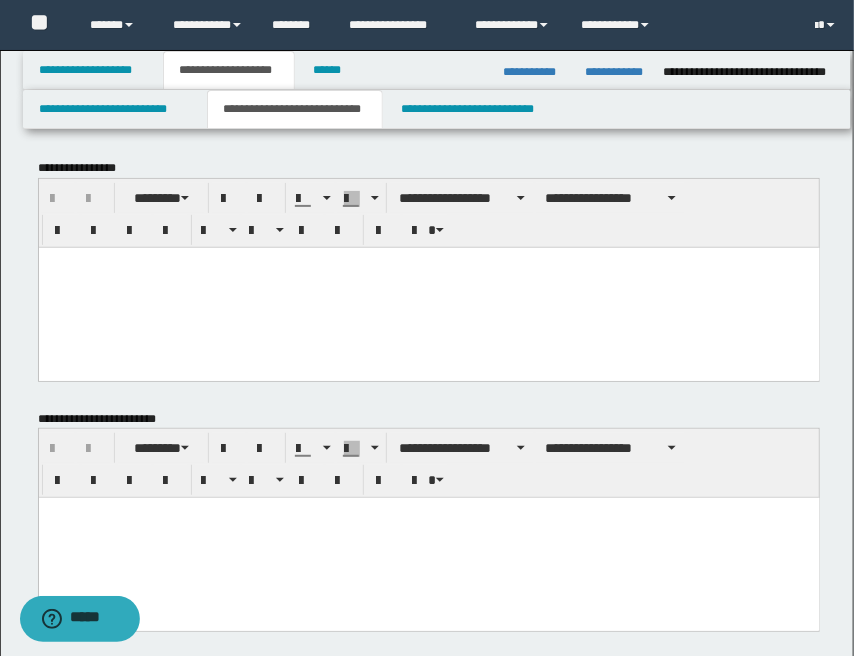 click at bounding box center (428, 538) 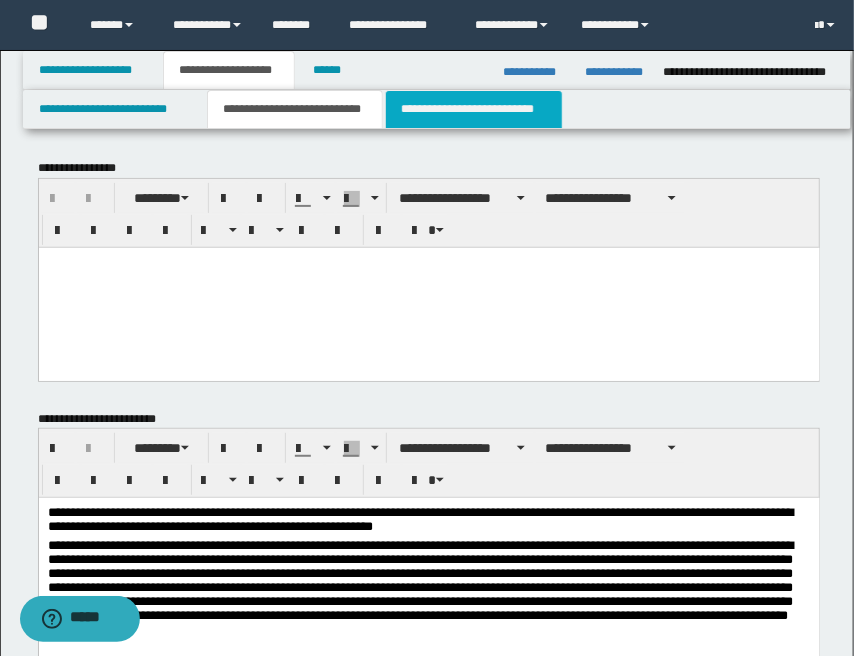 click on "**********" at bounding box center (474, 109) 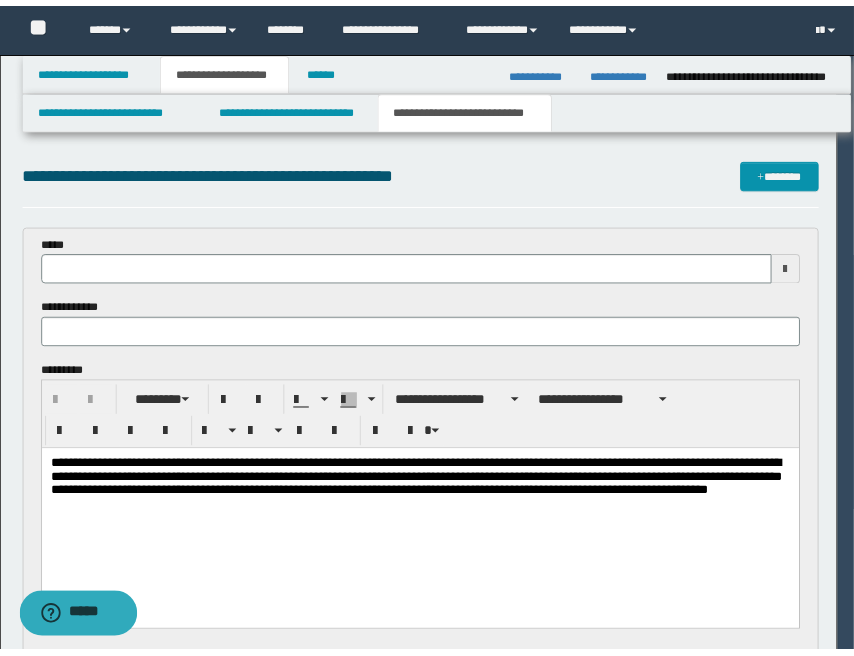 scroll, scrollTop: 0, scrollLeft: 0, axis: both 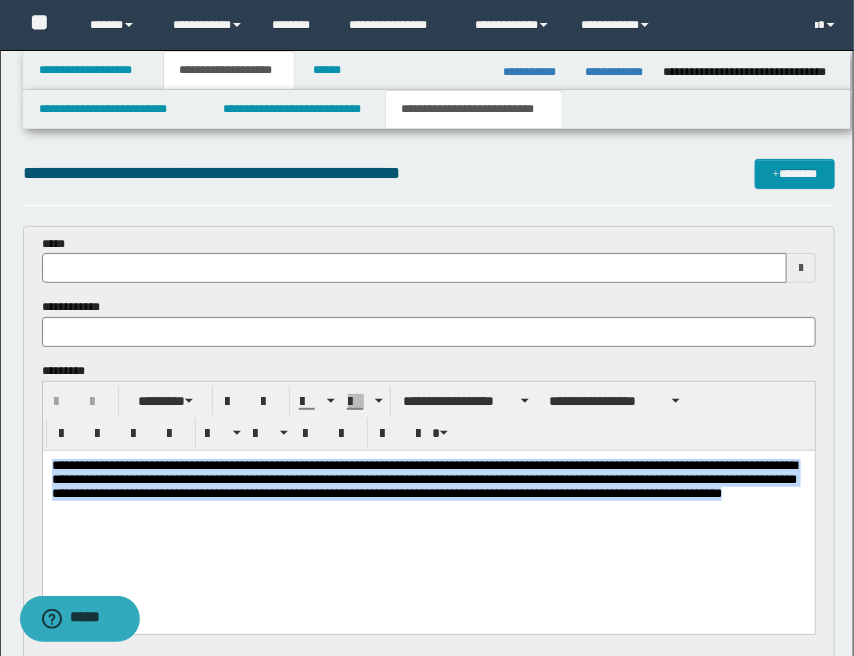 drag, startPoint x: 52, startPoint y: 461, endPoint x: 220, endPoint y: 544, distance: 187.38463 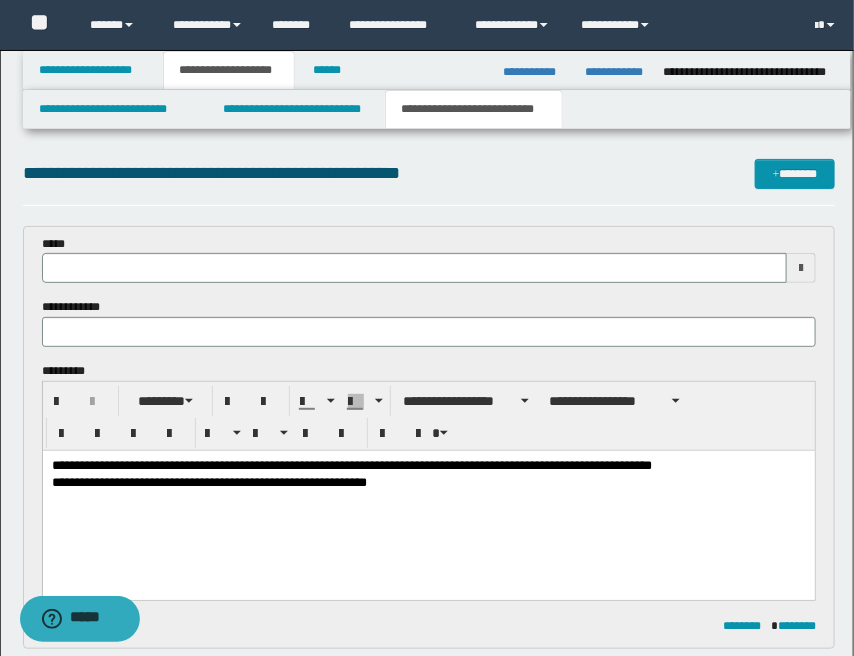 type 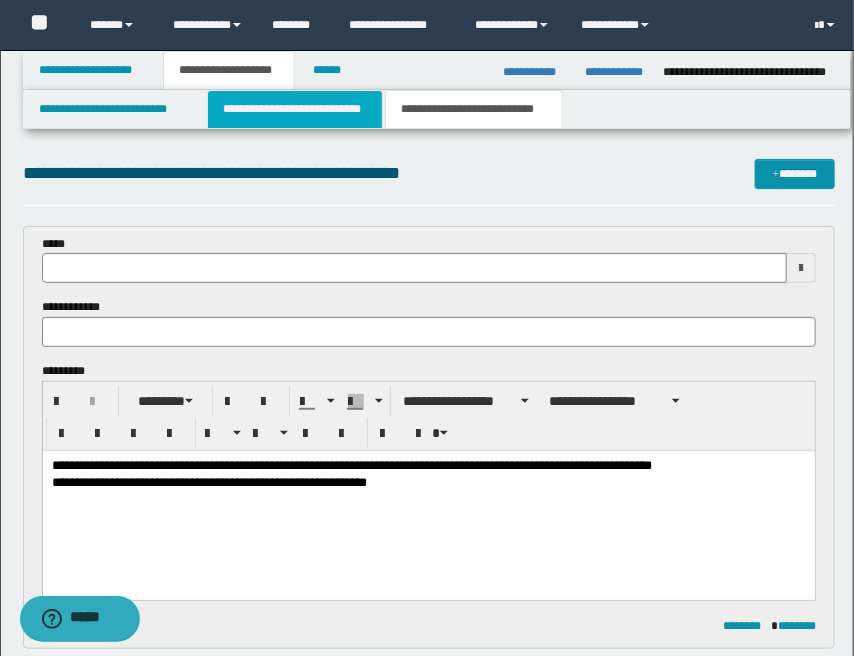 click on "**********" at bounding box center (295, 109) 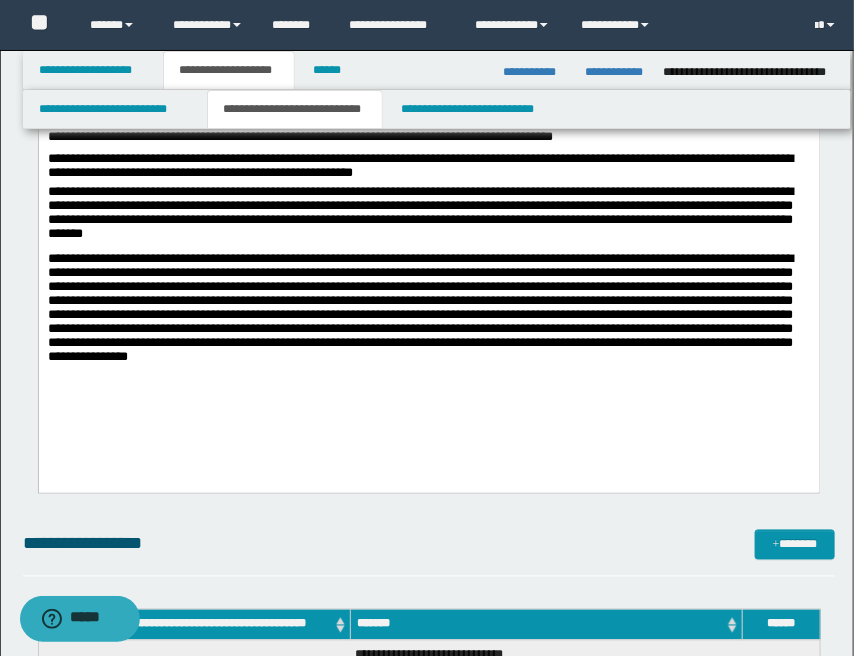 scroll, scrollTop: 555, scrollLeft: 0, axis: vertical 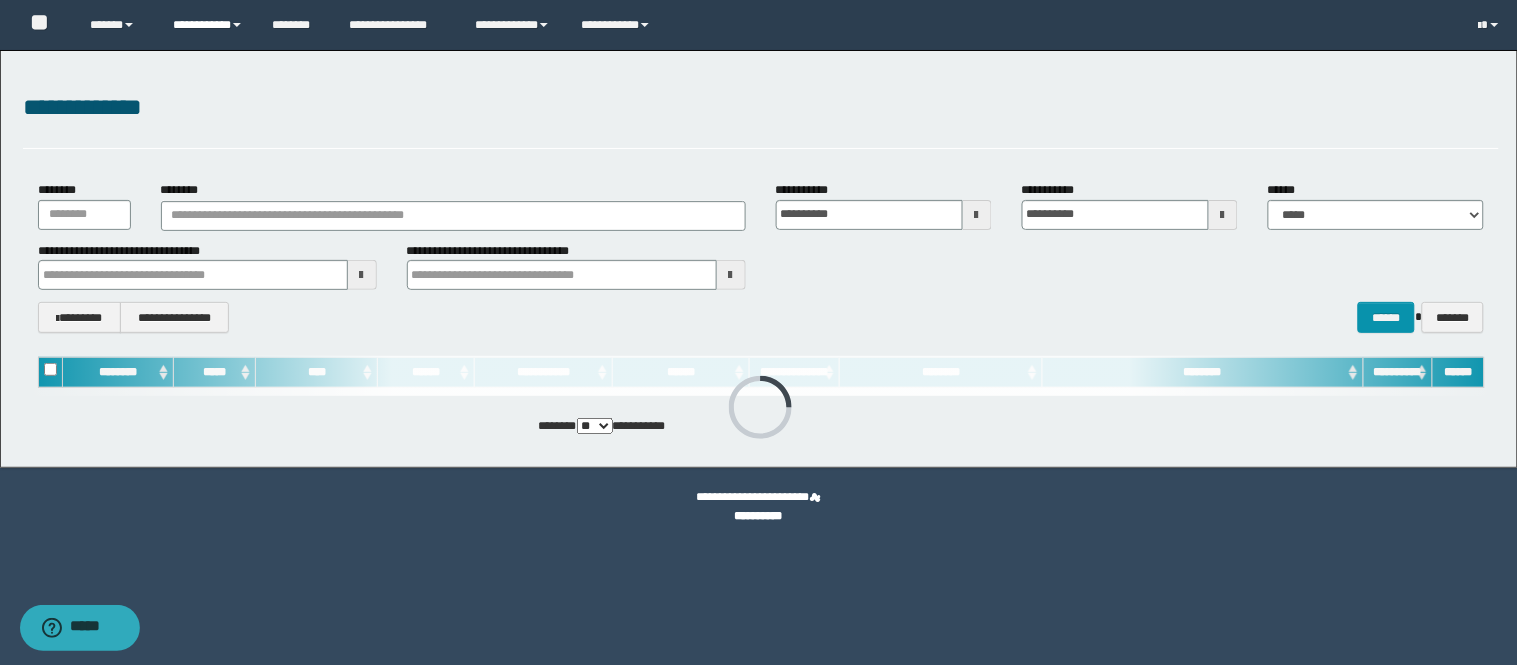 click on "**********" at bounding box center [207, 25] 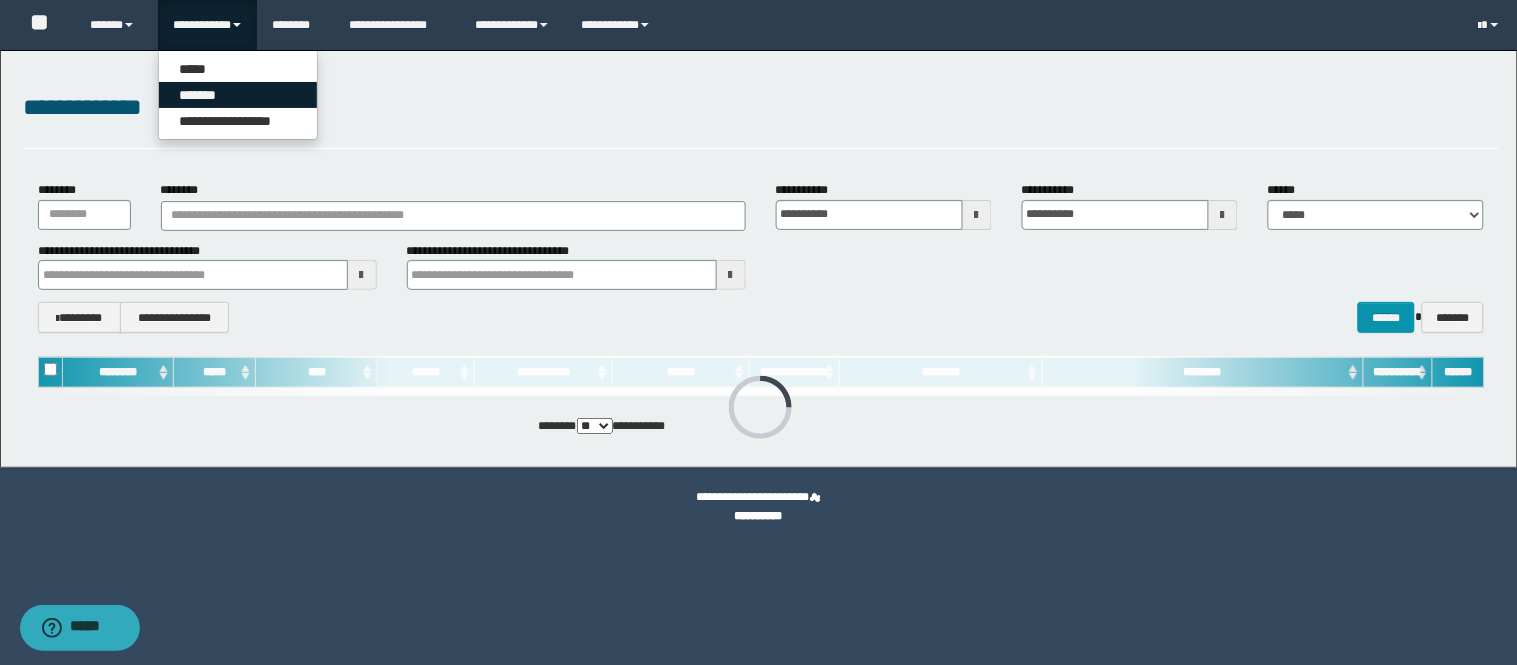 click on "*******" at bounding box center (238, 95) 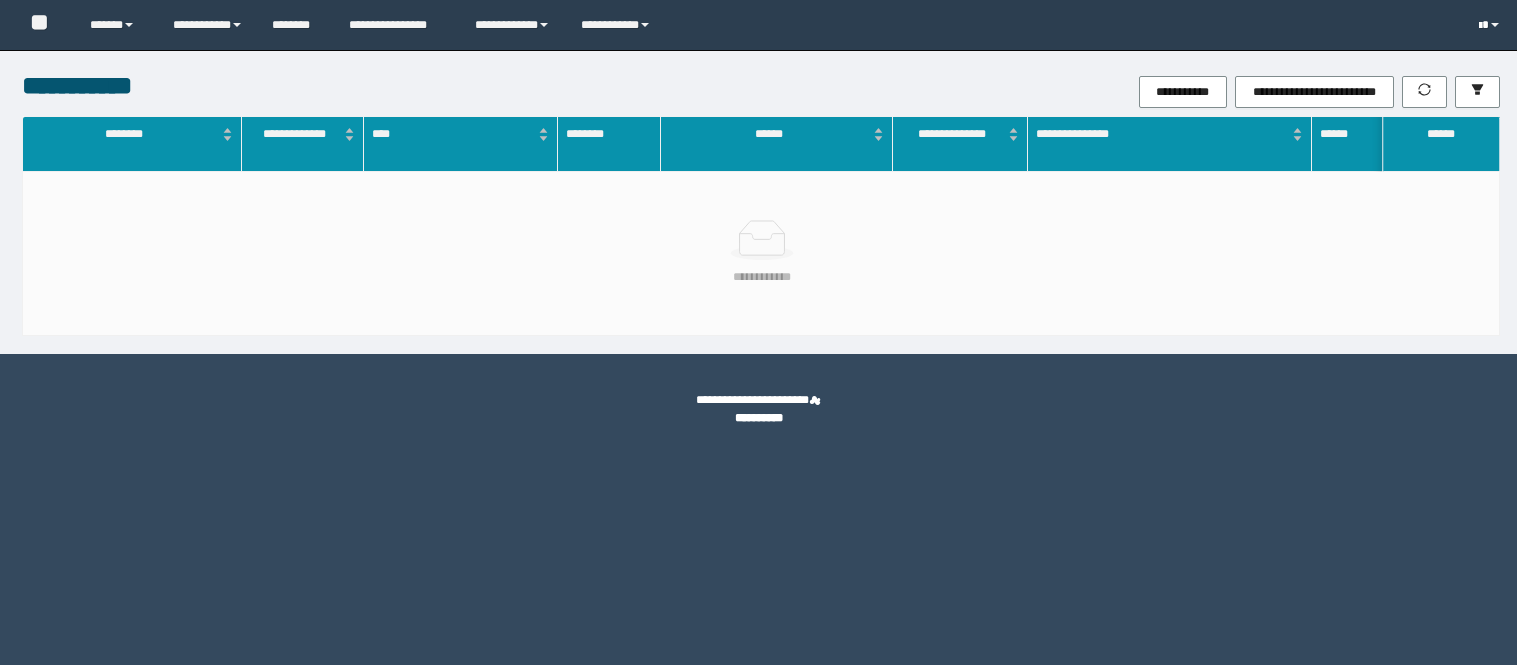scroll, scrollTop: 0, scrollLeft: 0, axis: both 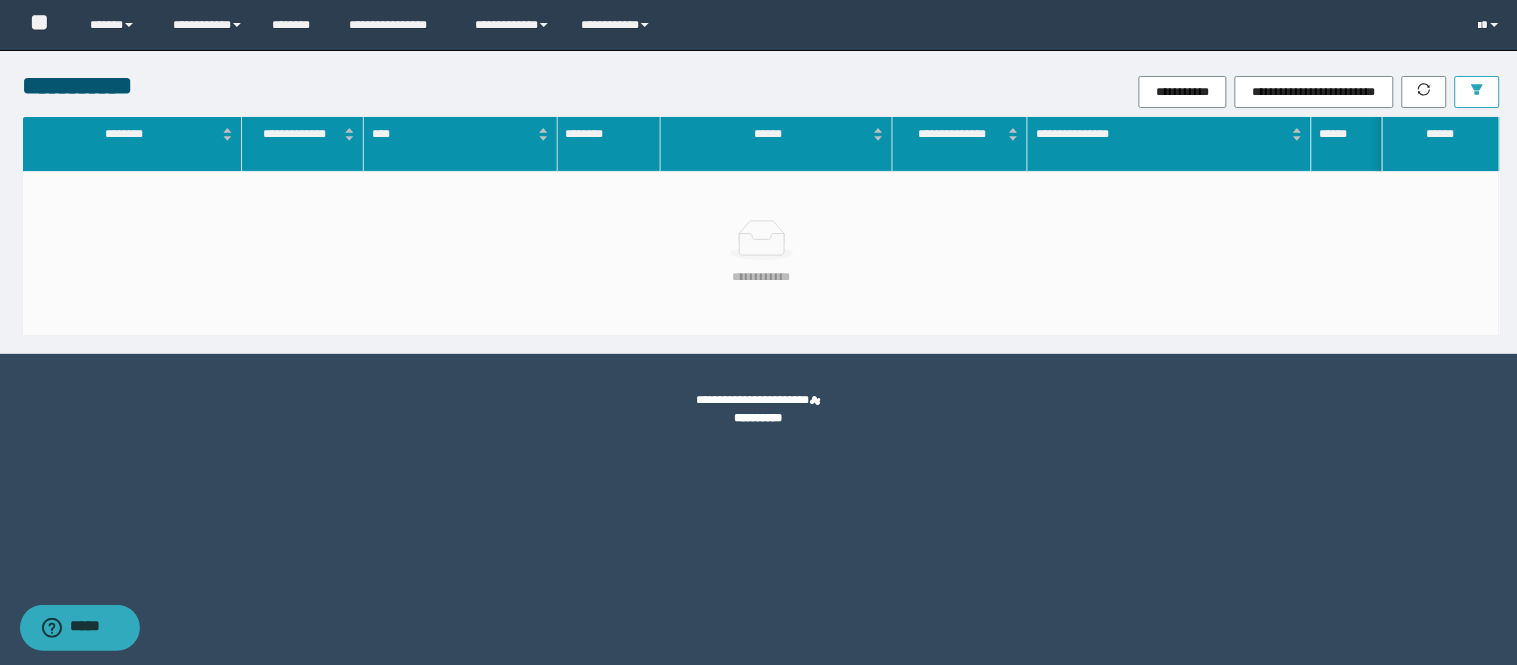 click at bounding box center (1477, 92) 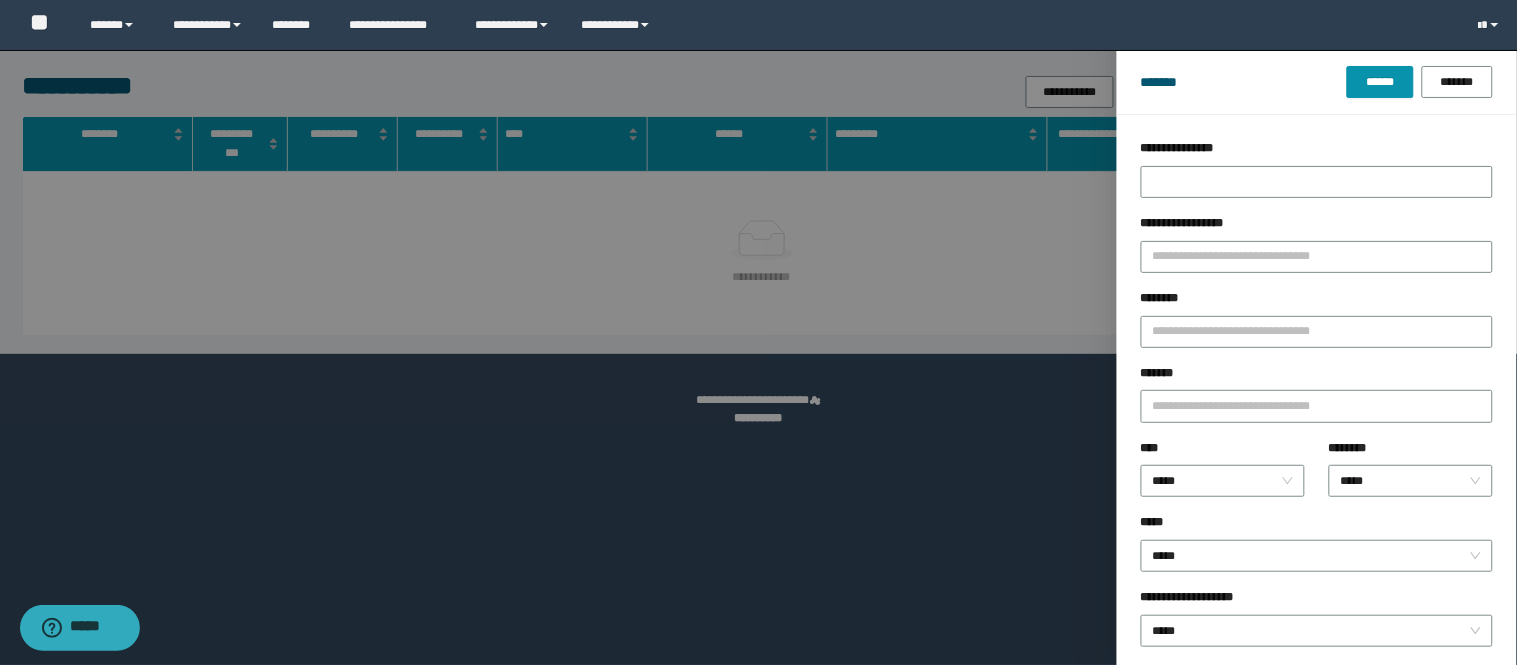 click on "********" at bounding box center (1317, 326) 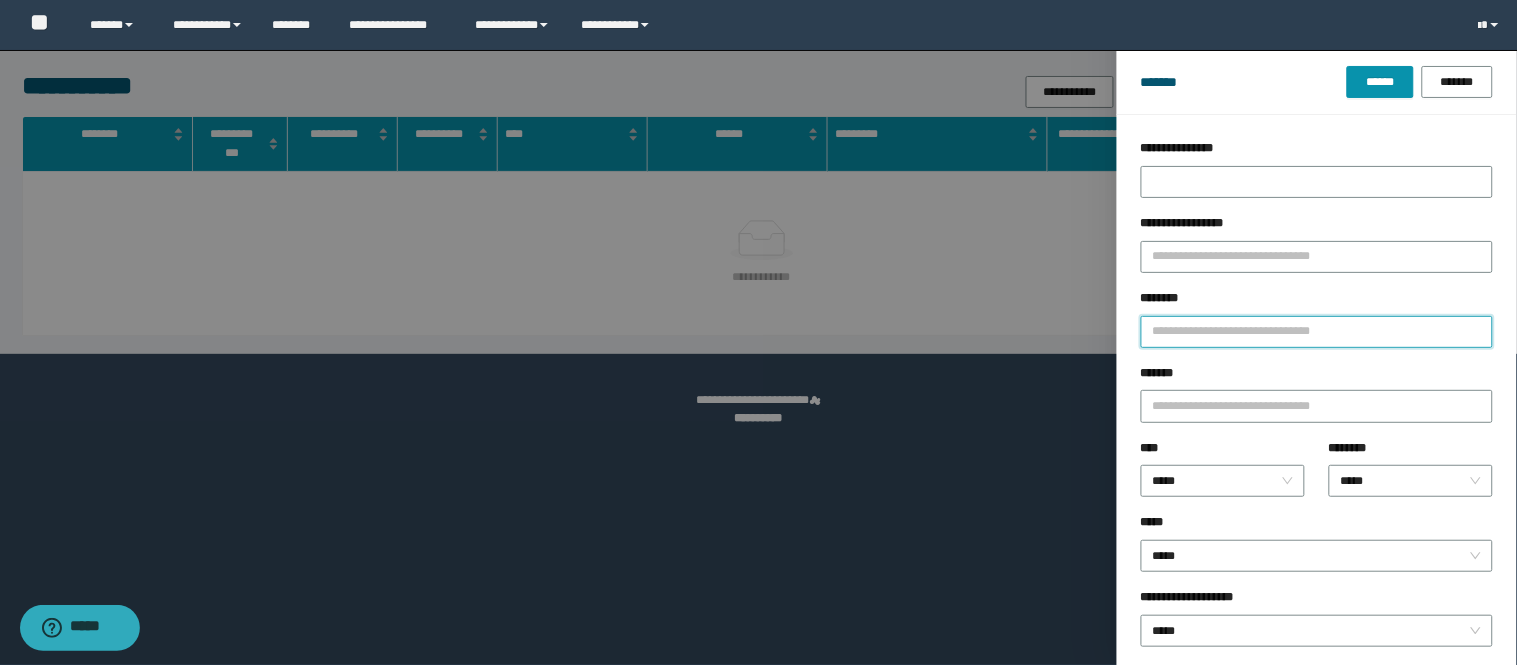 click on "********" at bounding box center (1317, 332) 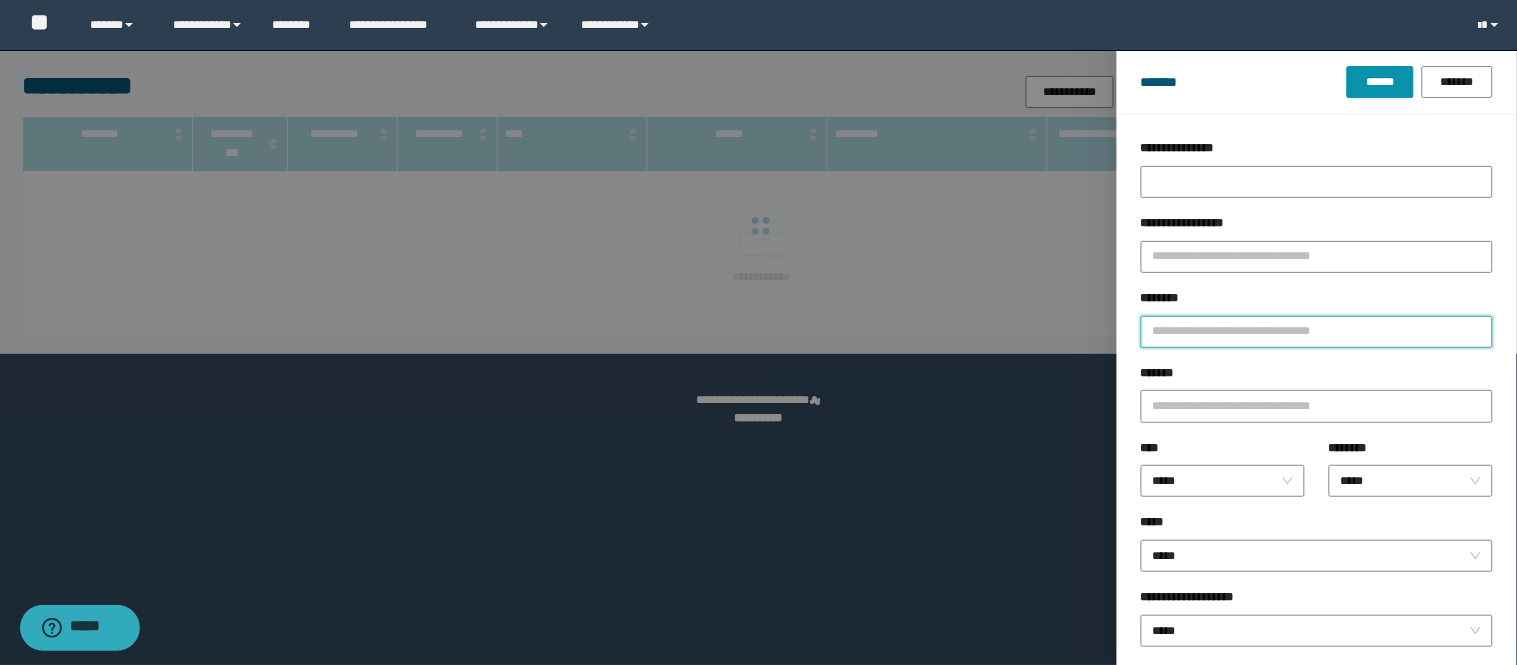 type on "*" 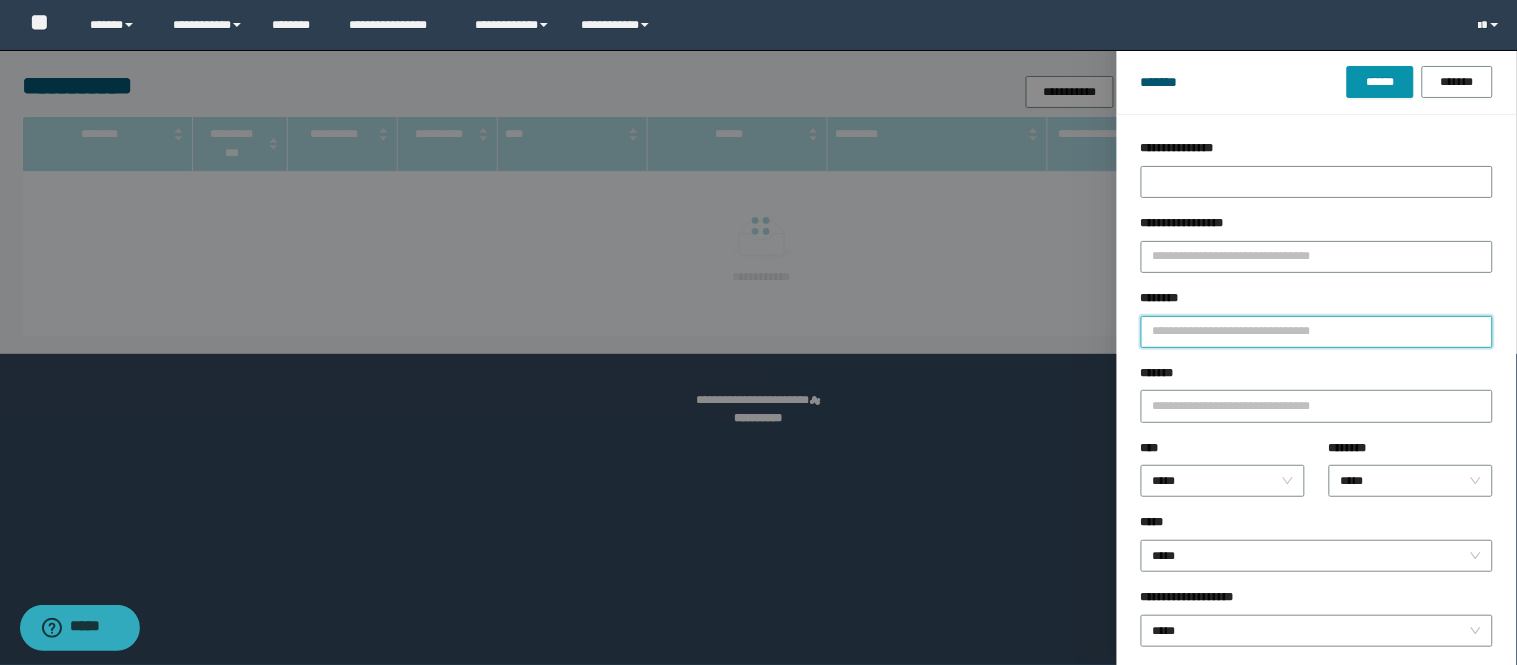 type 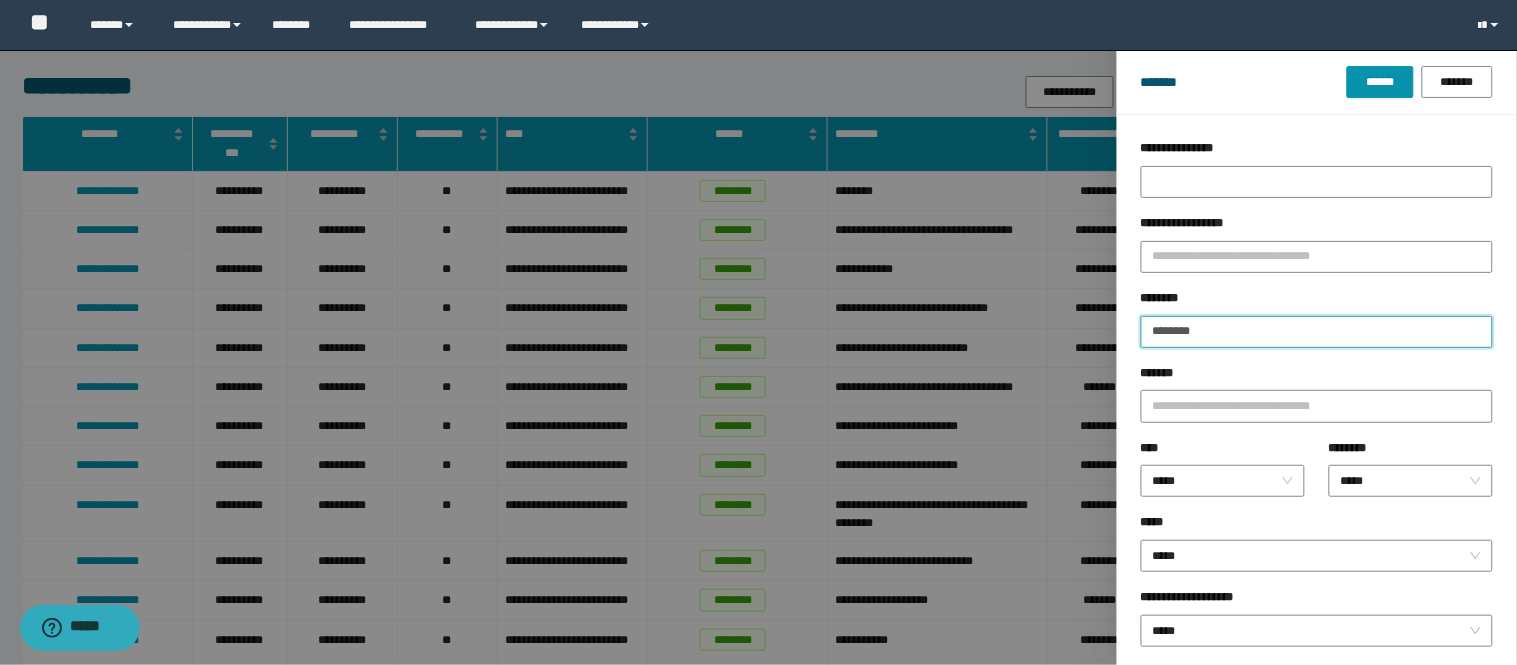 type on "********" 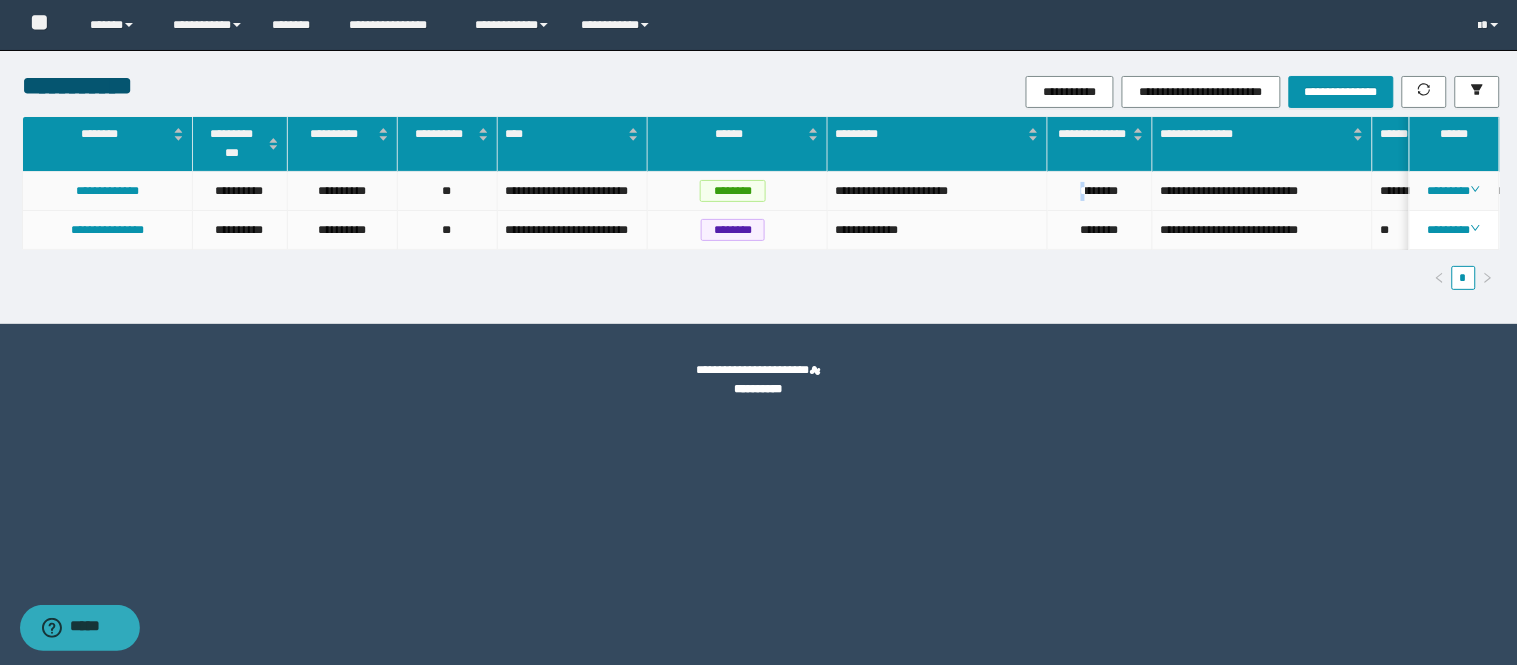 click on "********" at bounding box center [1100, 191] 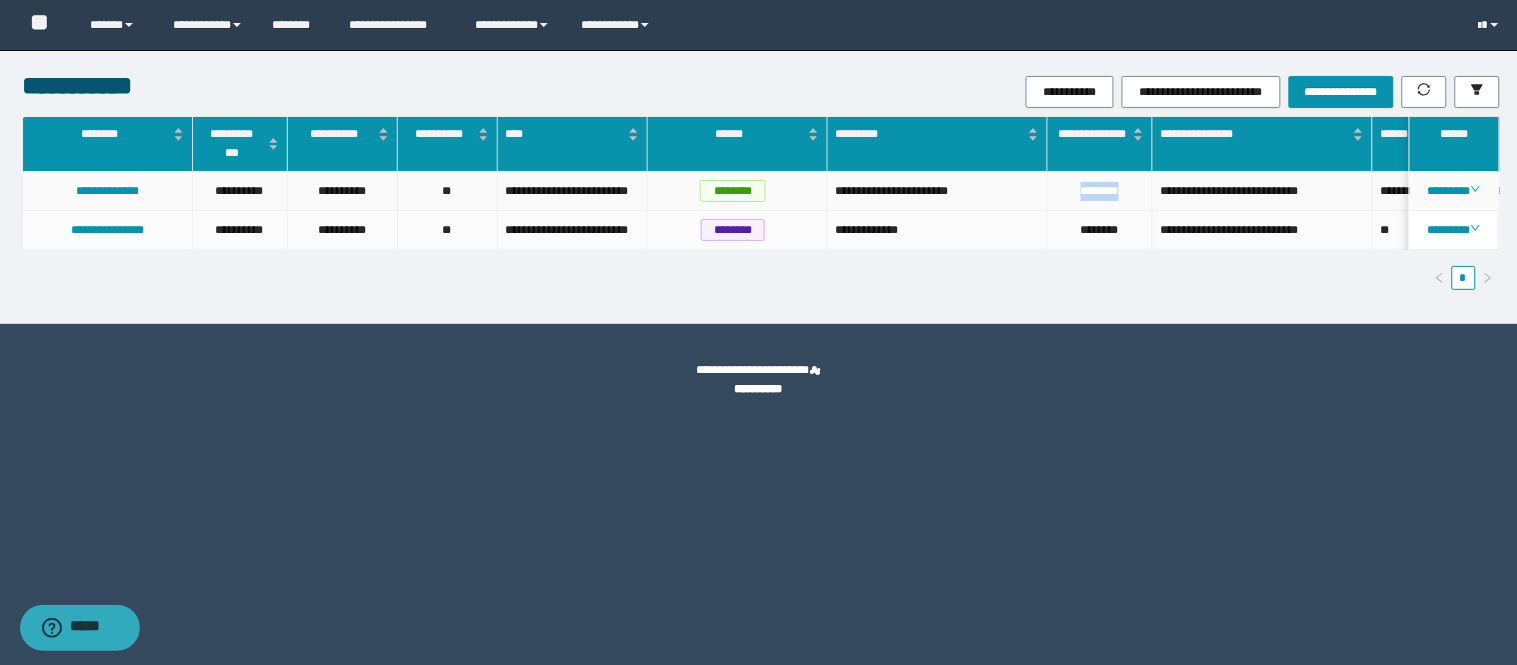 drag, startPoint x: 1125, startPoint y: 186, endPoint x: 1075, endPoint y: 186, distance: 50 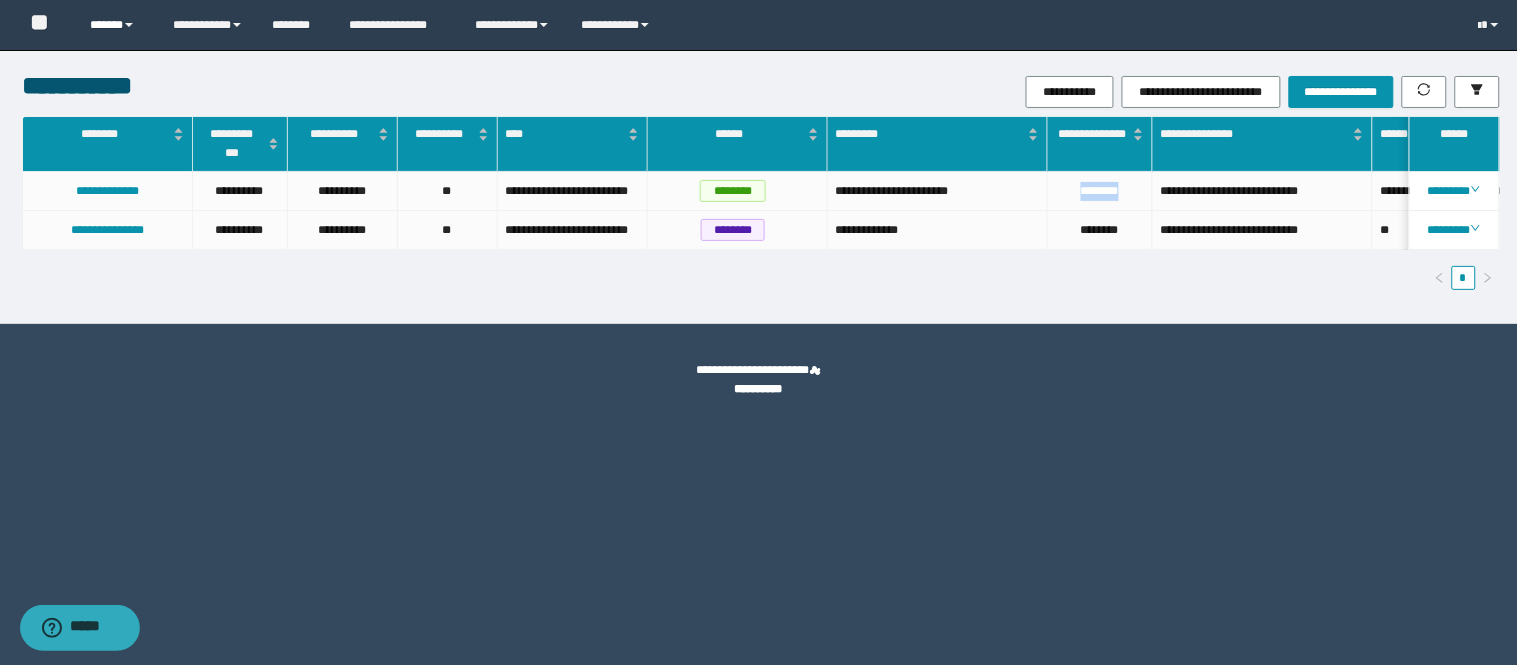 click on "******" at bounding box center [116, 25] 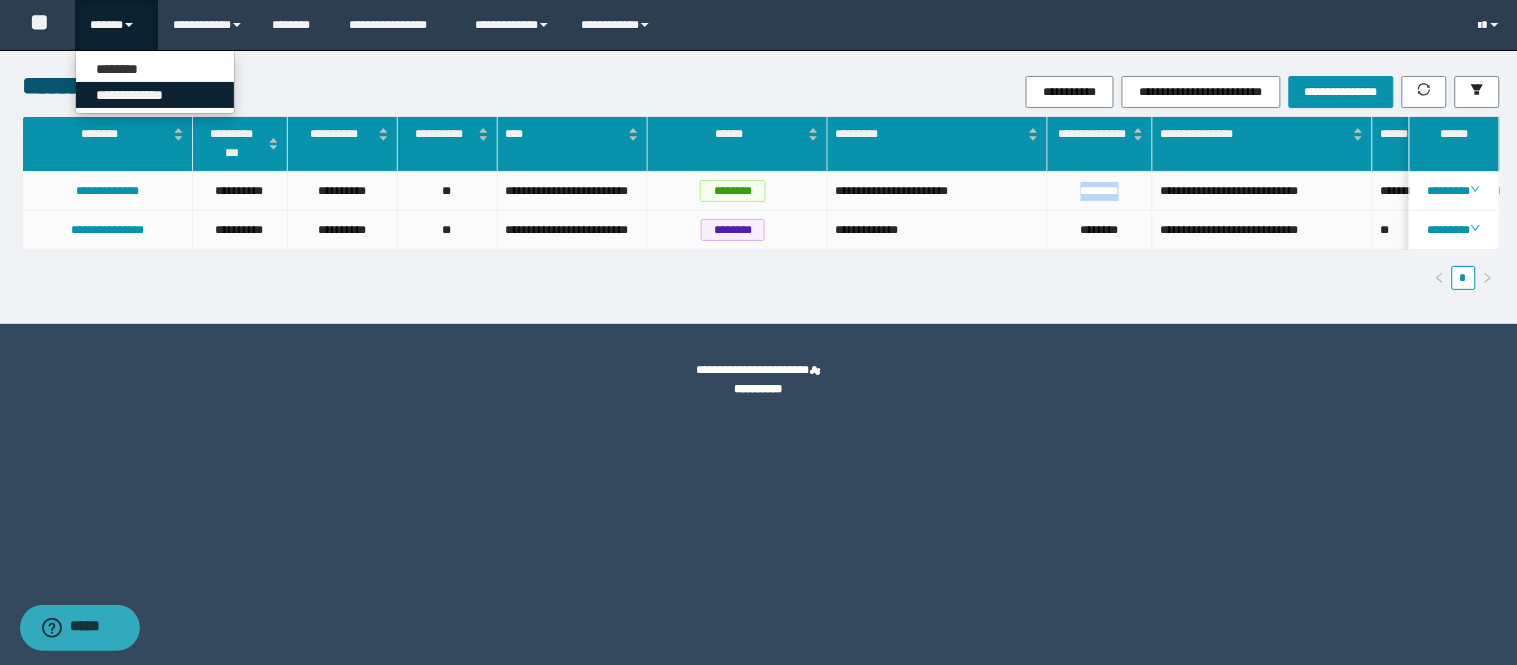 click on "**********" at bounding box center [155, 95] 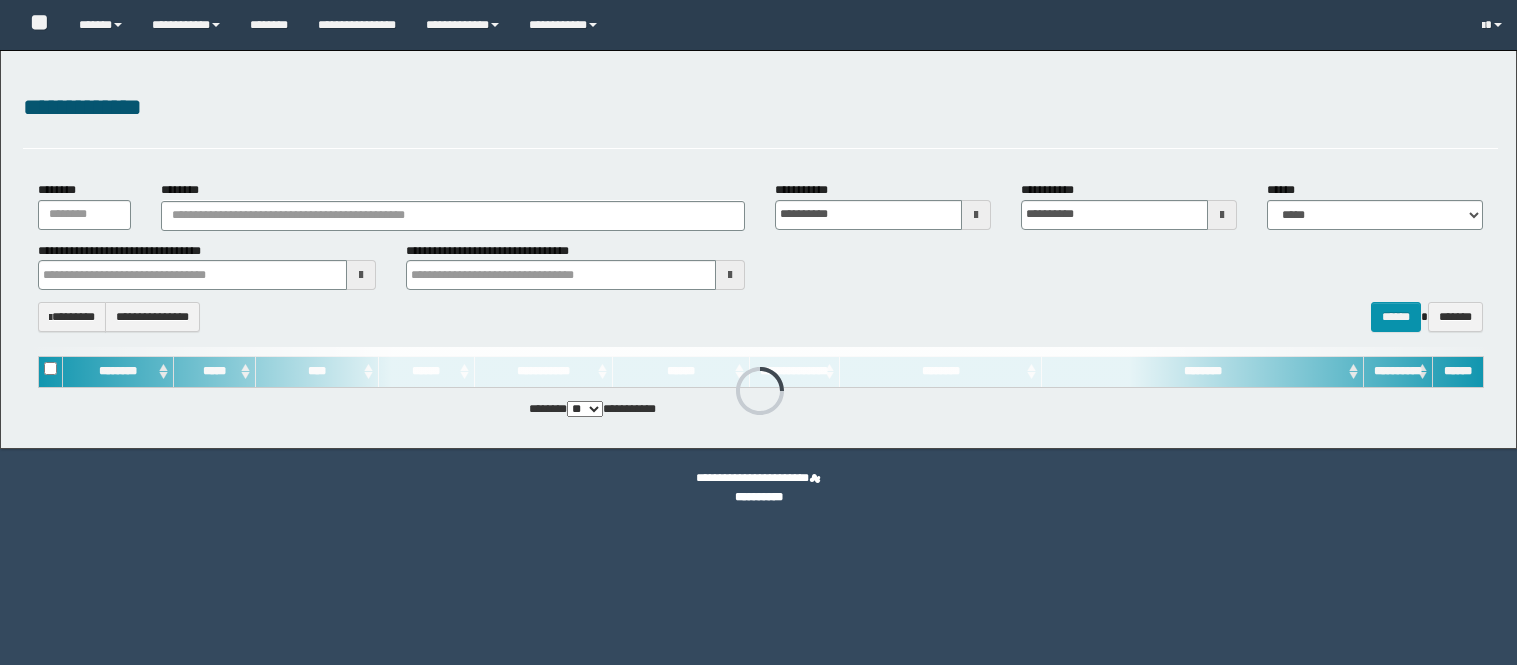 scroll, scrollTop: 0, scrollLeft: 0, axis: both 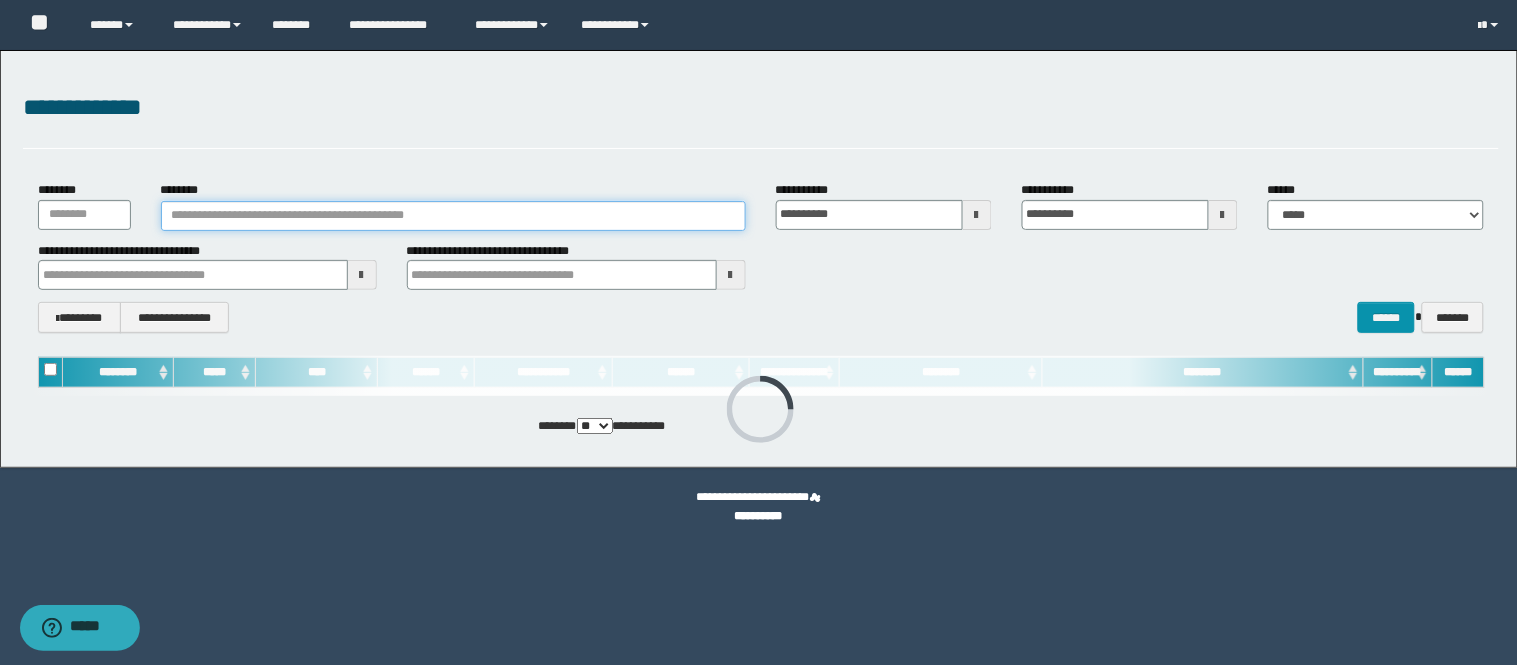 click on "********" at bounding box center (453, 216) 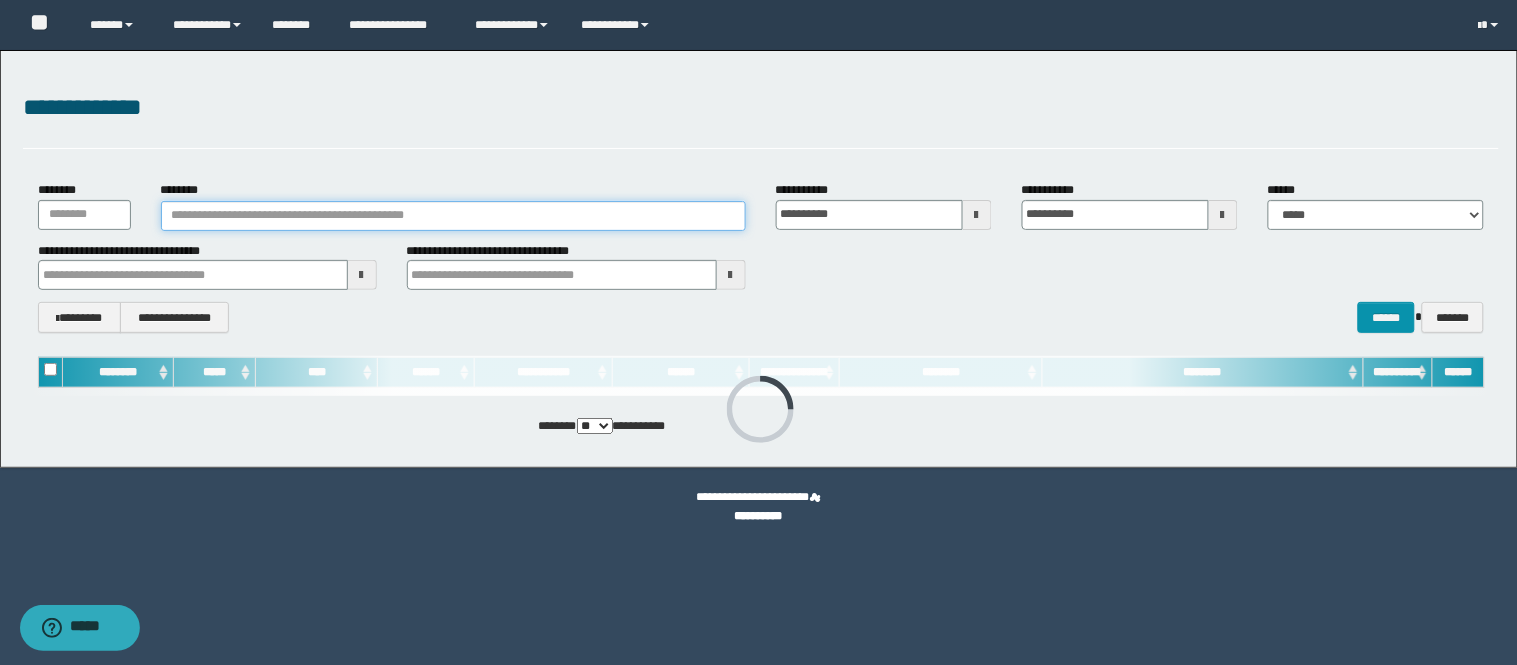 paste on "********" 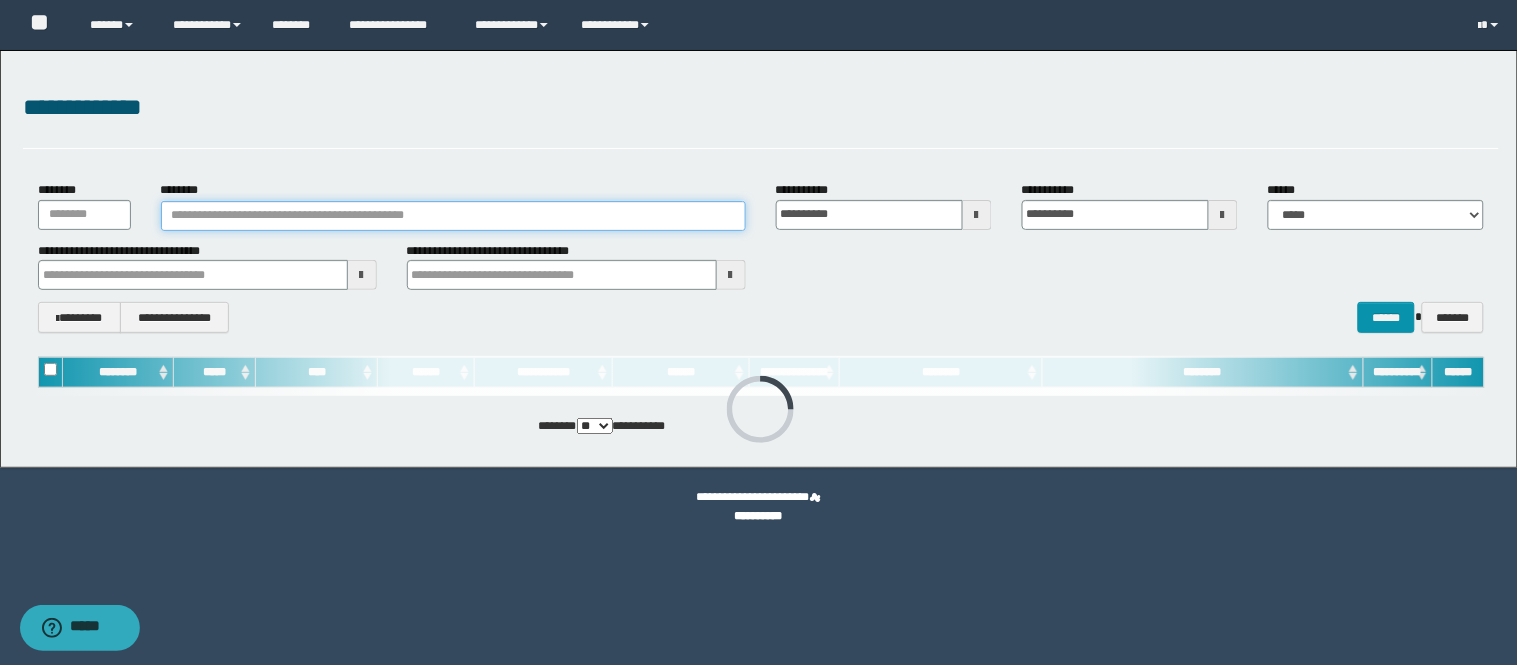 type on "********" 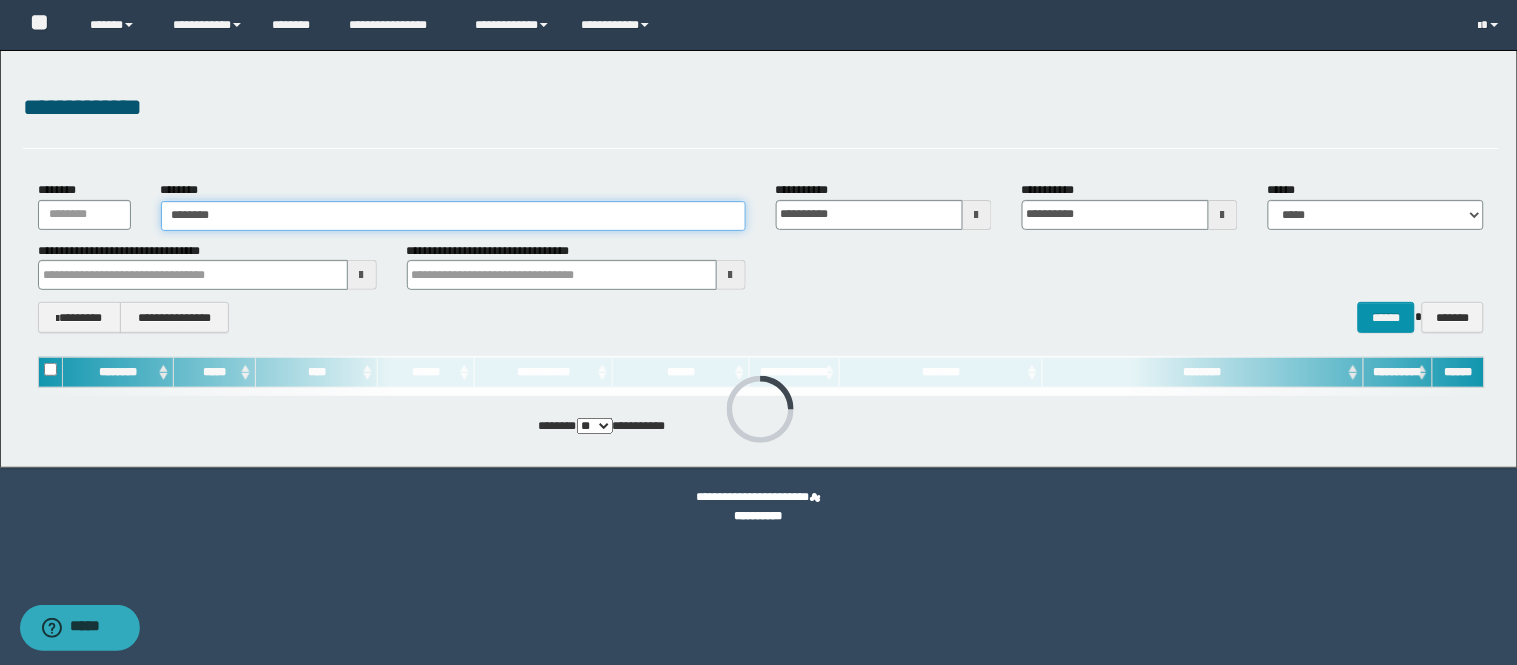 type on "********" 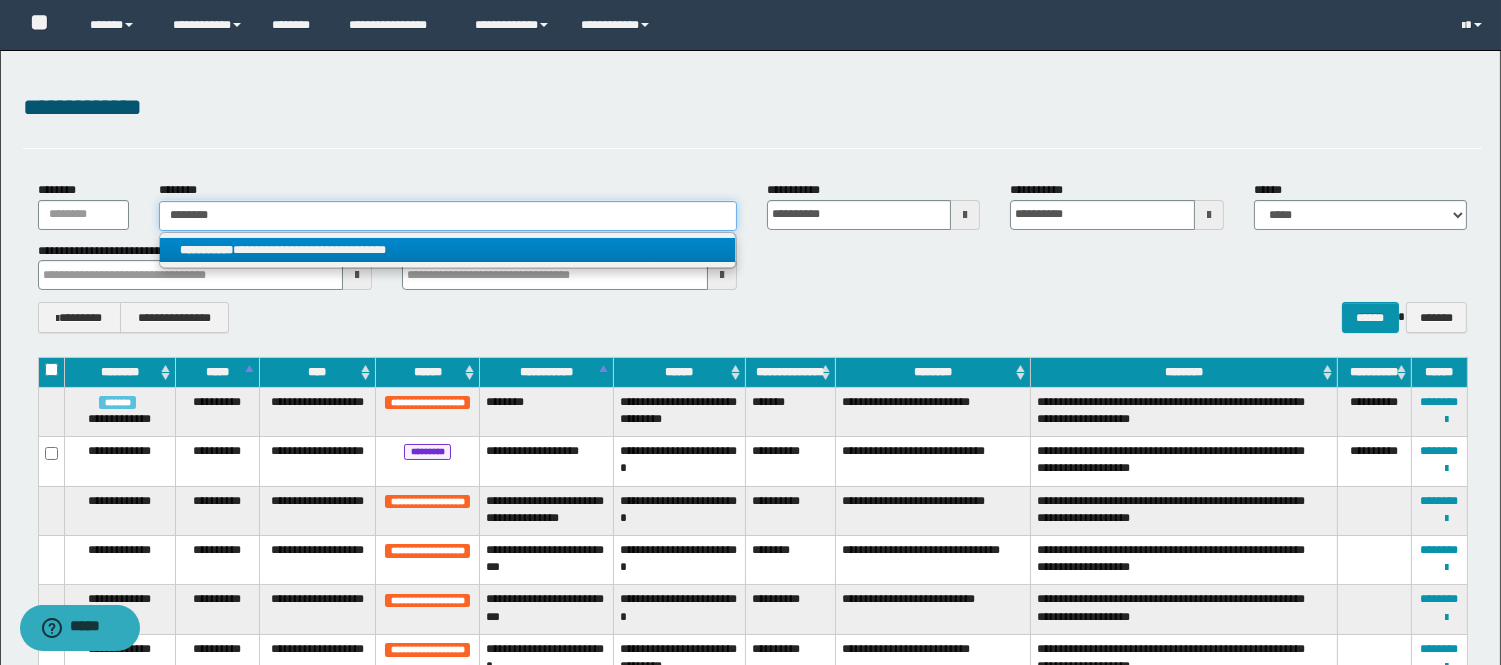 type on "********" 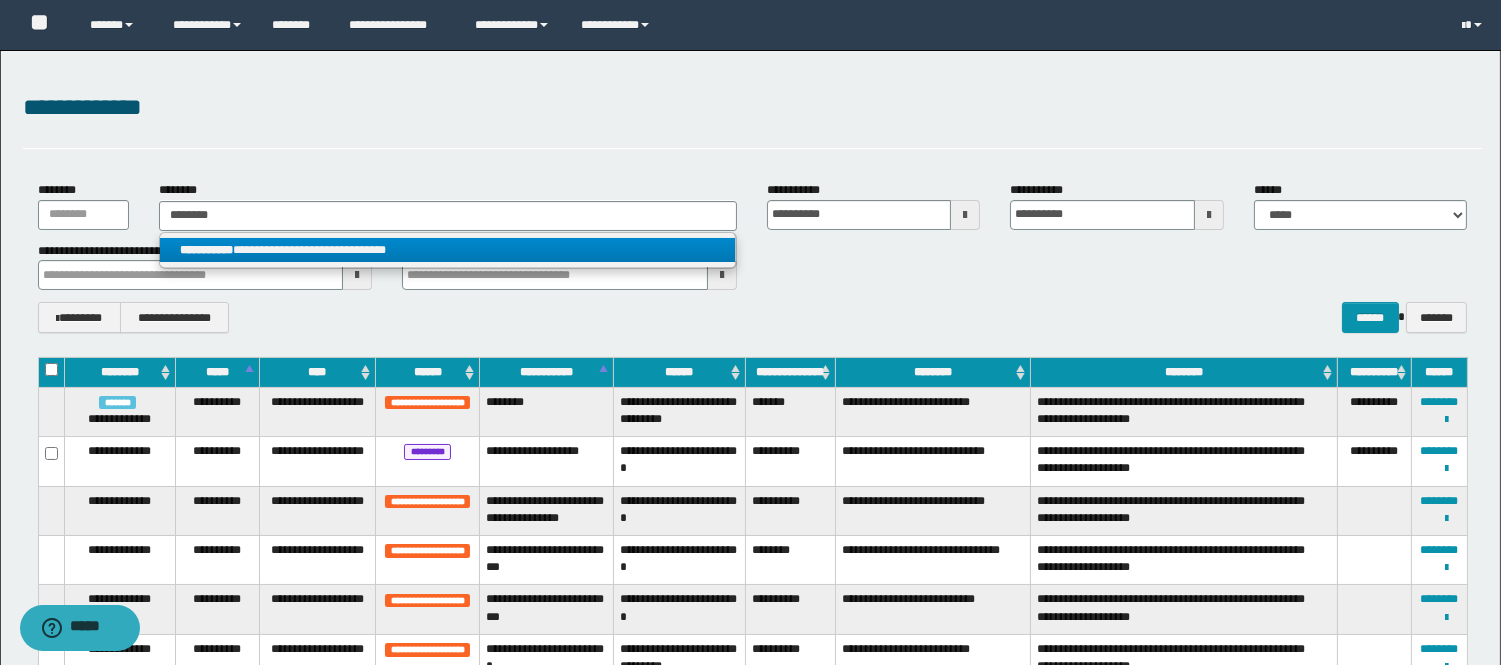 click on "**********" at bounding box center (448, 250) 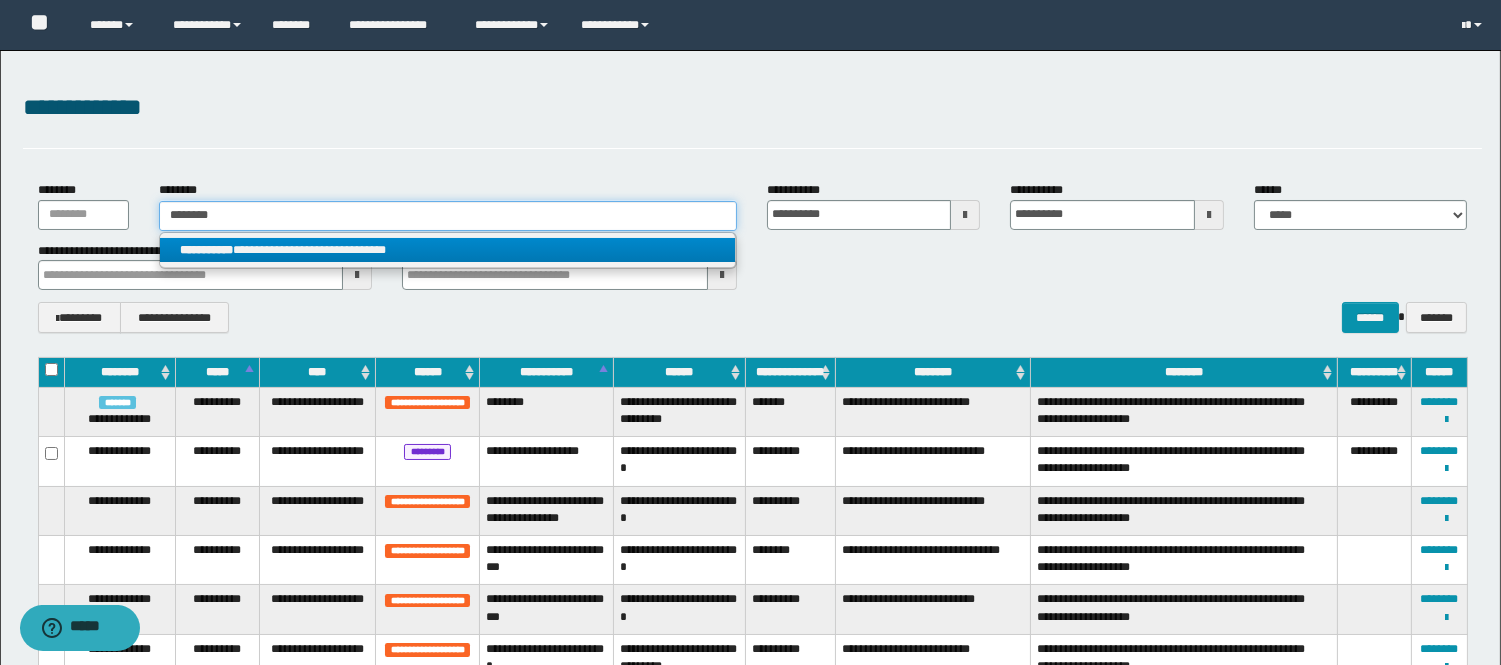type 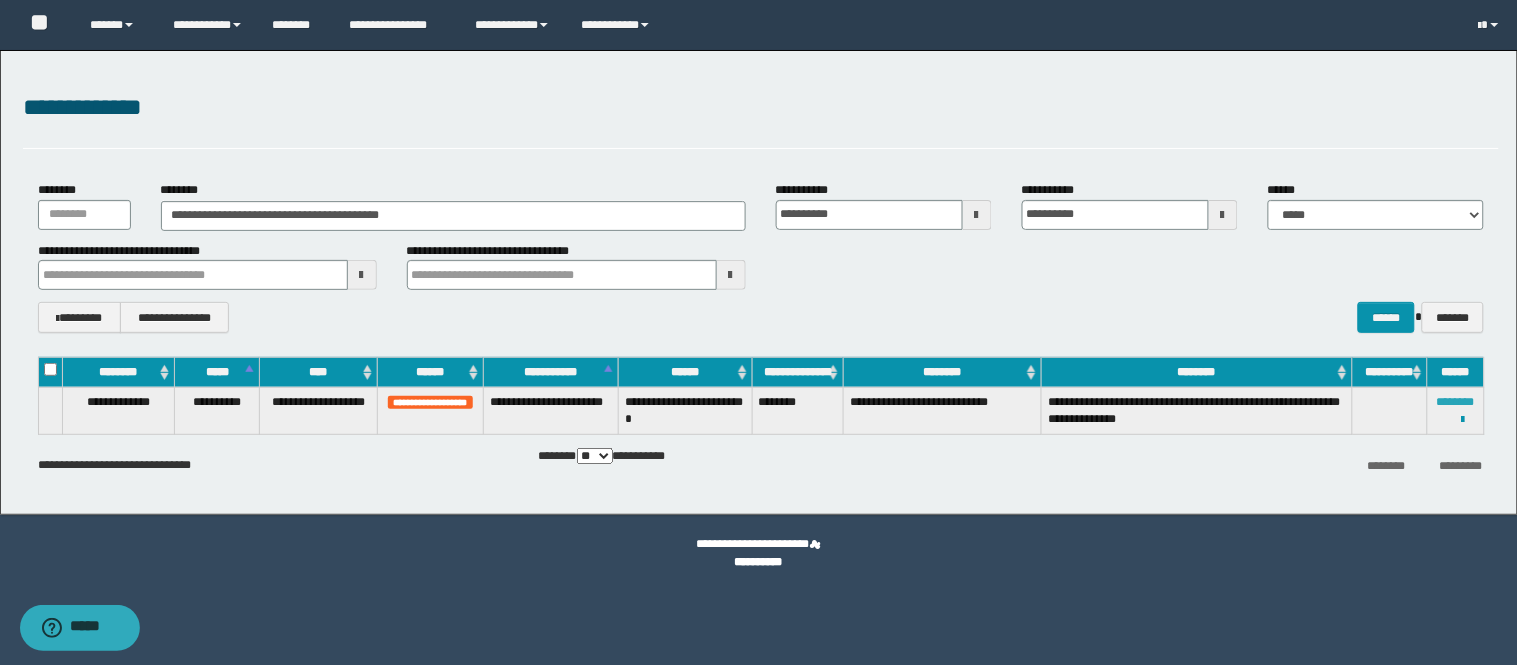 click on "********" at bounding box center [1456, 402] 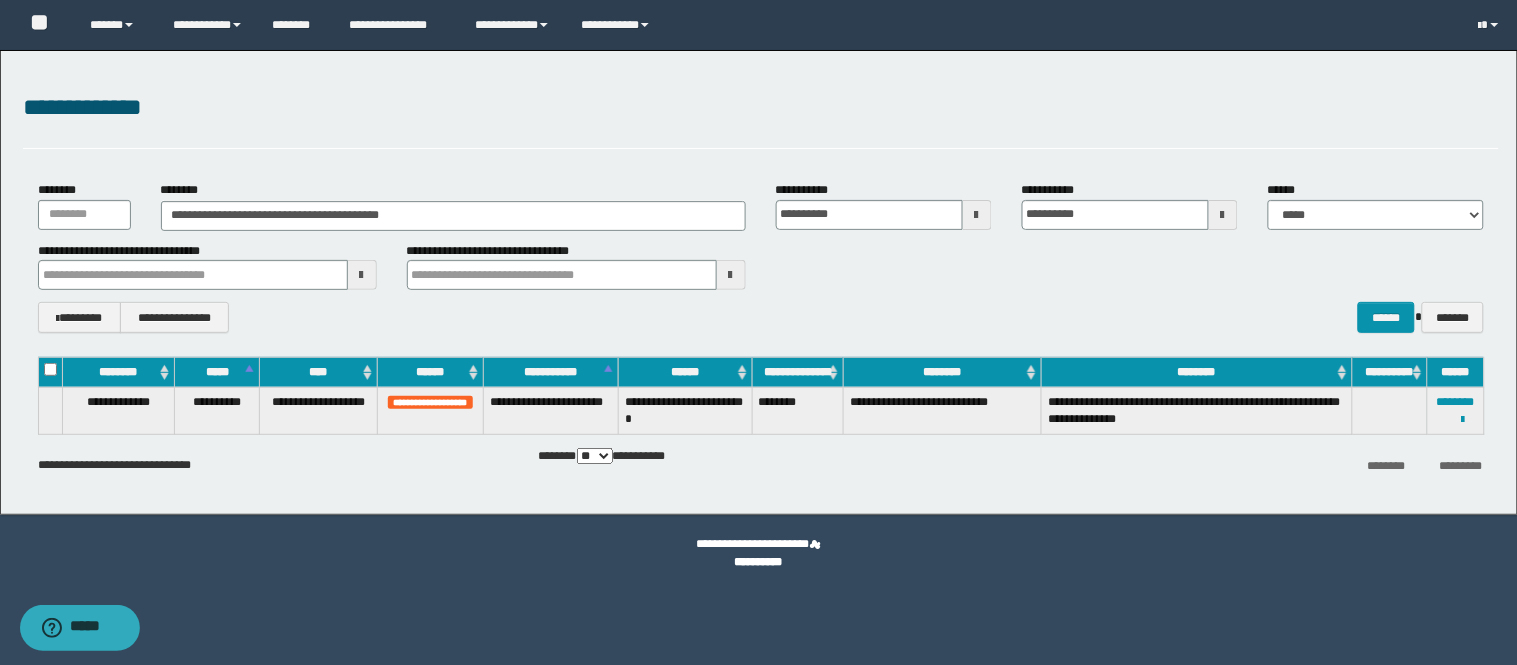 click on "********" at bounding box center (797, 411) 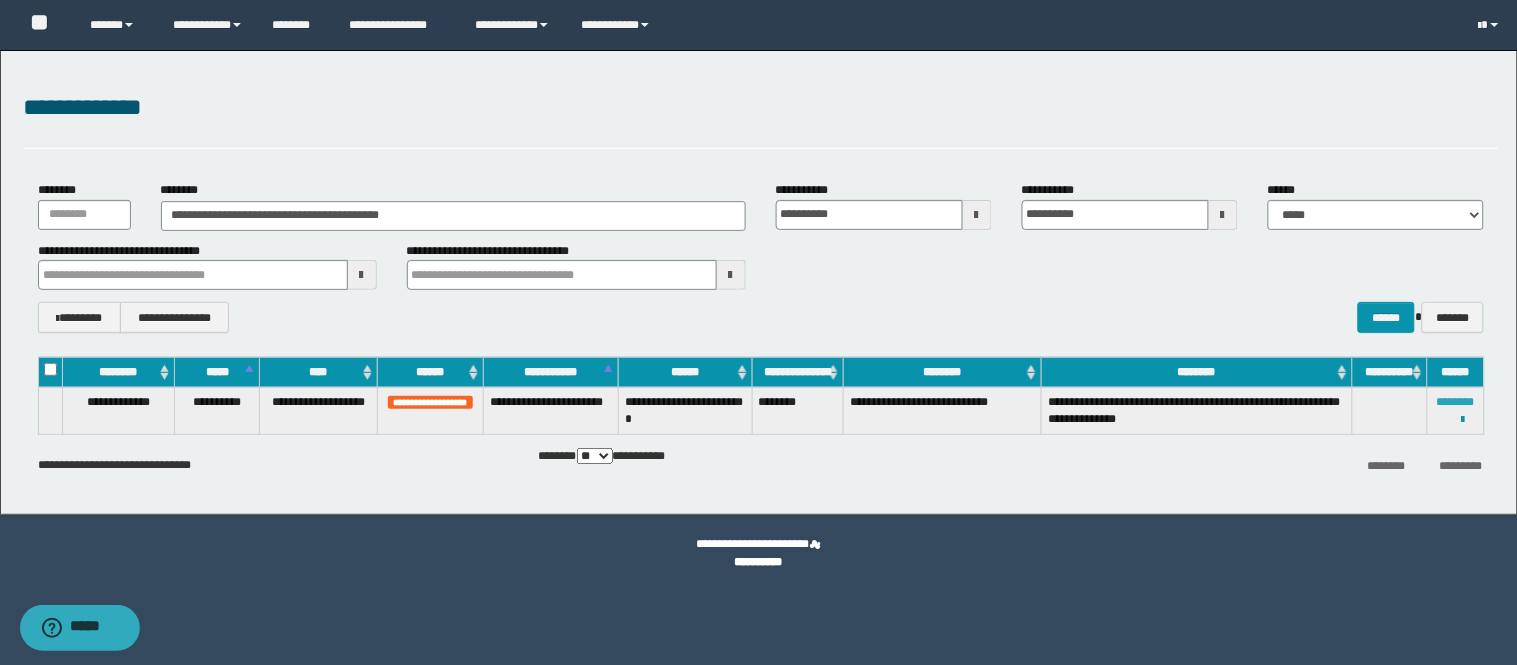 click on "********" at bounding box center (1456, 402) 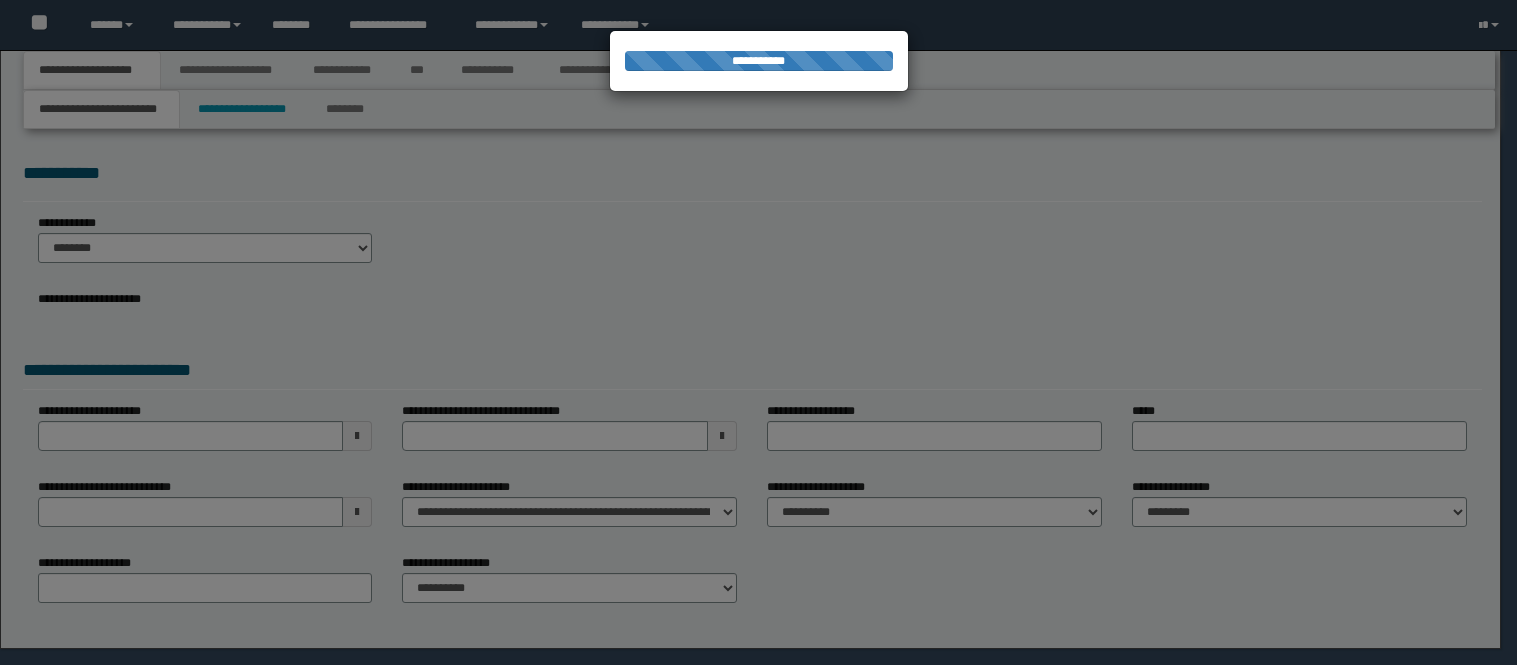 scroll, scrollTop: 0, scrollLeft: 0, axis: both 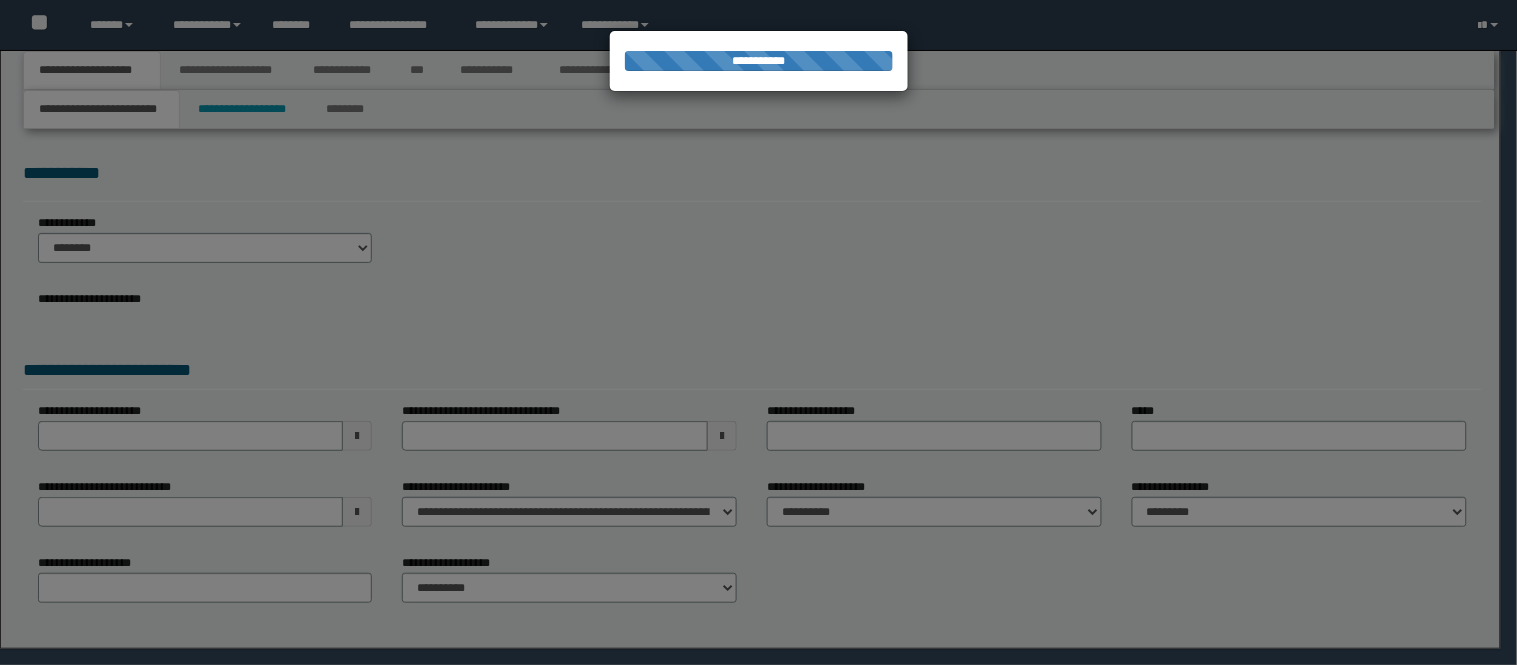 select on "*" 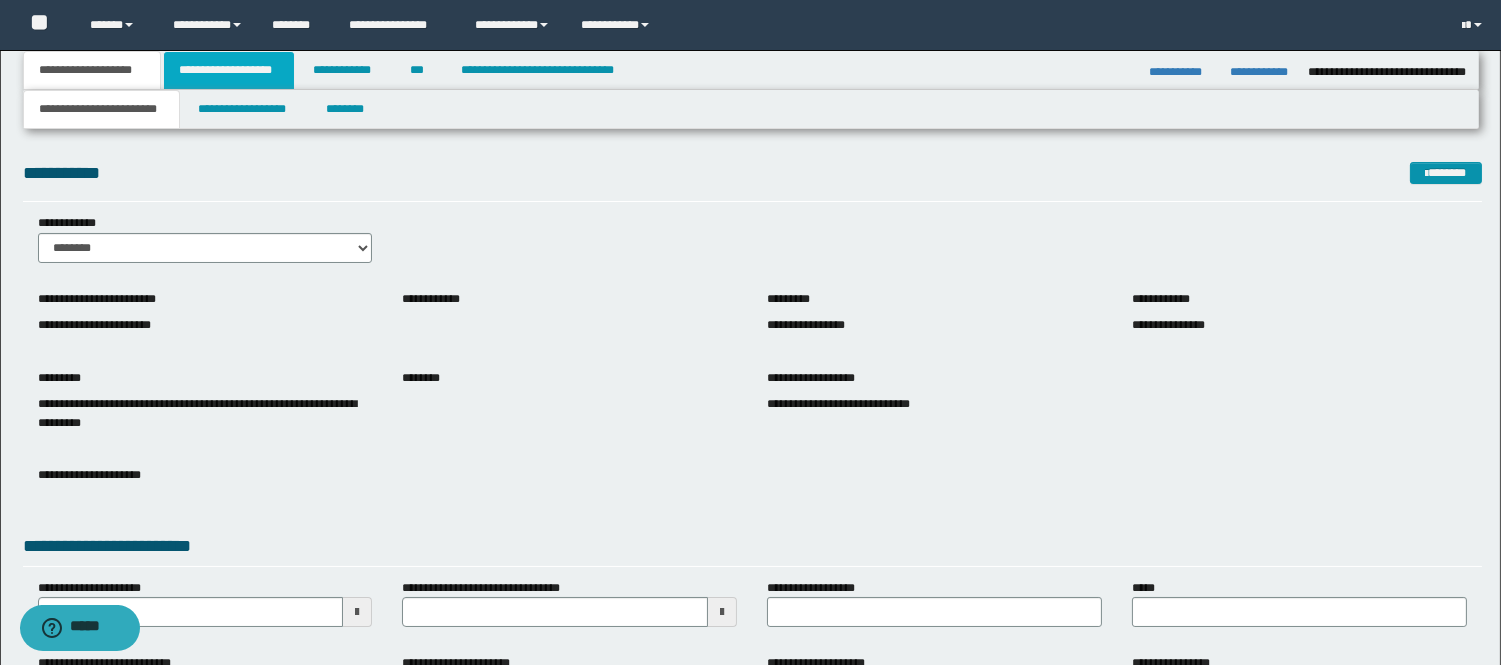 click on "**********" at bounding box center (229, 70) 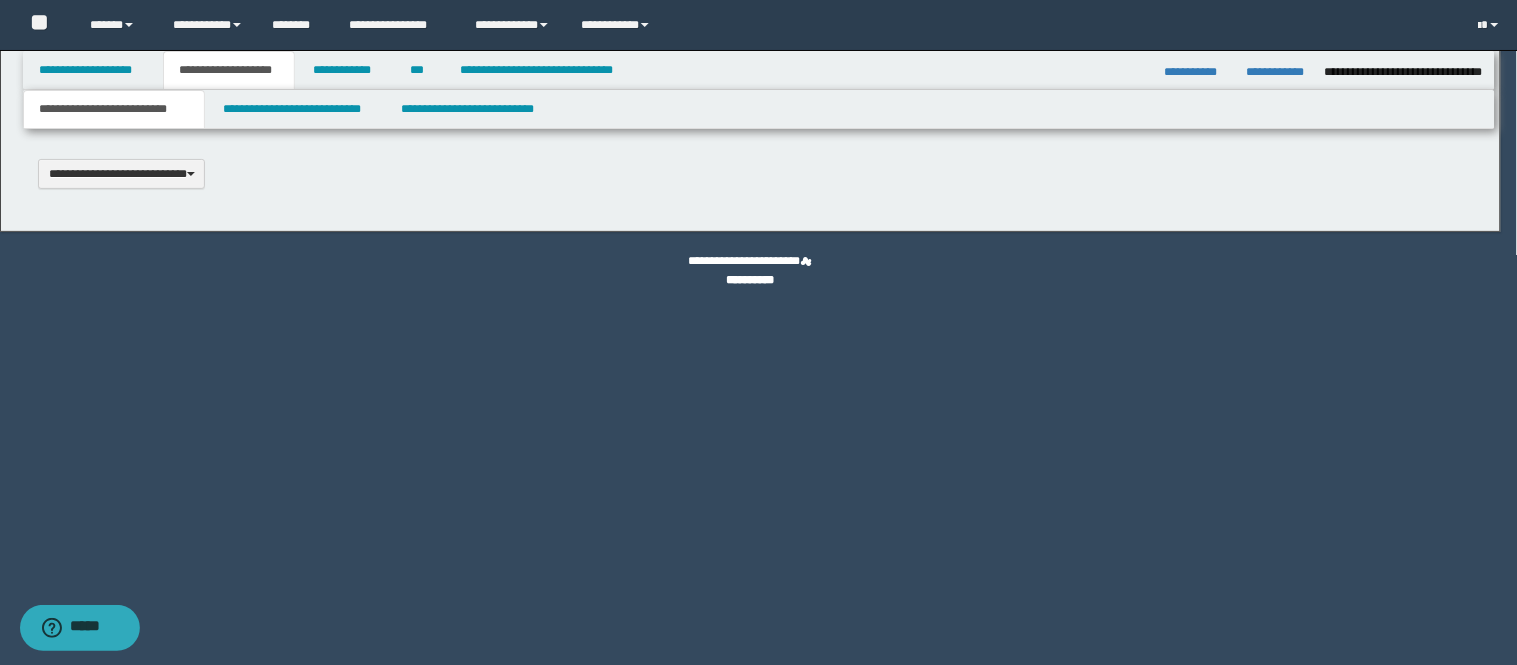 scroll, scrollTop: 0, scrollLeft: 0, axis: both 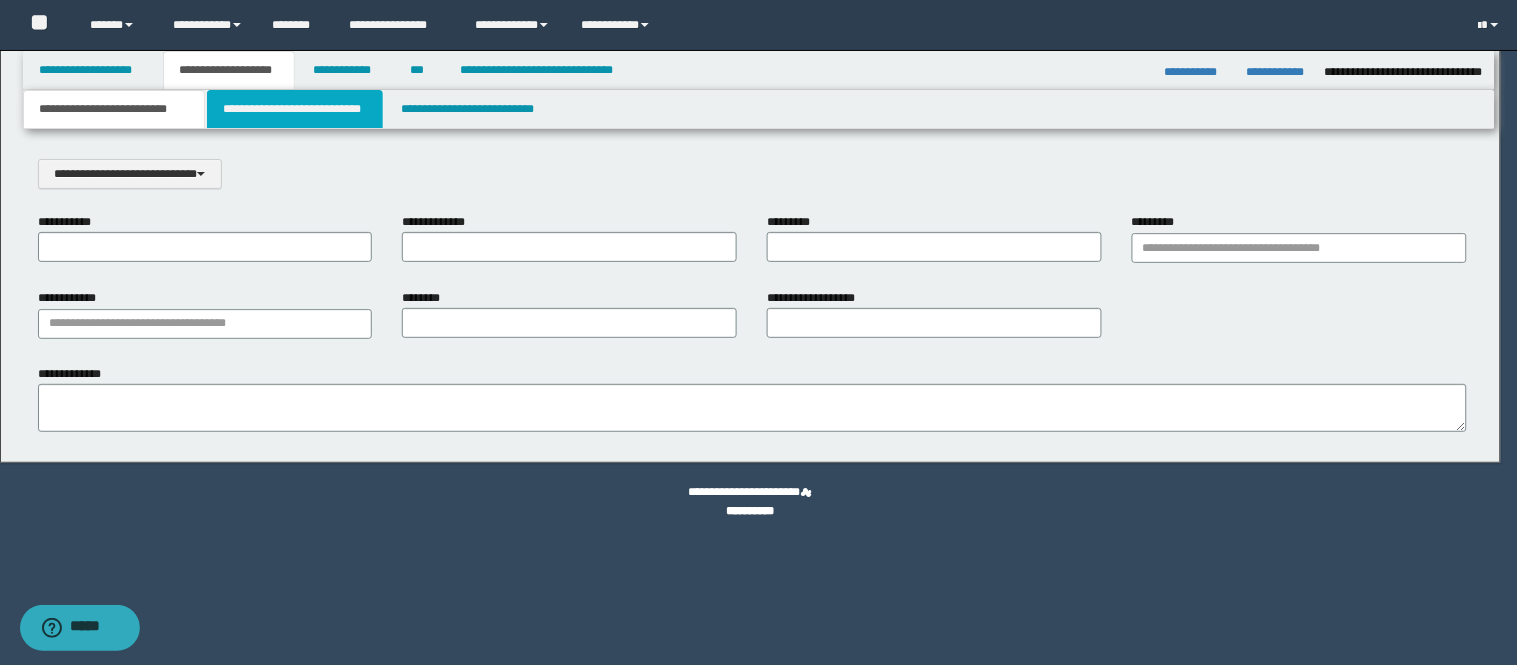 click on "**********" at bounding box center [295, 109] 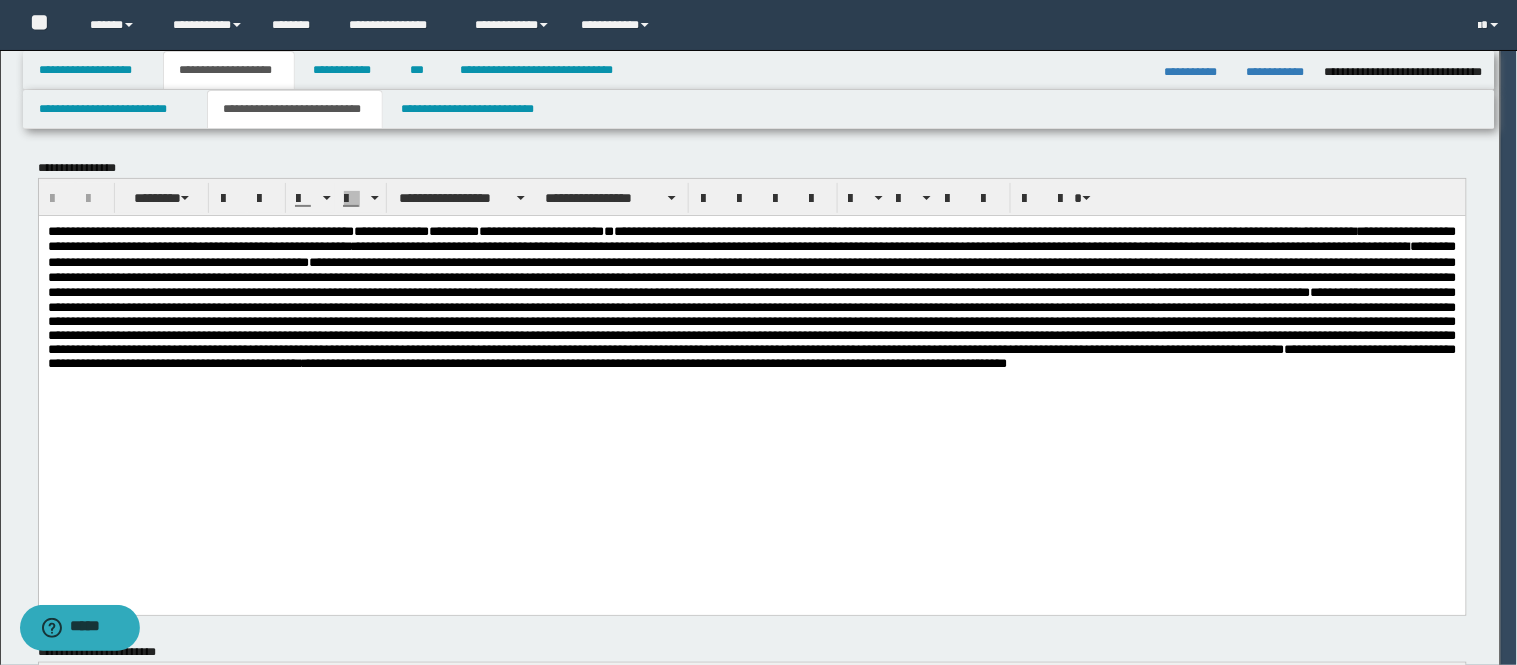 scroll, scrollTop: 0, scrollLeft: 0, axis: both 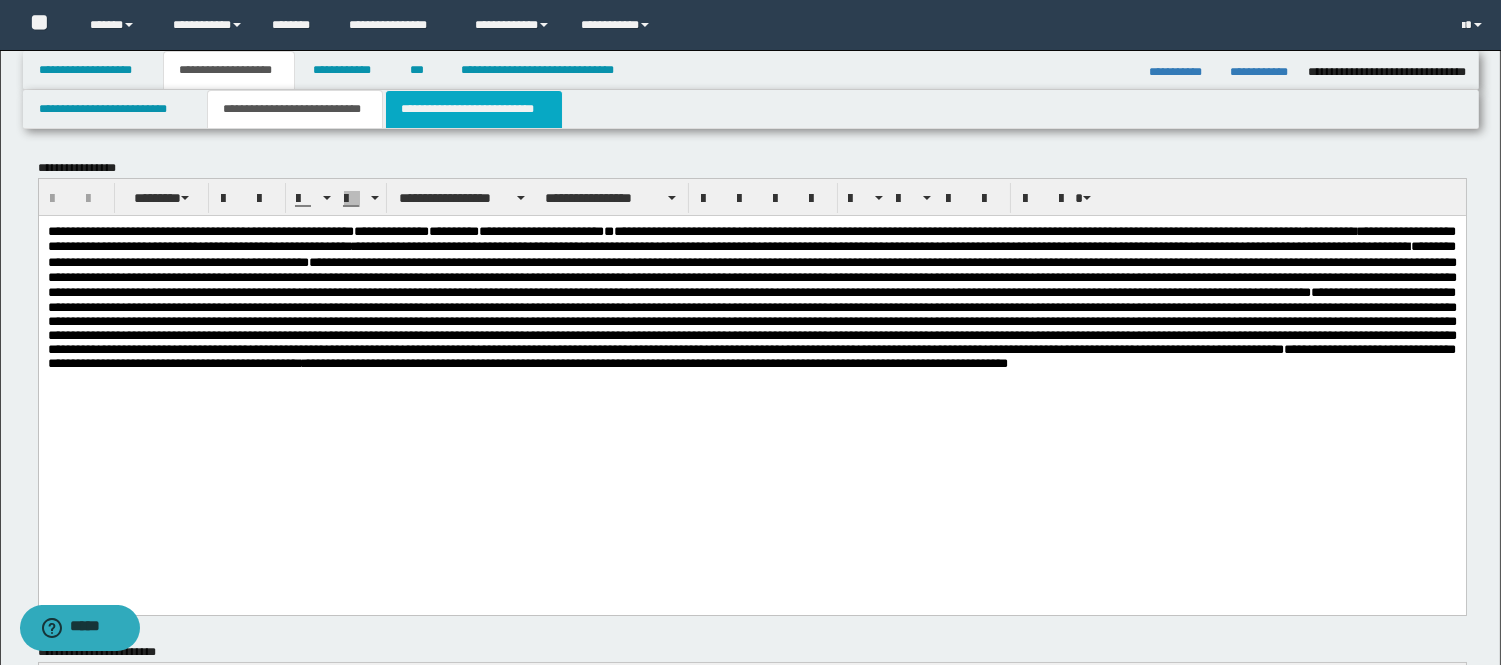 click on "**********" at bounding box center [474, 109] 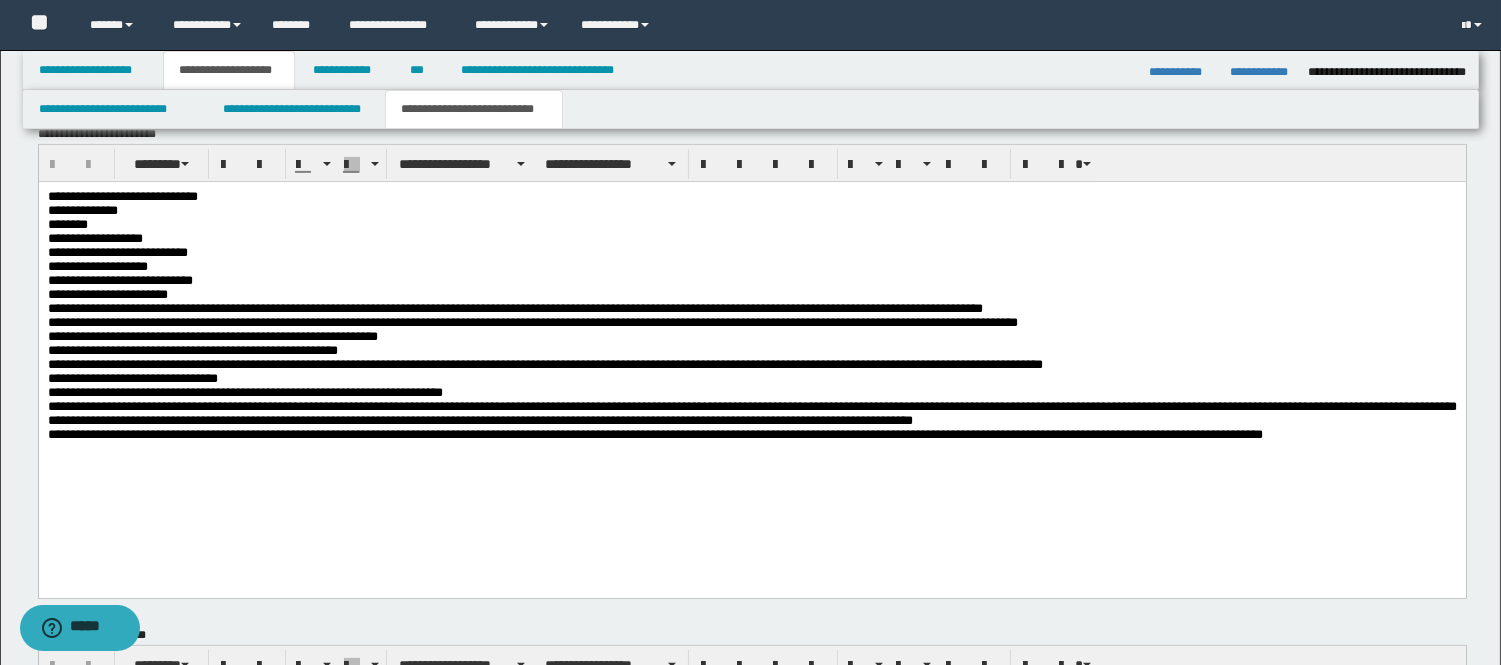 scroll, scrollTop: 1625, scrollLeft: 0, axis: vertical 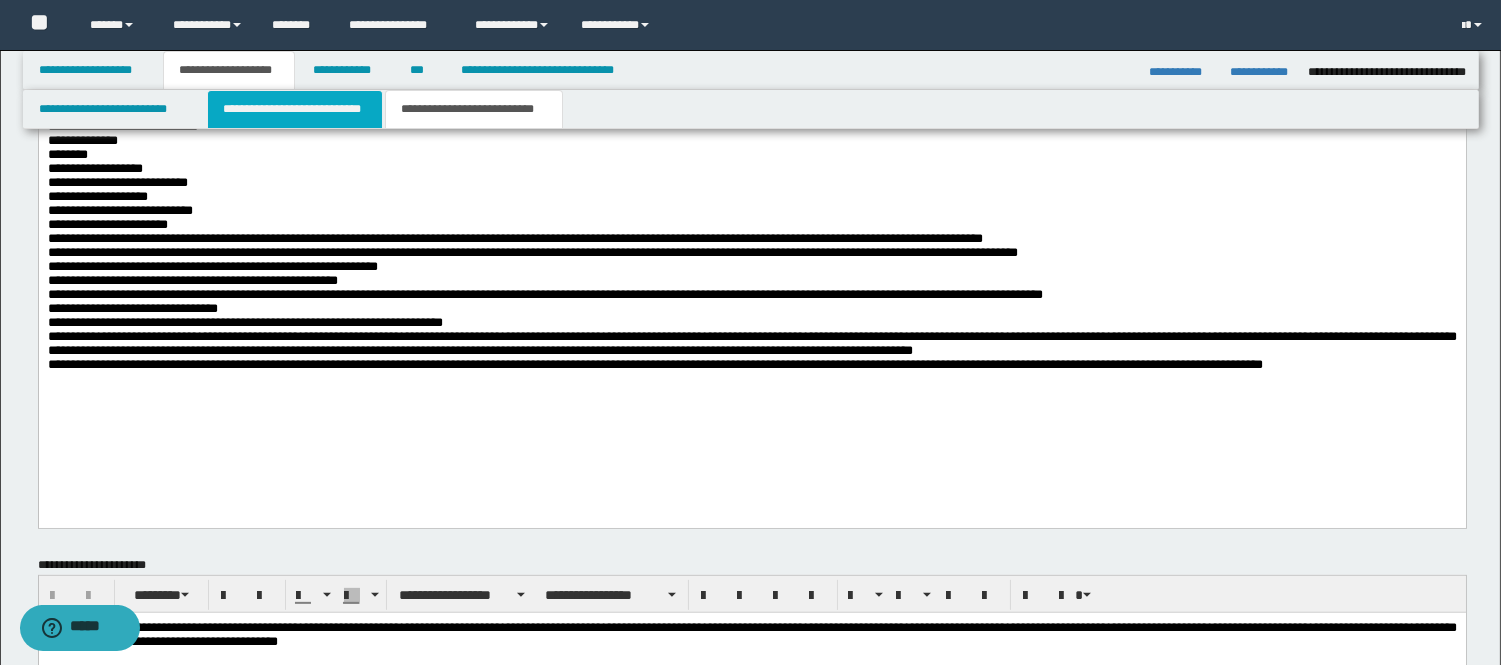 click on "**********" at bounding box center [295, 109] 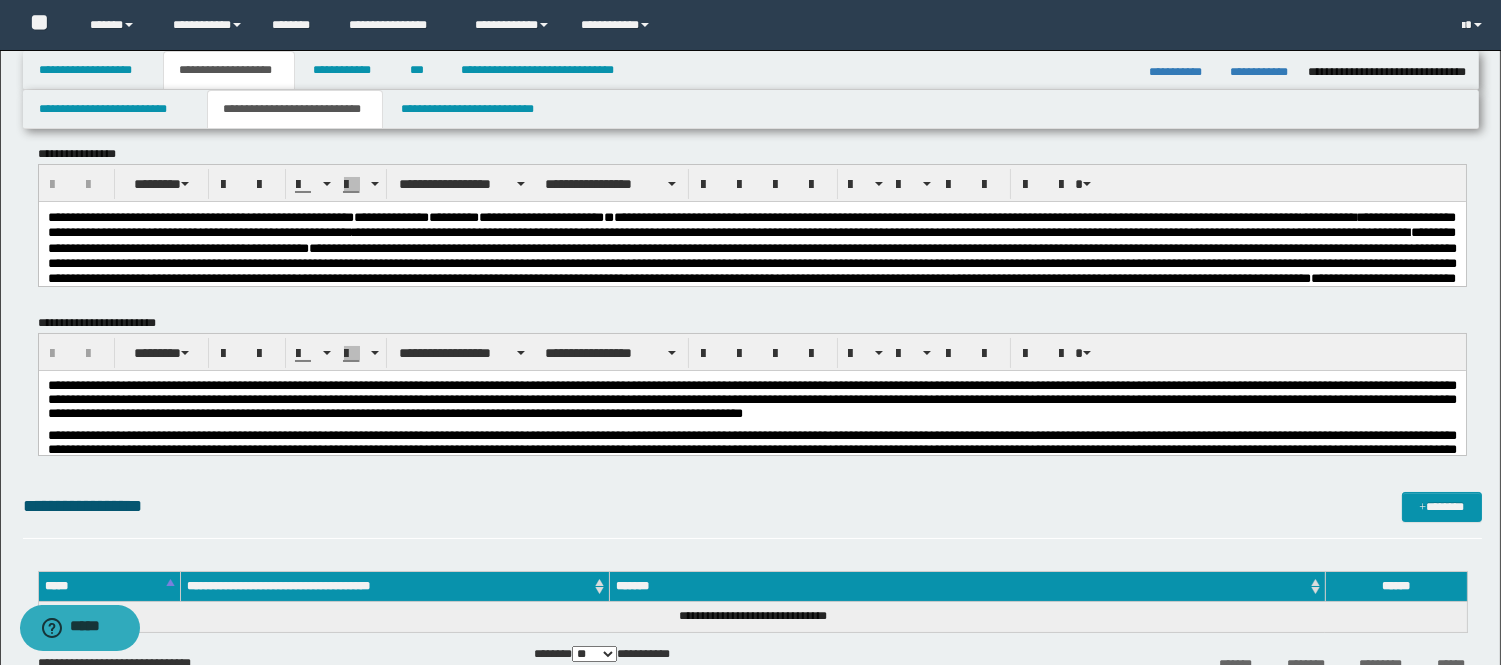 scroll, scrollTop: 0, scrollLeft: 0, axis: both 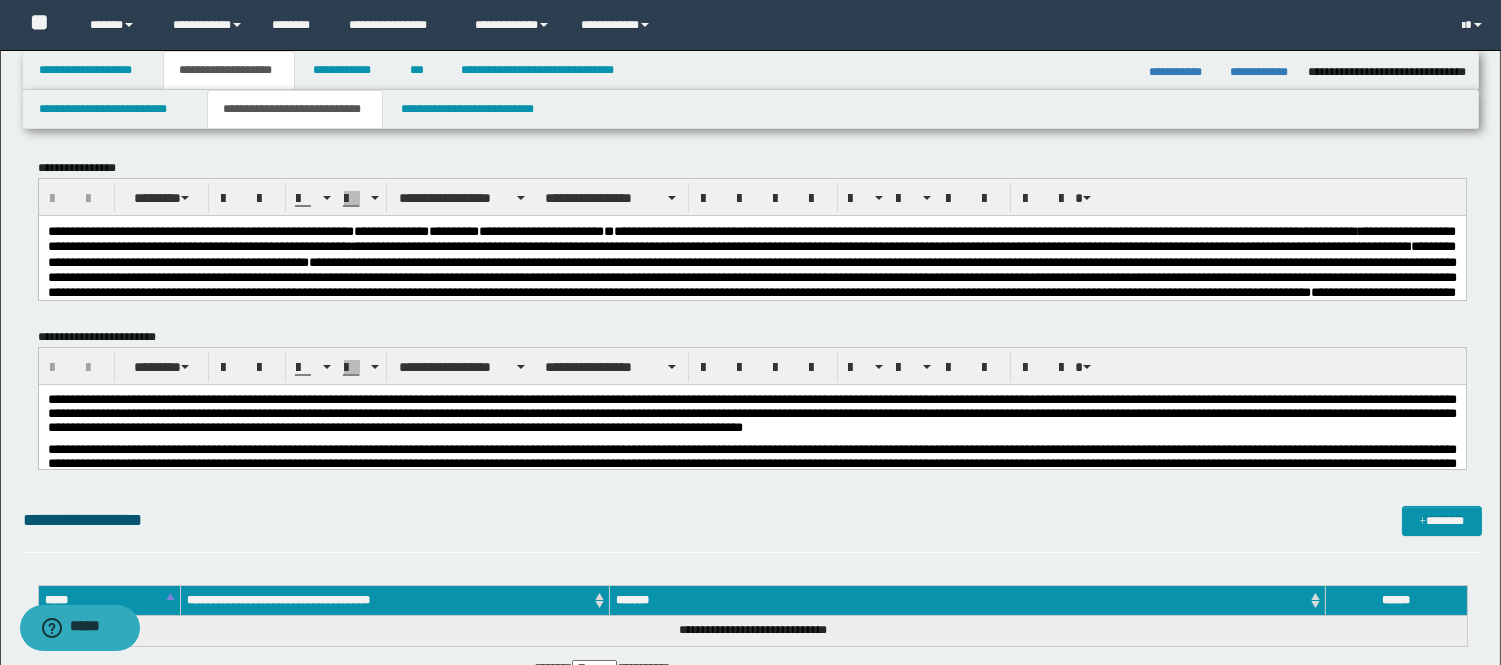 click on "**********" at bounding box center (751, 418) 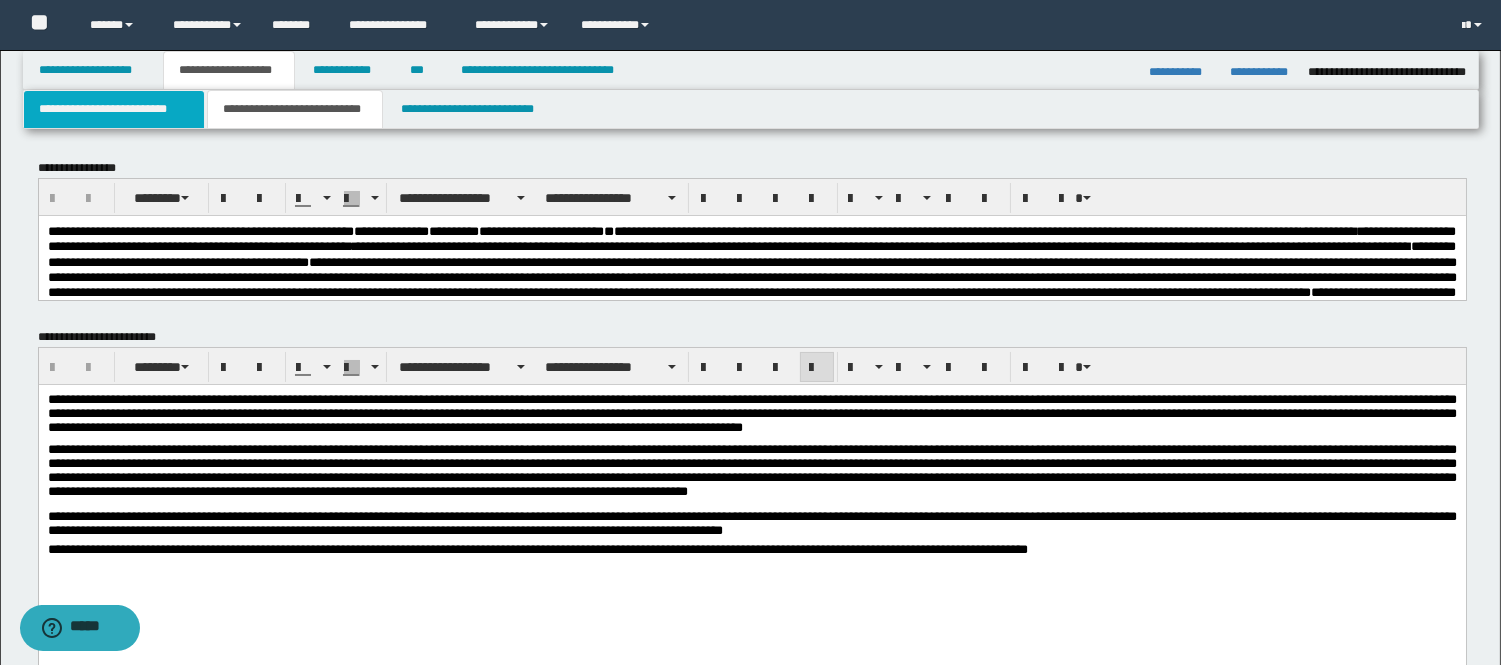 click on "**********" at bounding box center (114, 109) 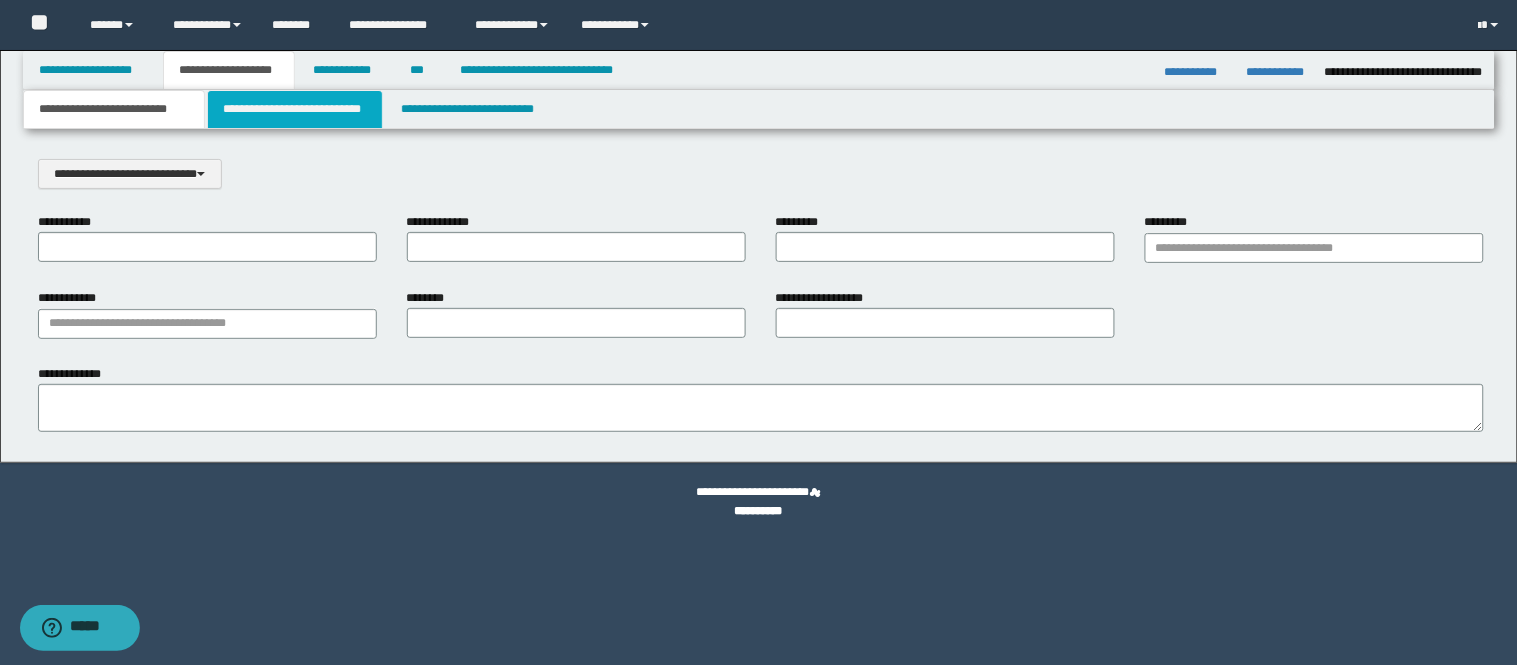 click on "**********" at bounding box center [295, 109] 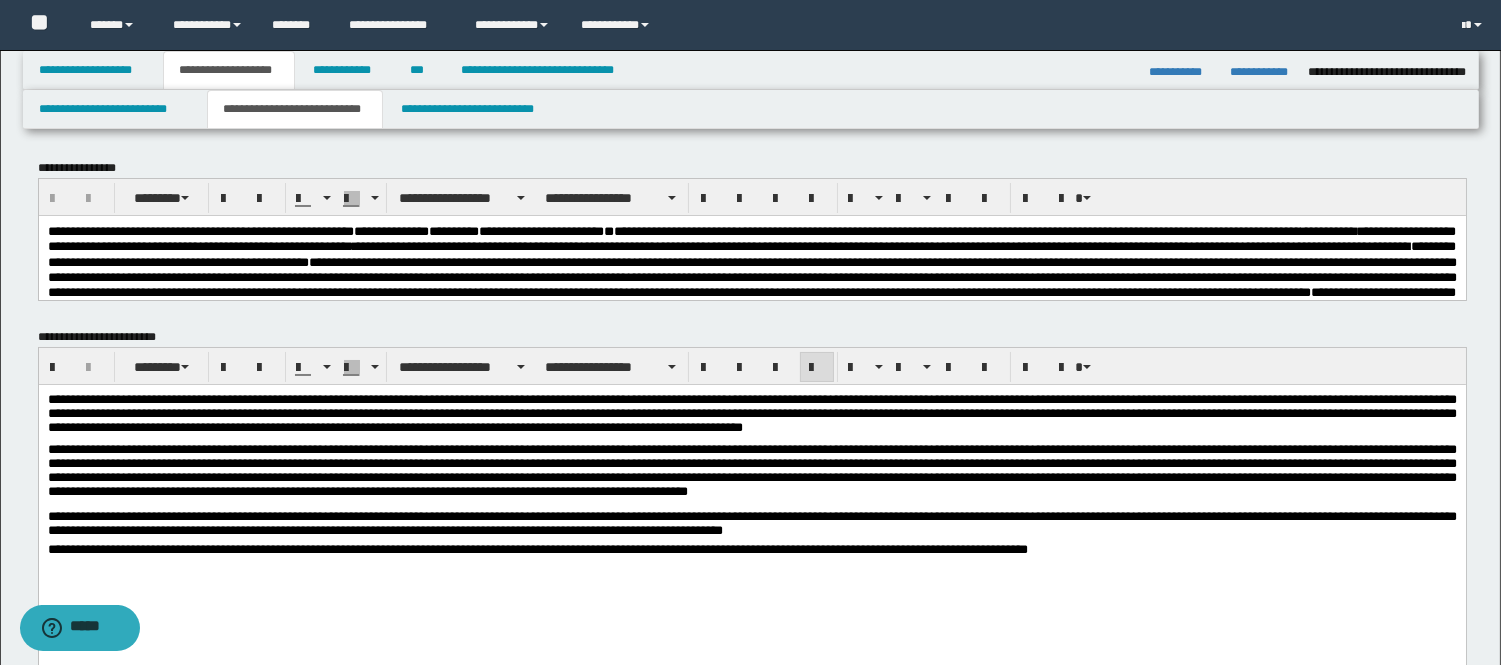 click on "**********" at bounding box center (751, 476) 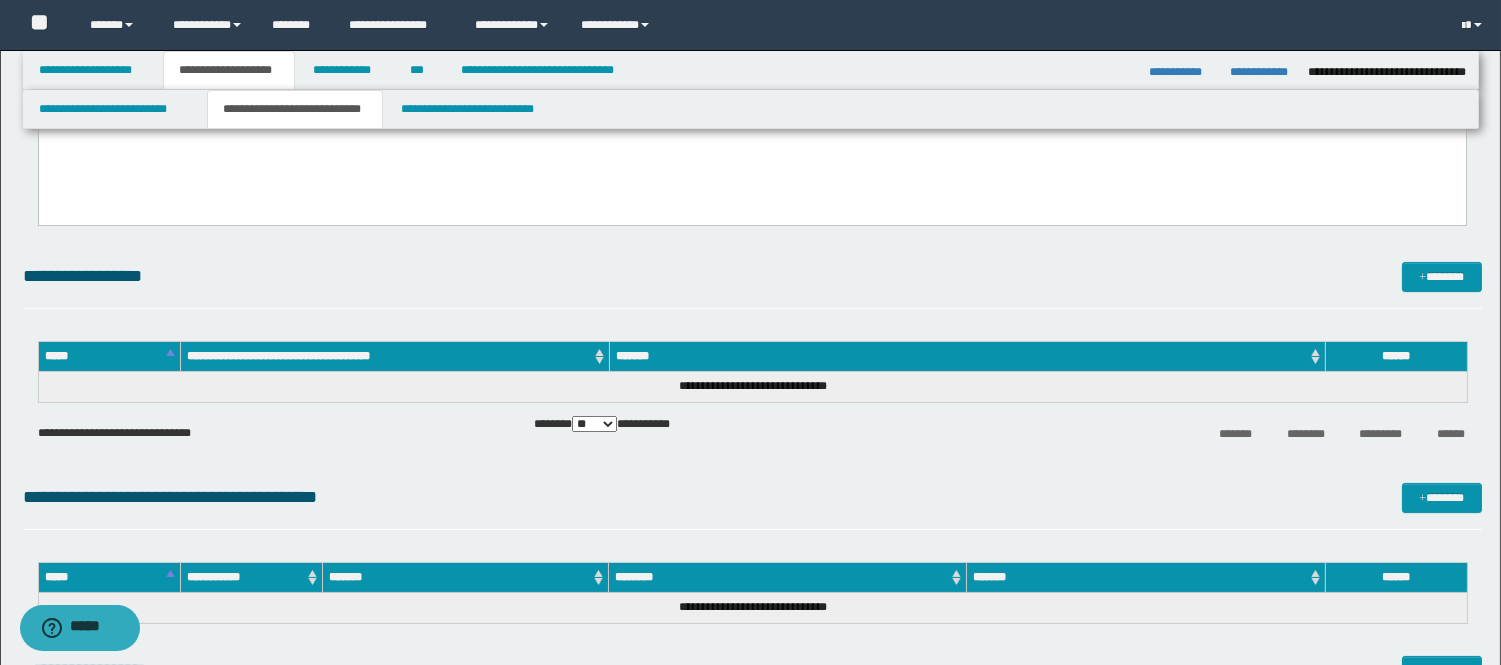 scroll, scrollTop: 444, scrollLeft: 0, axis: vertical 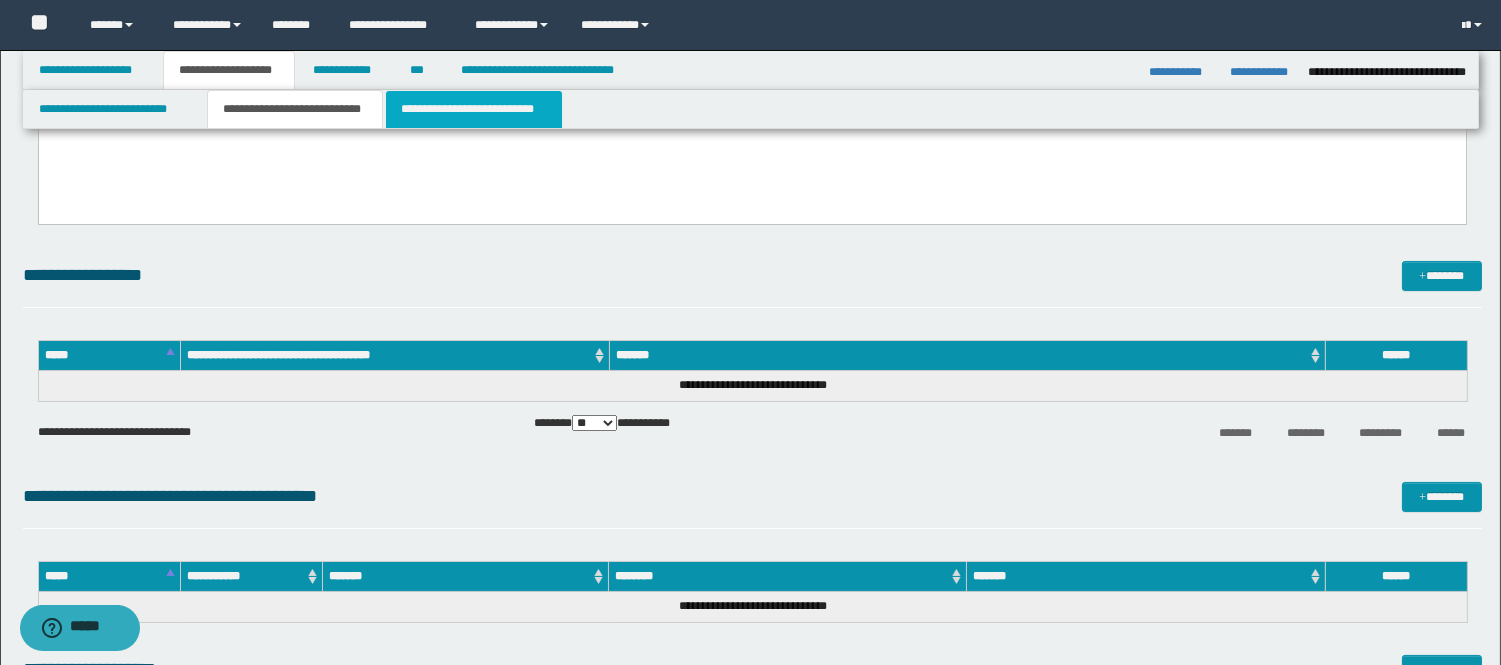 click on "**********" at bounding box center (474, 109) 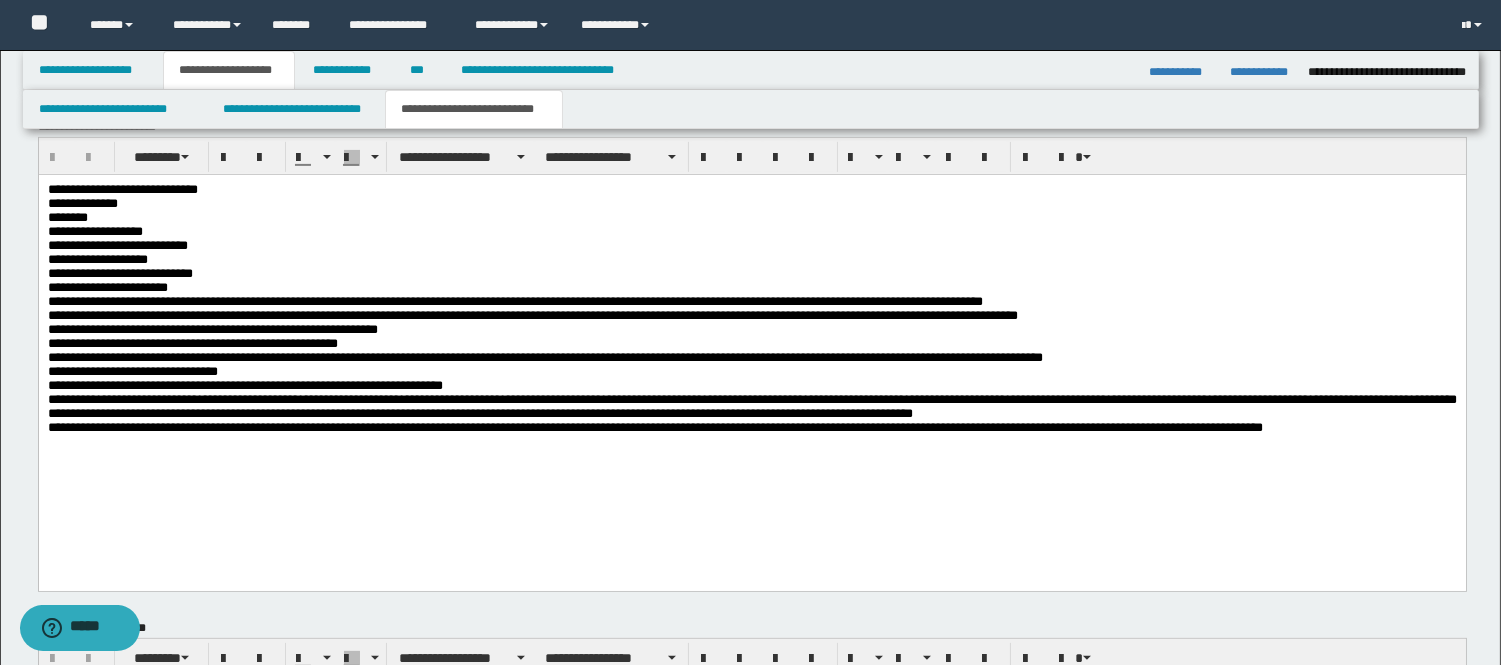 scroll, scrollTop: 1337, scrollLeft: 0, axis: vertical 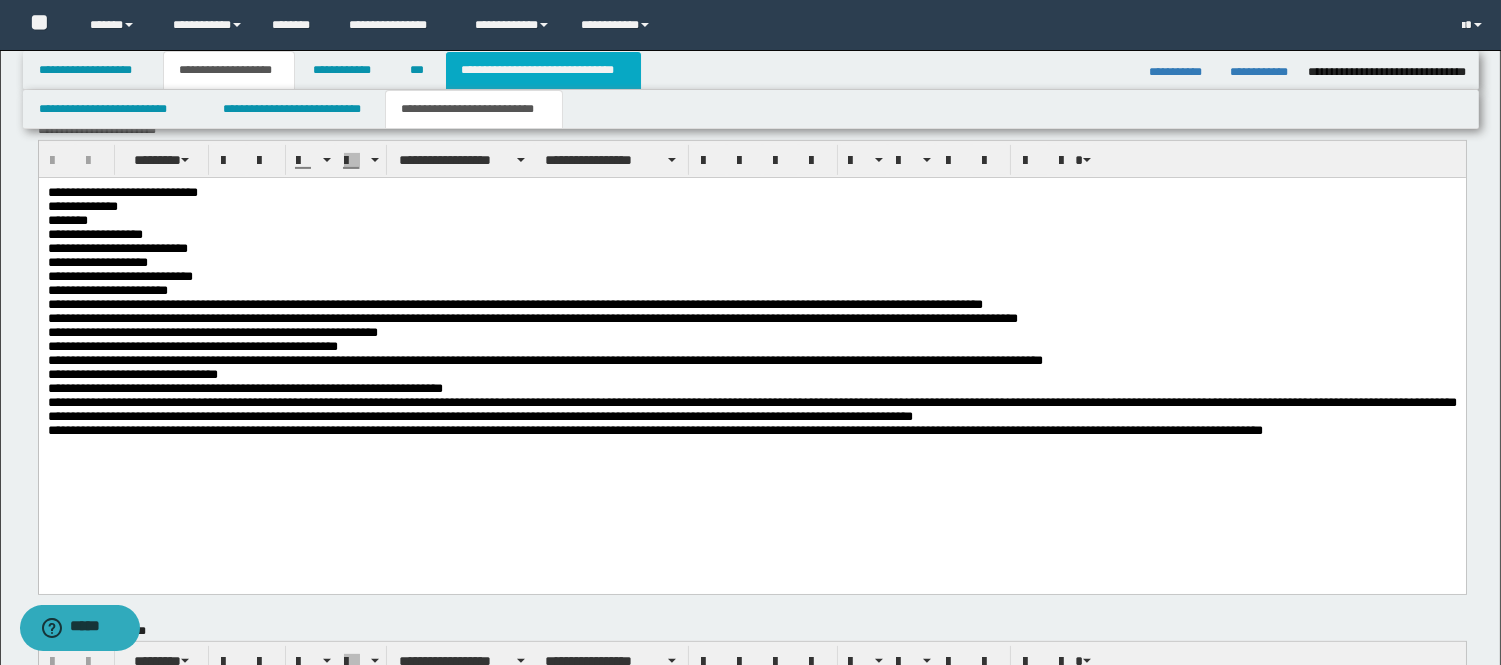 click on "**********" at bounding box center [543, 70] 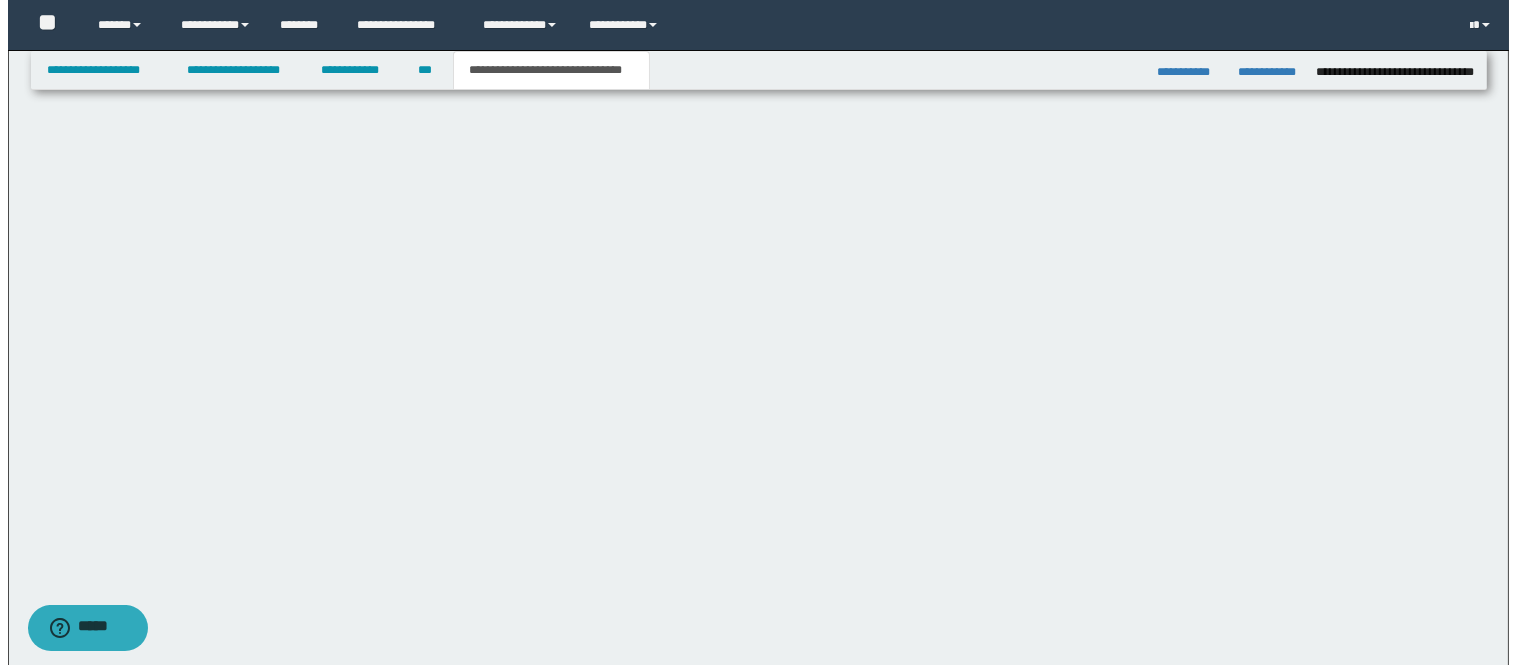 scroll, scrollTop: 0, scrollLeft: 0, axis: both 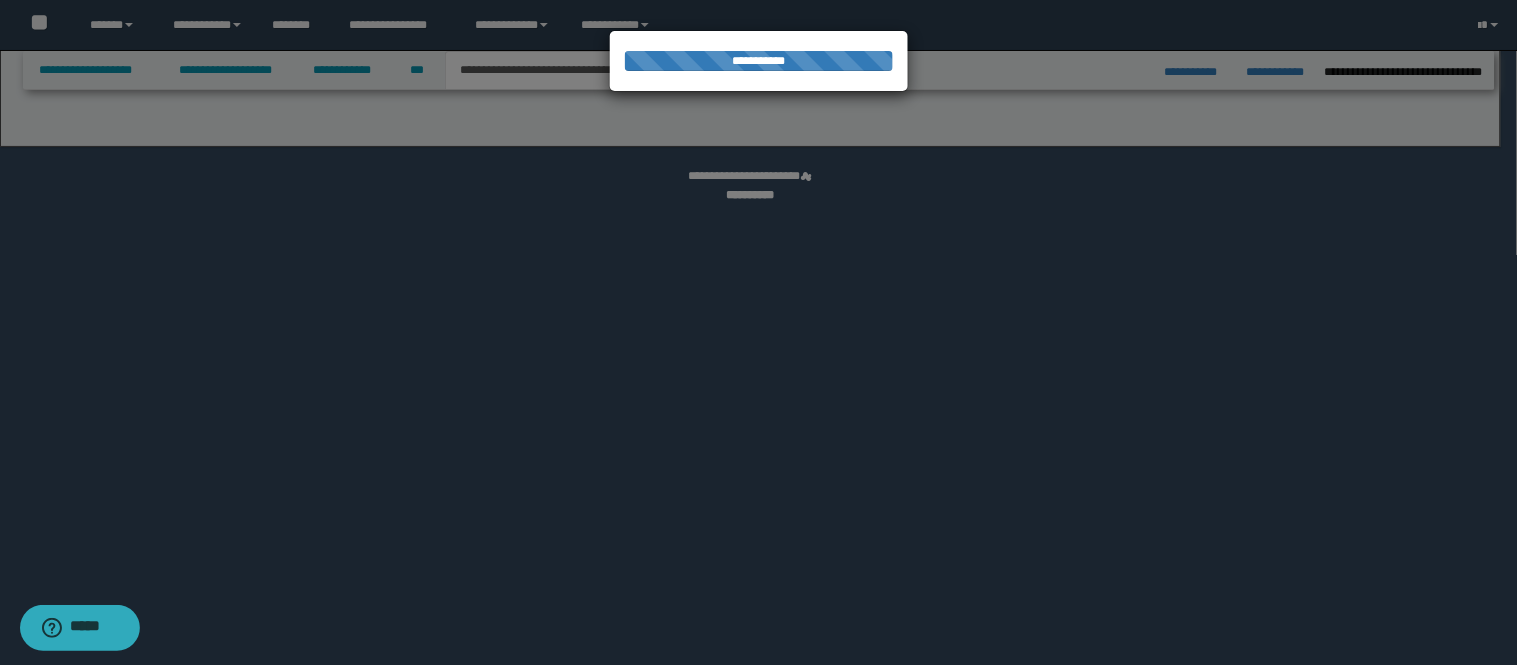 select on "*" 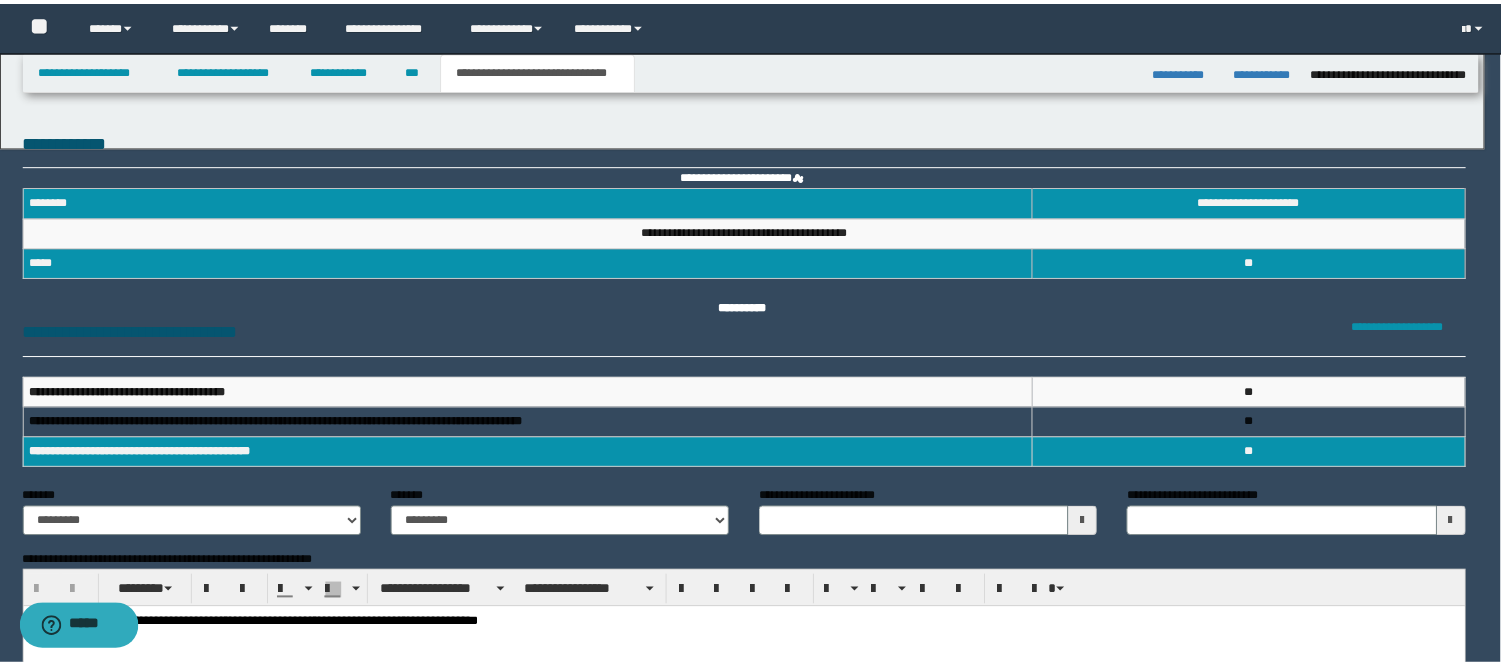 scroll, scrollTop: 0, scrollLeft: 0, axis: both 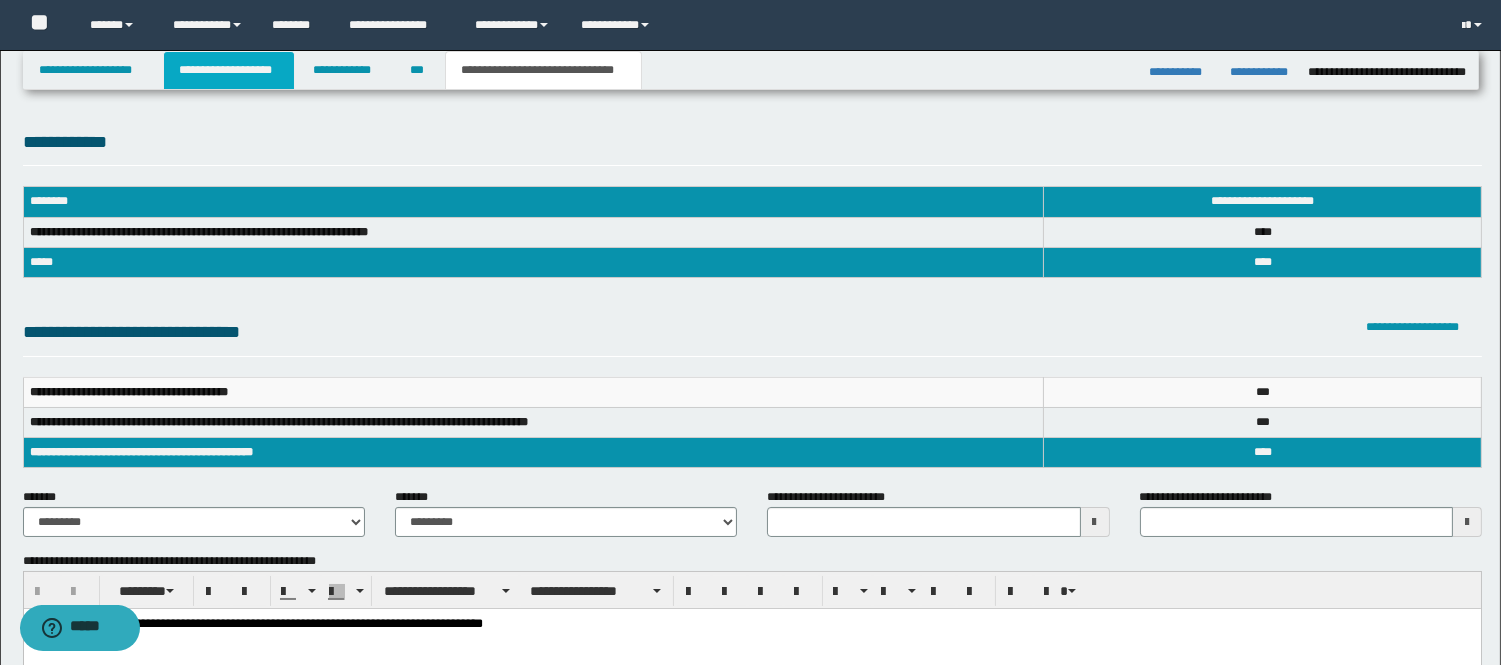 click on "**********" at bounding box center [229, 70] 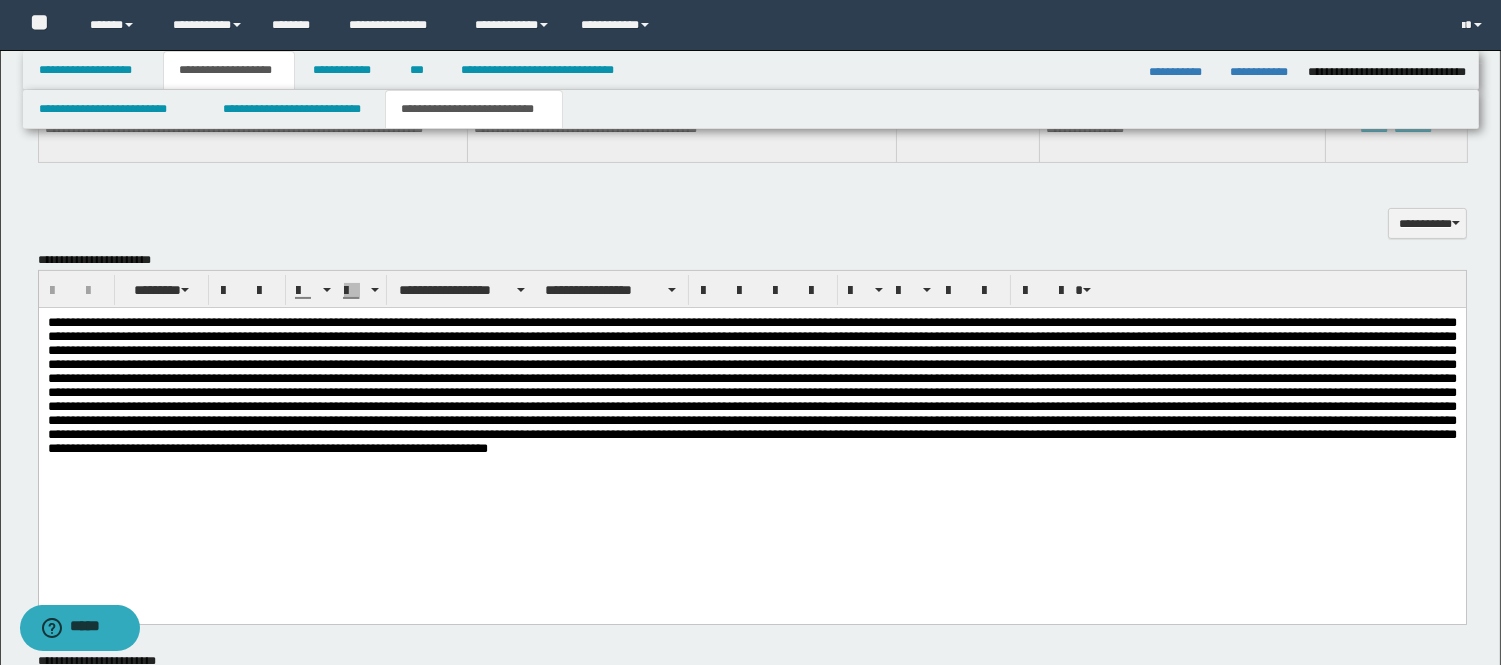 scroll, scrollTop: 888, scrollLeft: 0, axis: vertical 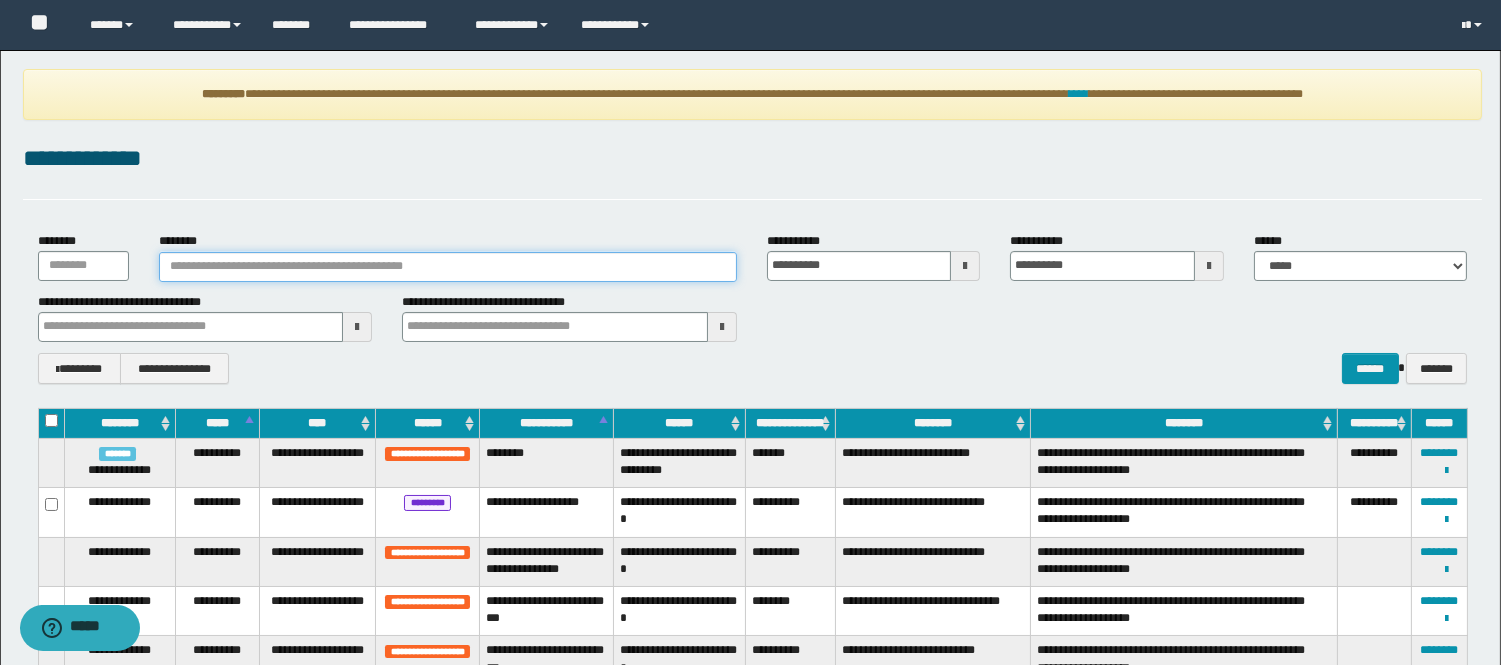 click on "********" at bounding box center [448, 267] 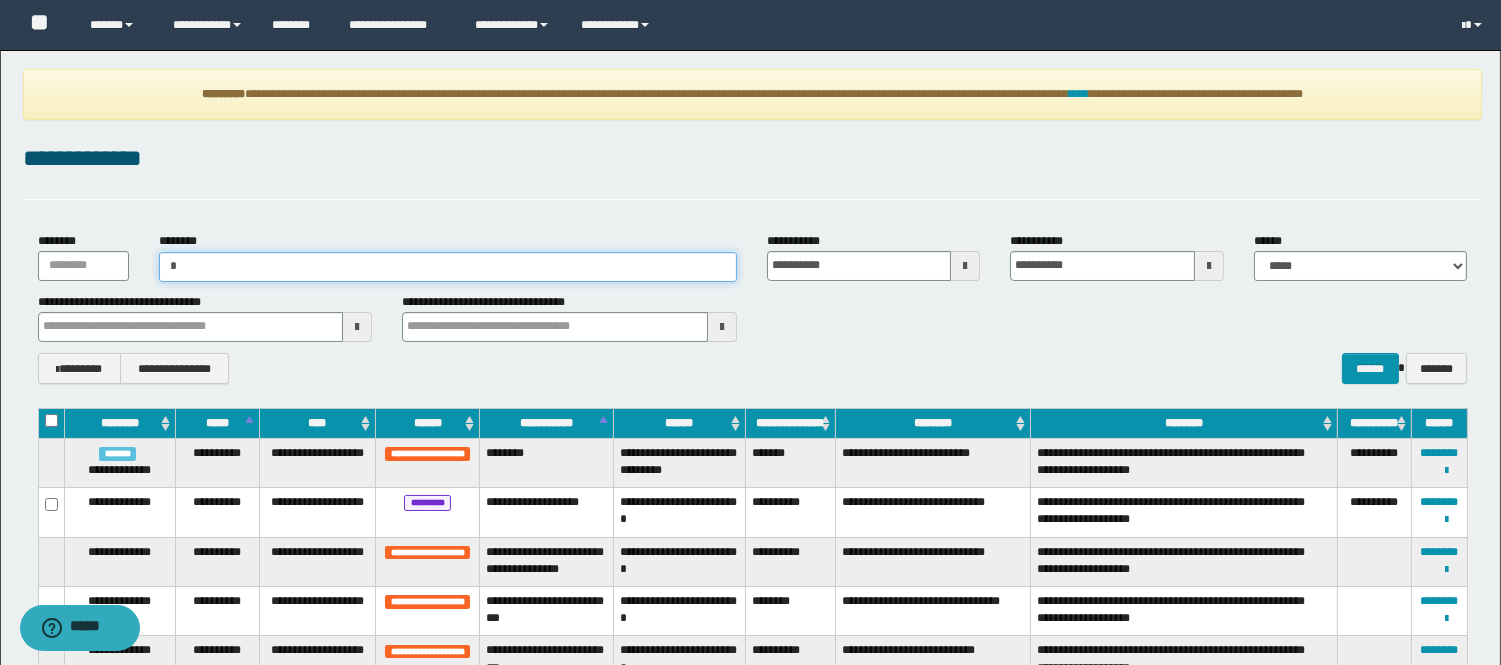 type on "**" 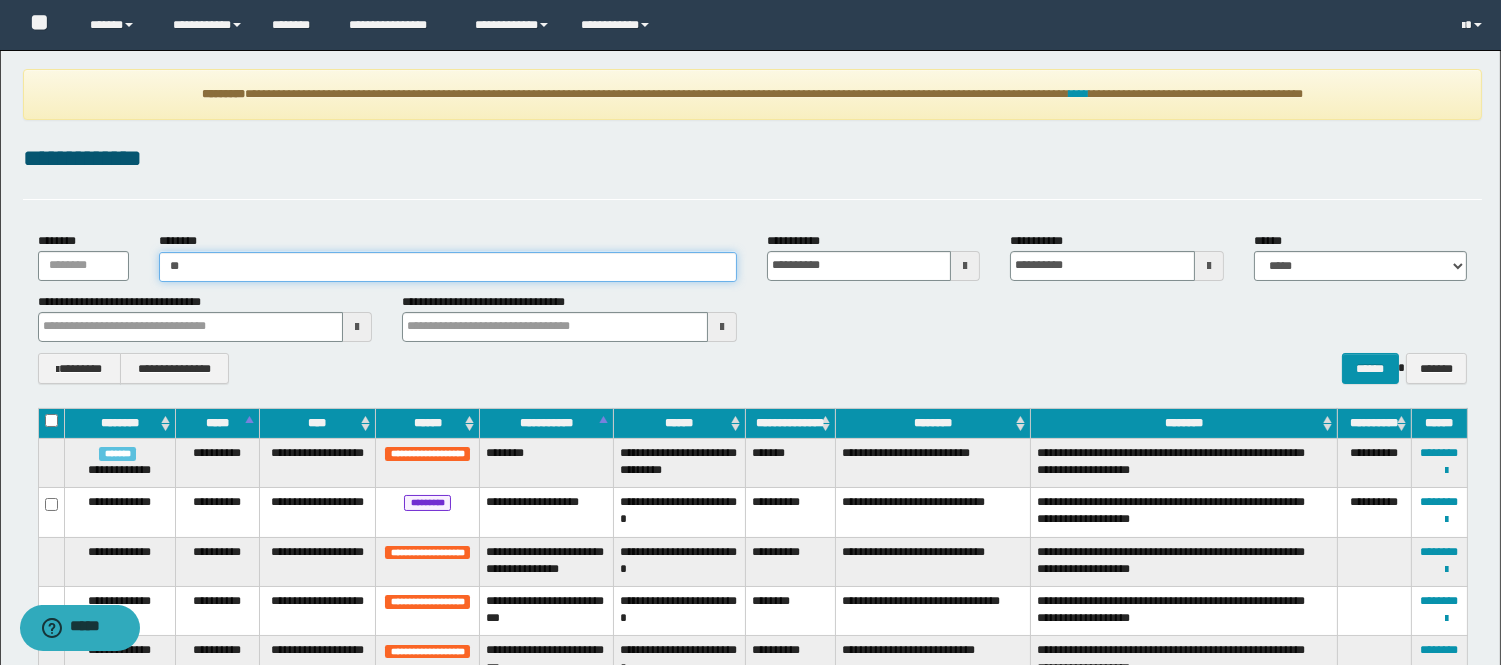 type on "**" 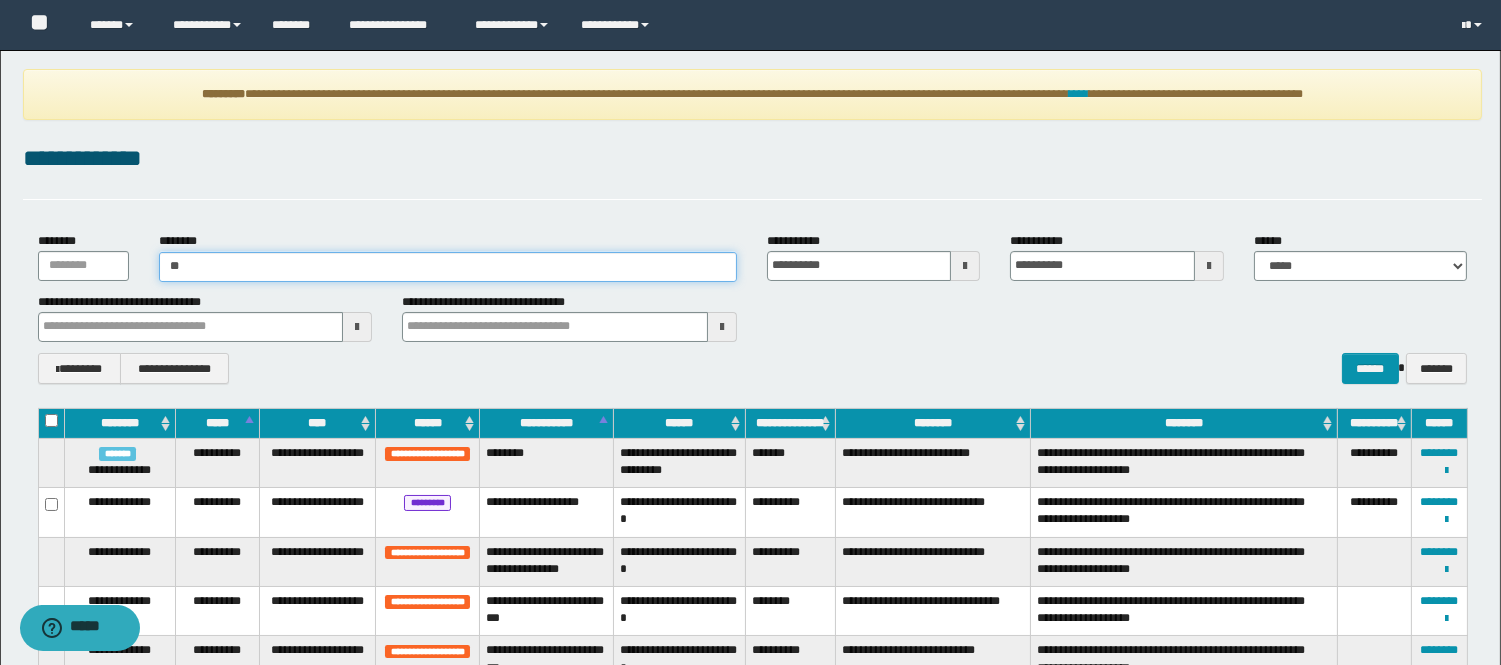 type 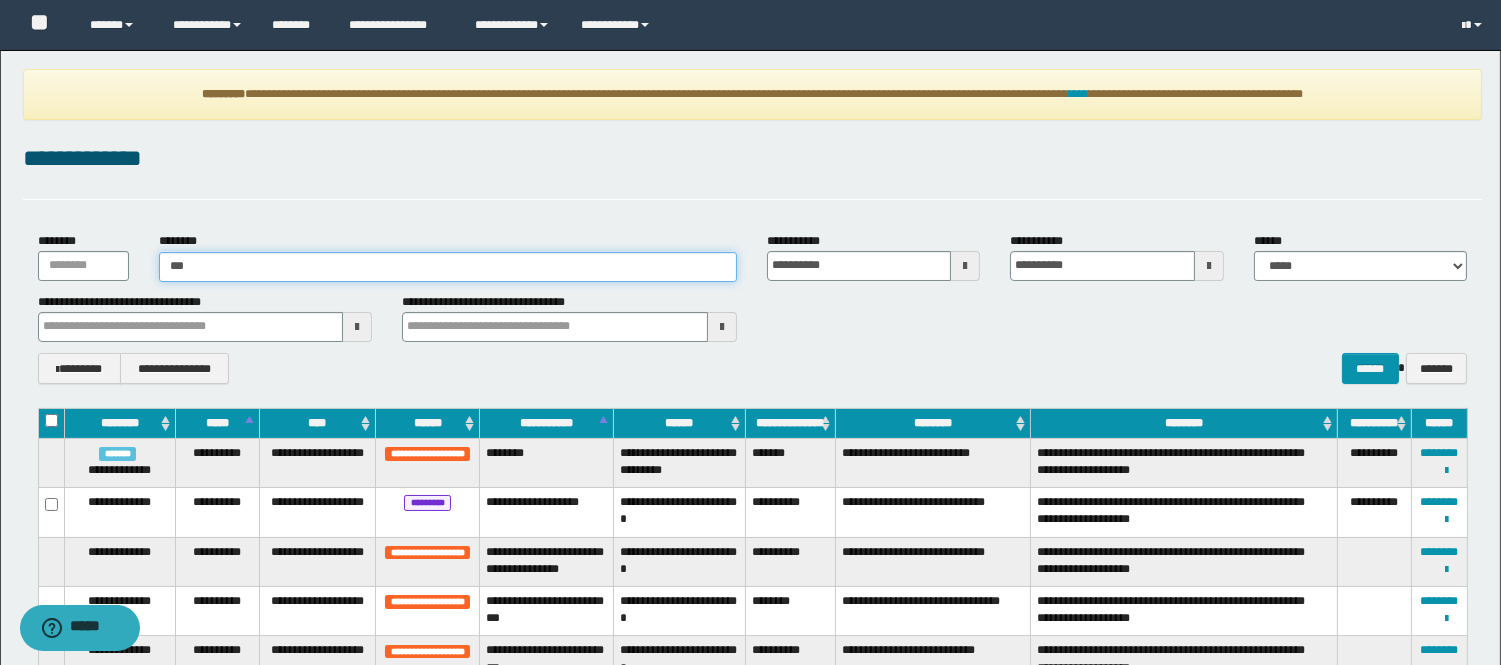 type on "***" 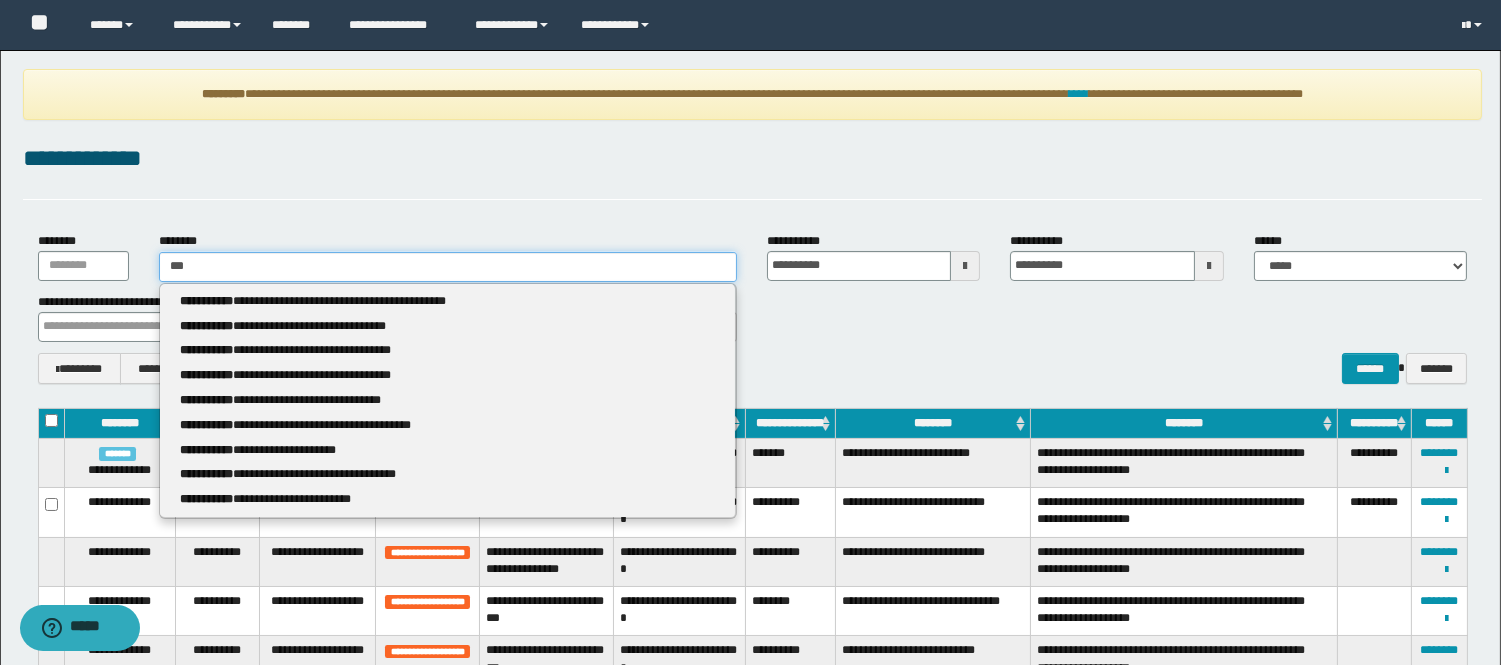 type 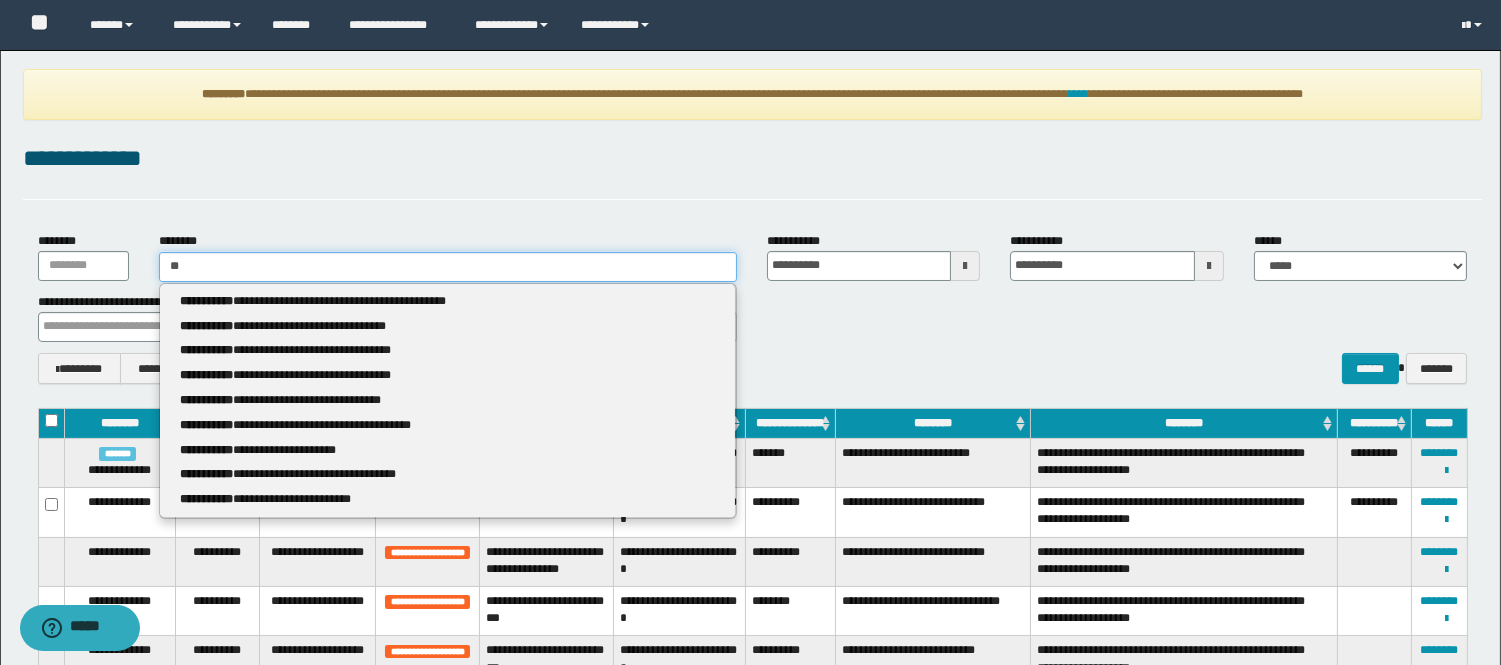 type on "**" 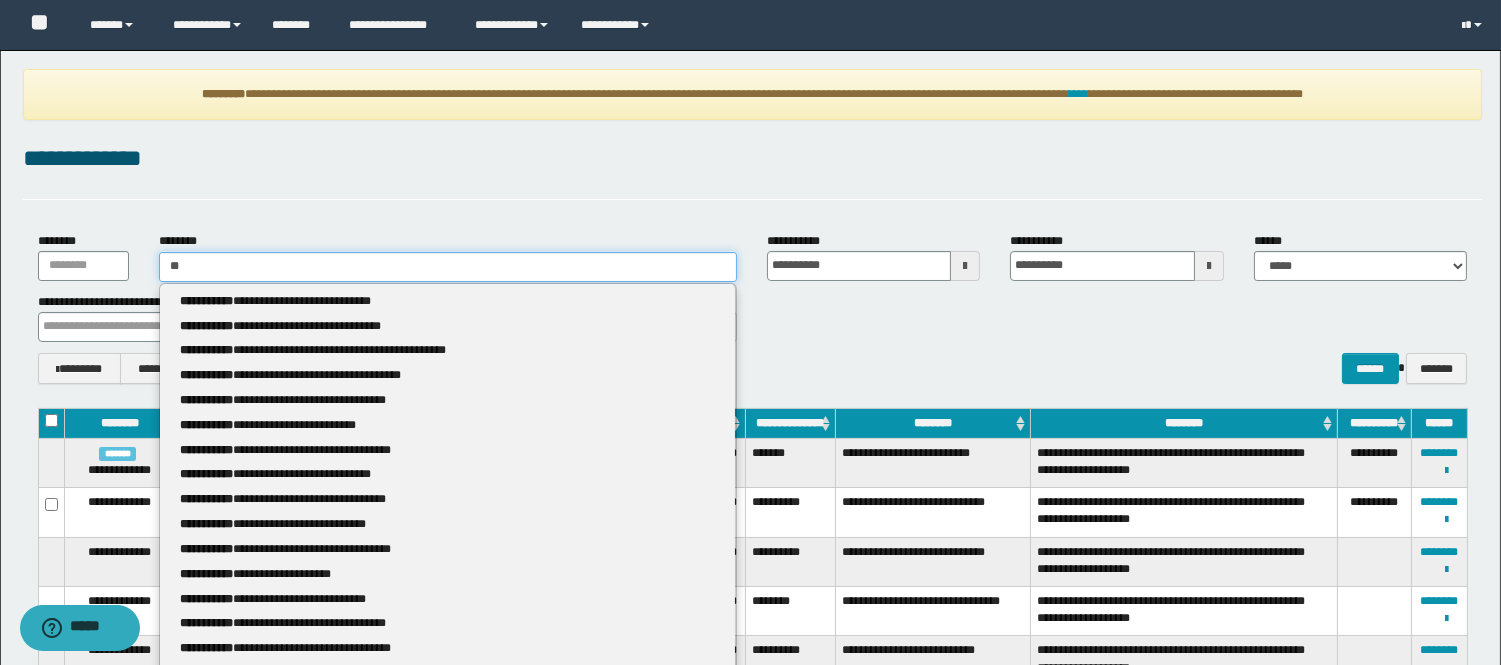 type 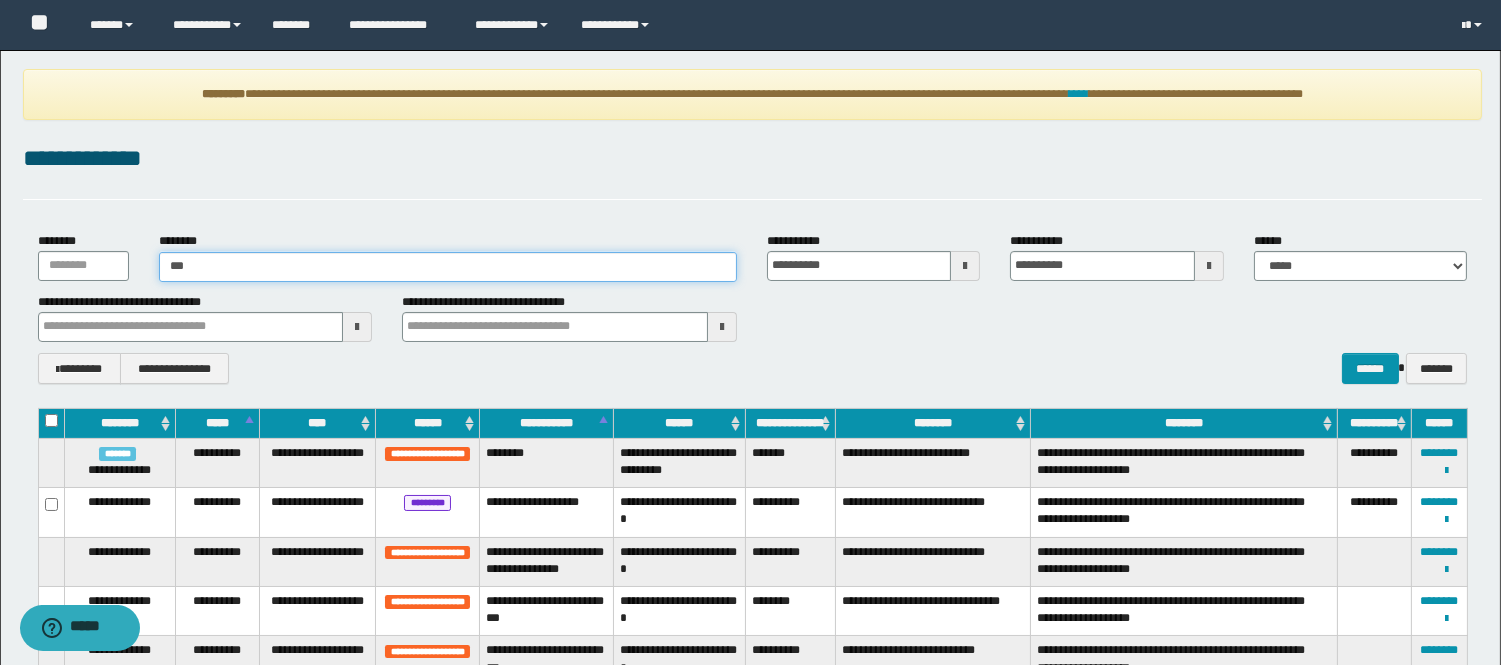 type on "**" 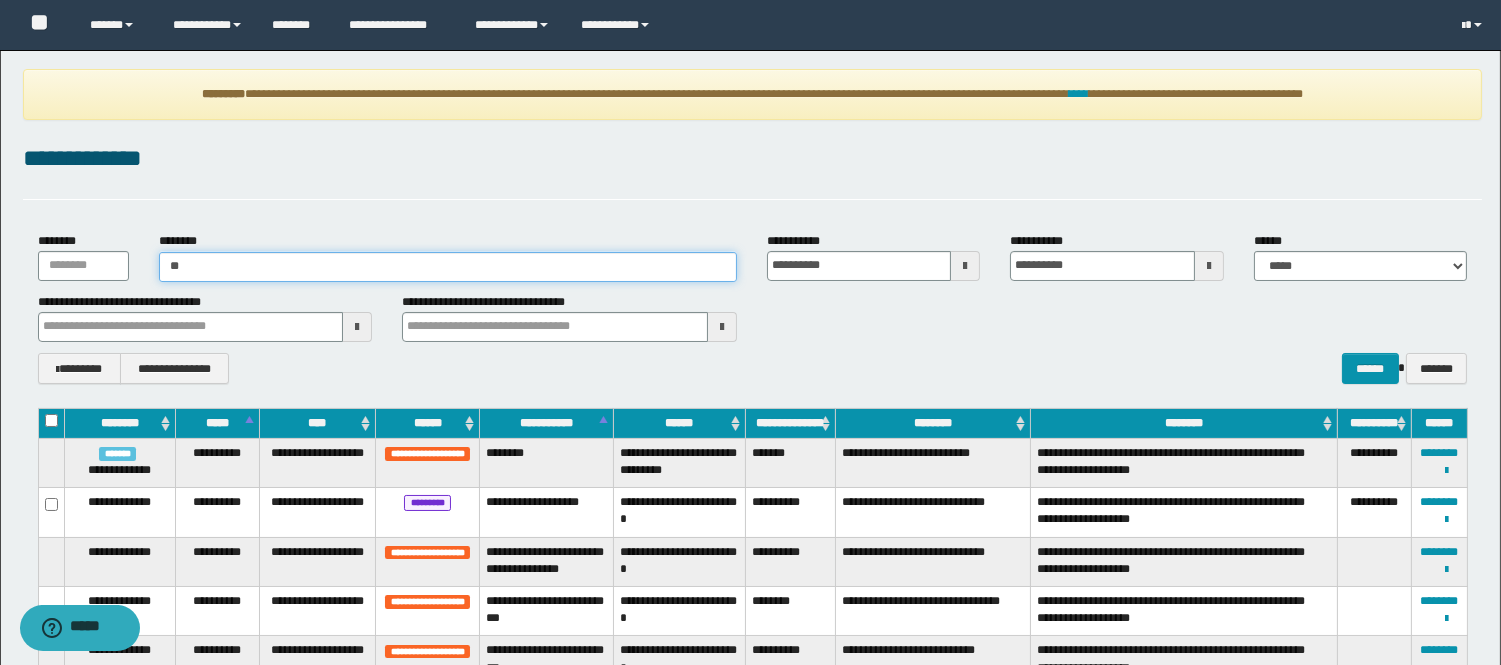 type on "**" 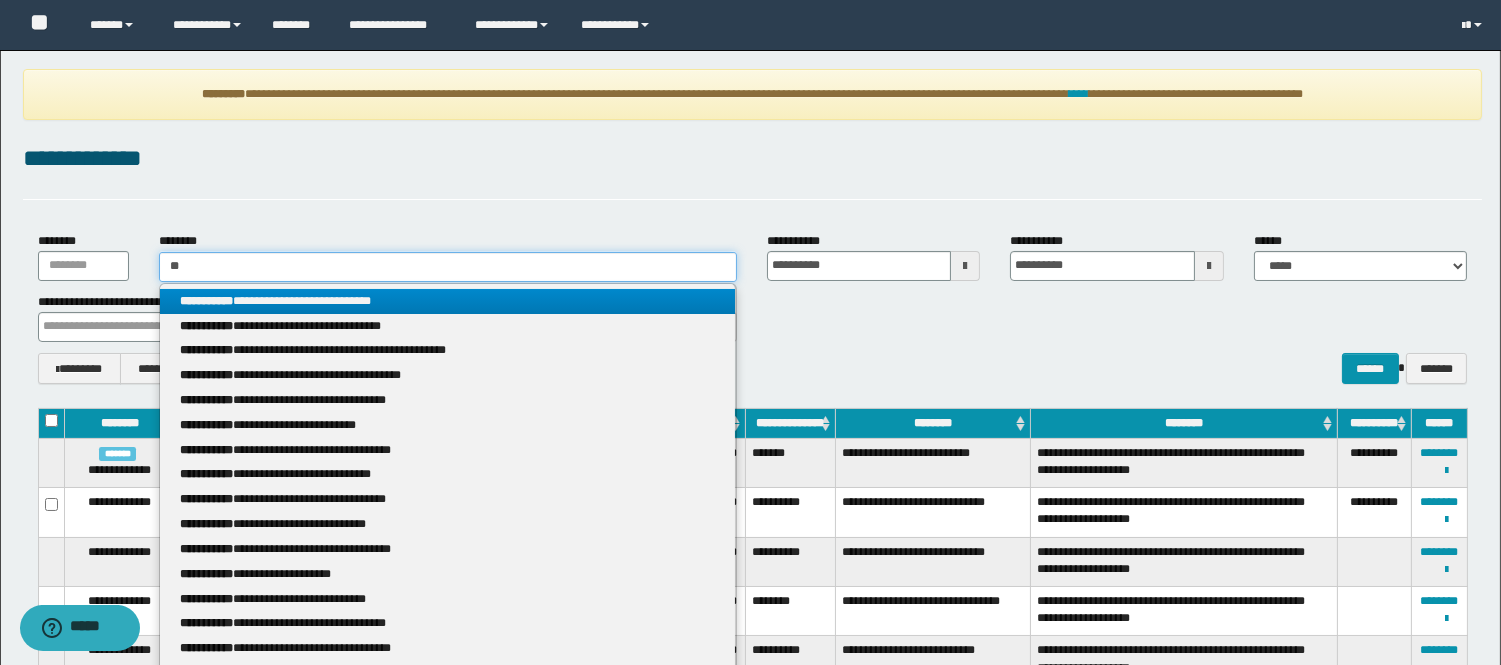 type 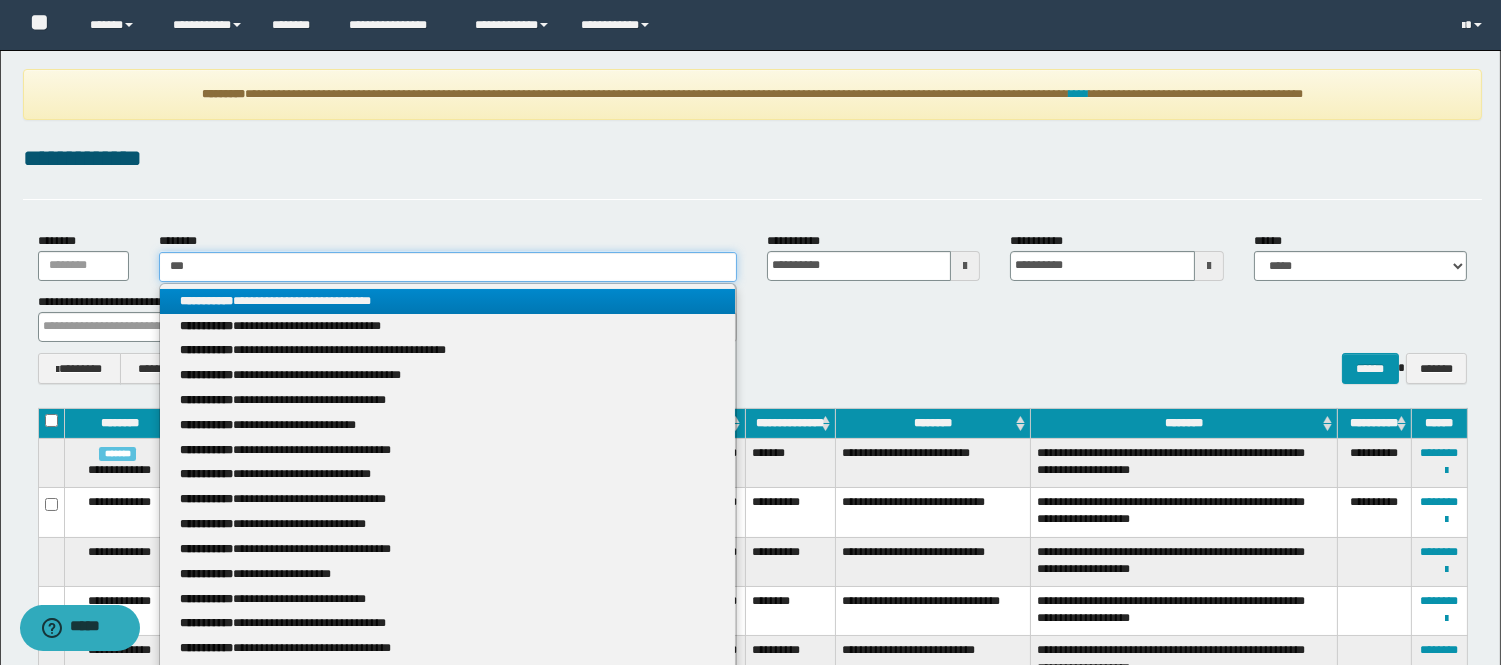 type on "***" 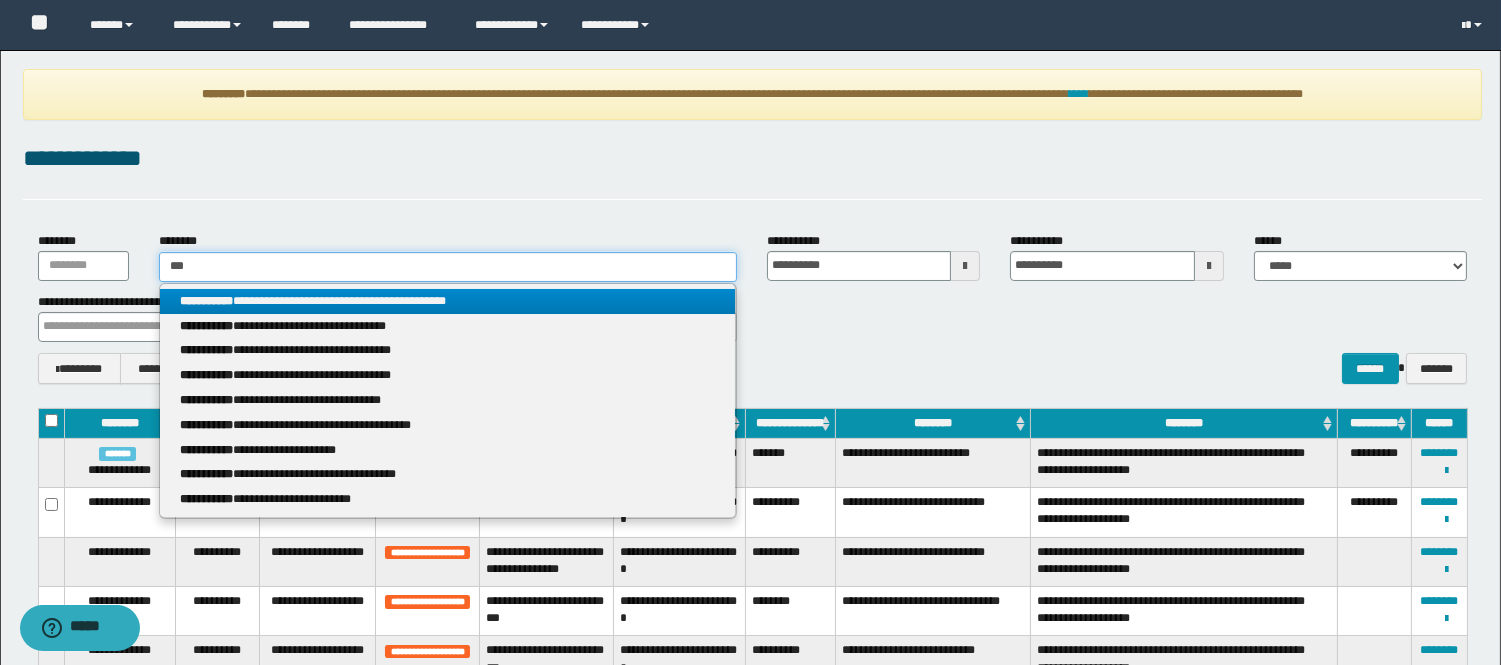 type 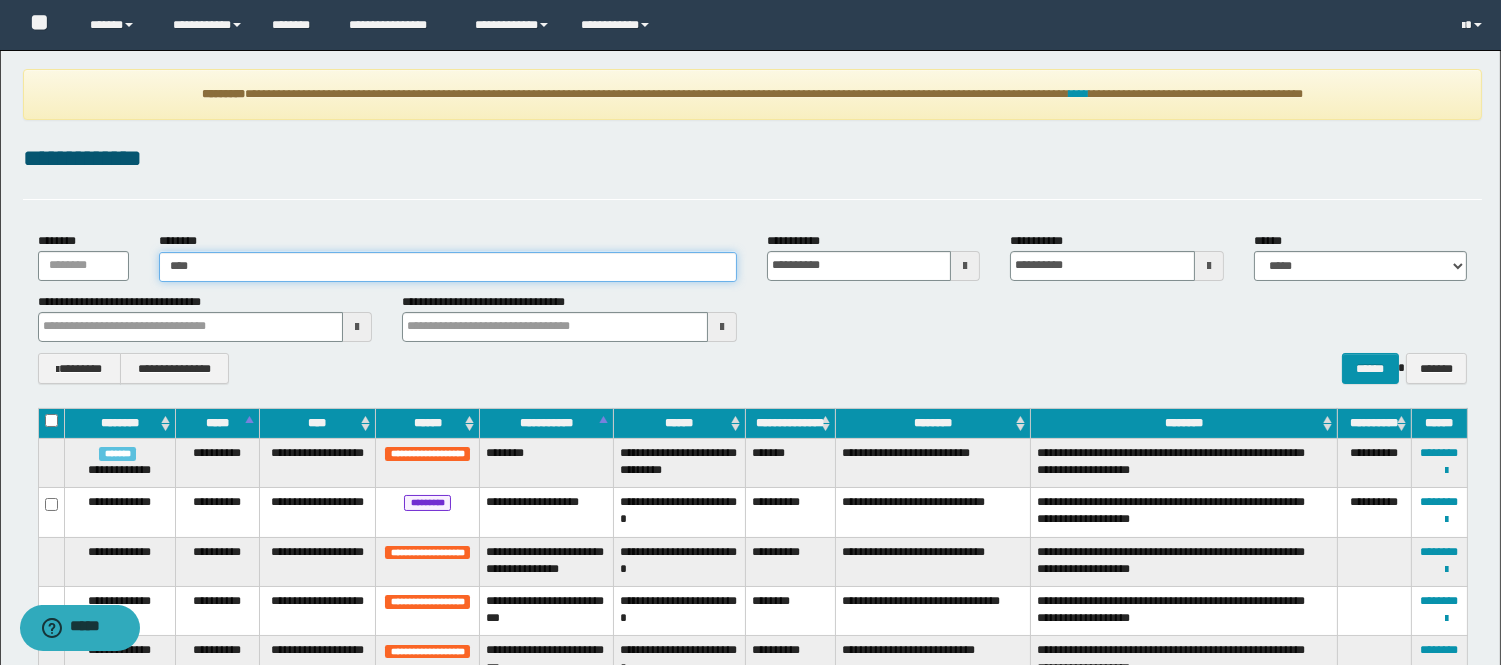 type on "*****" 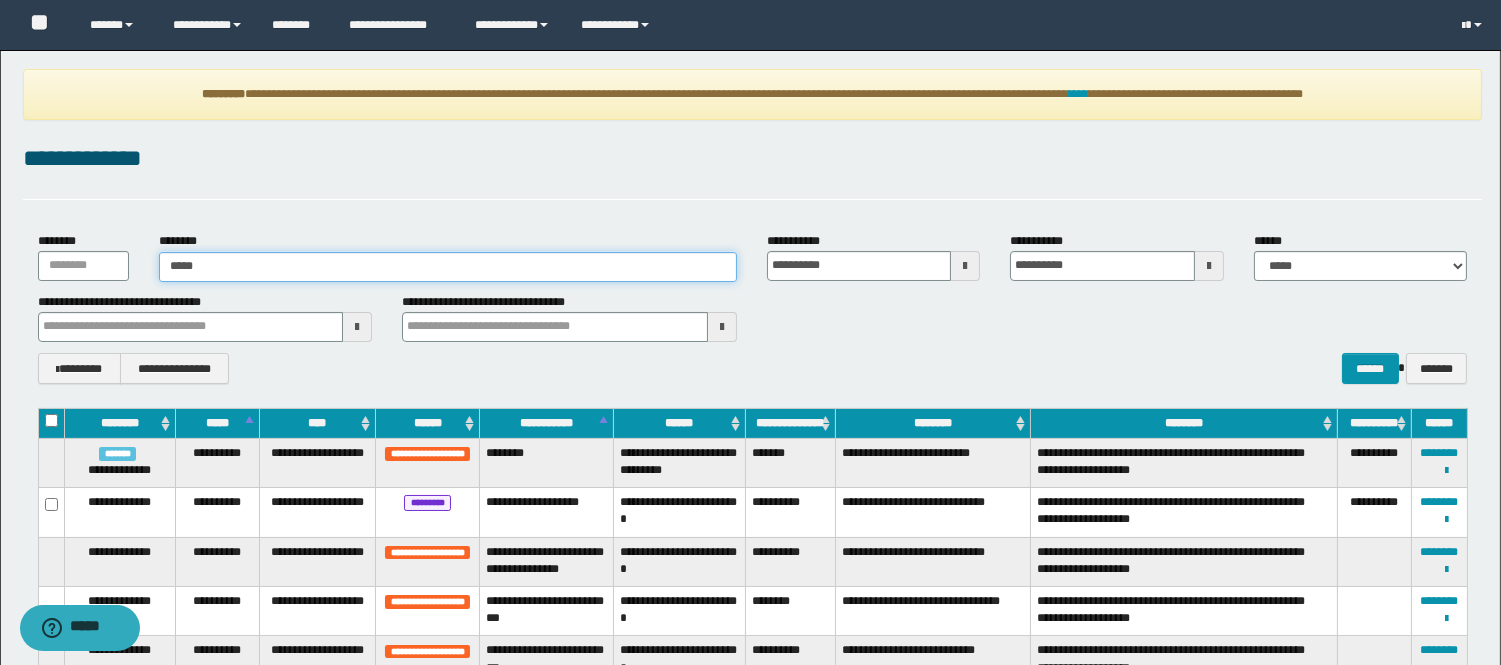 type on "*****" 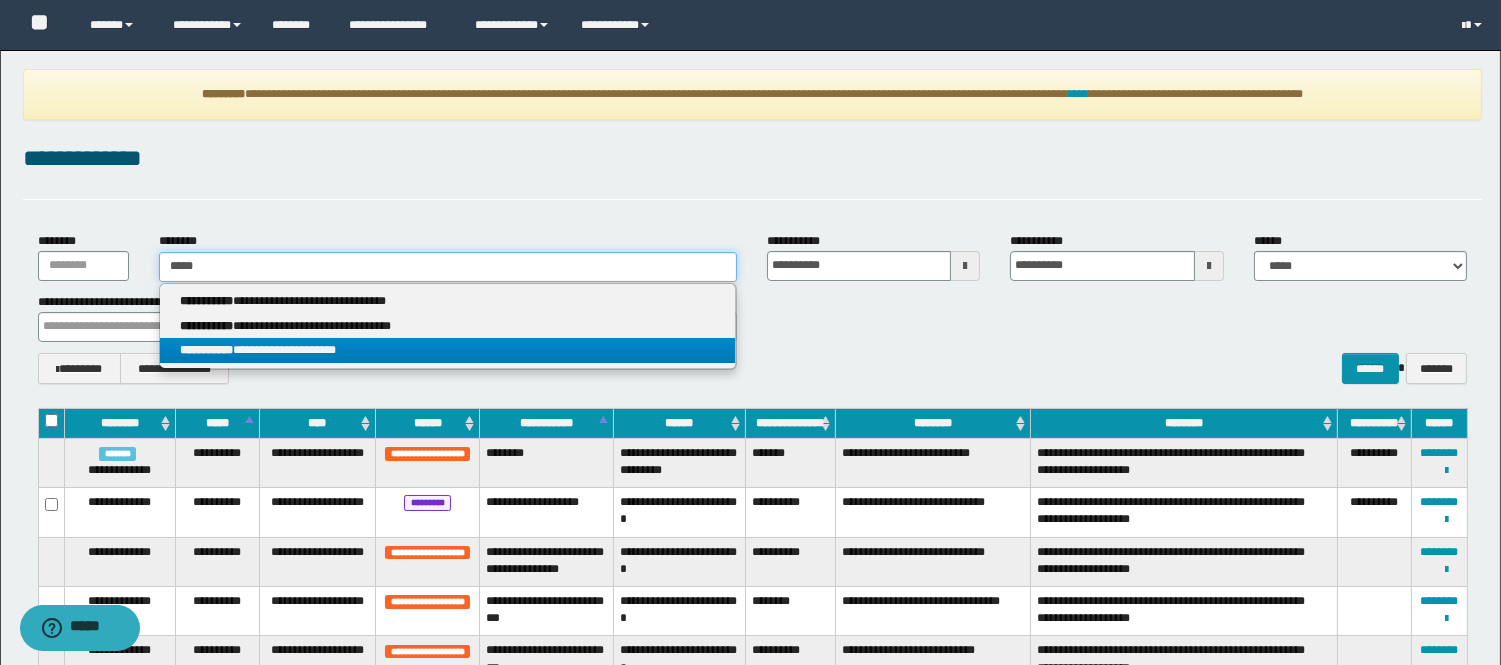 type on "*****" 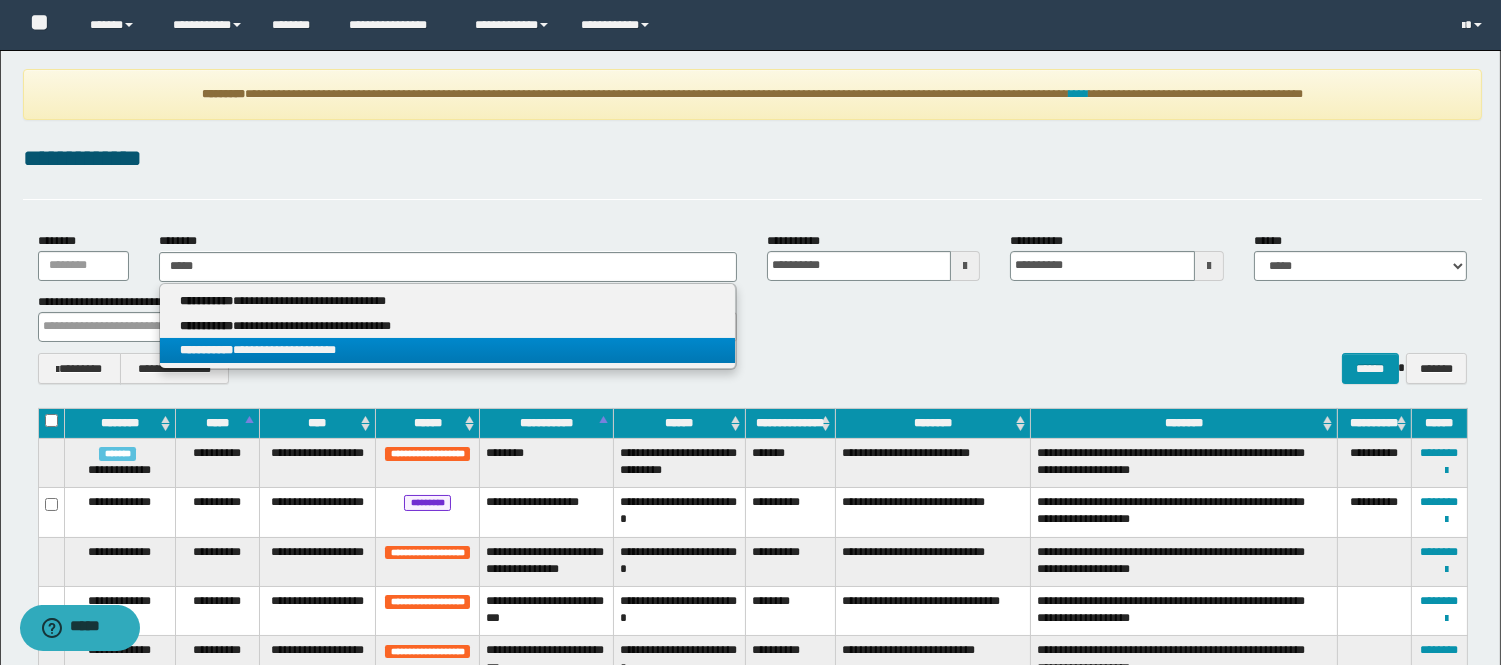click on "**********" at bounding box center [447, 350] 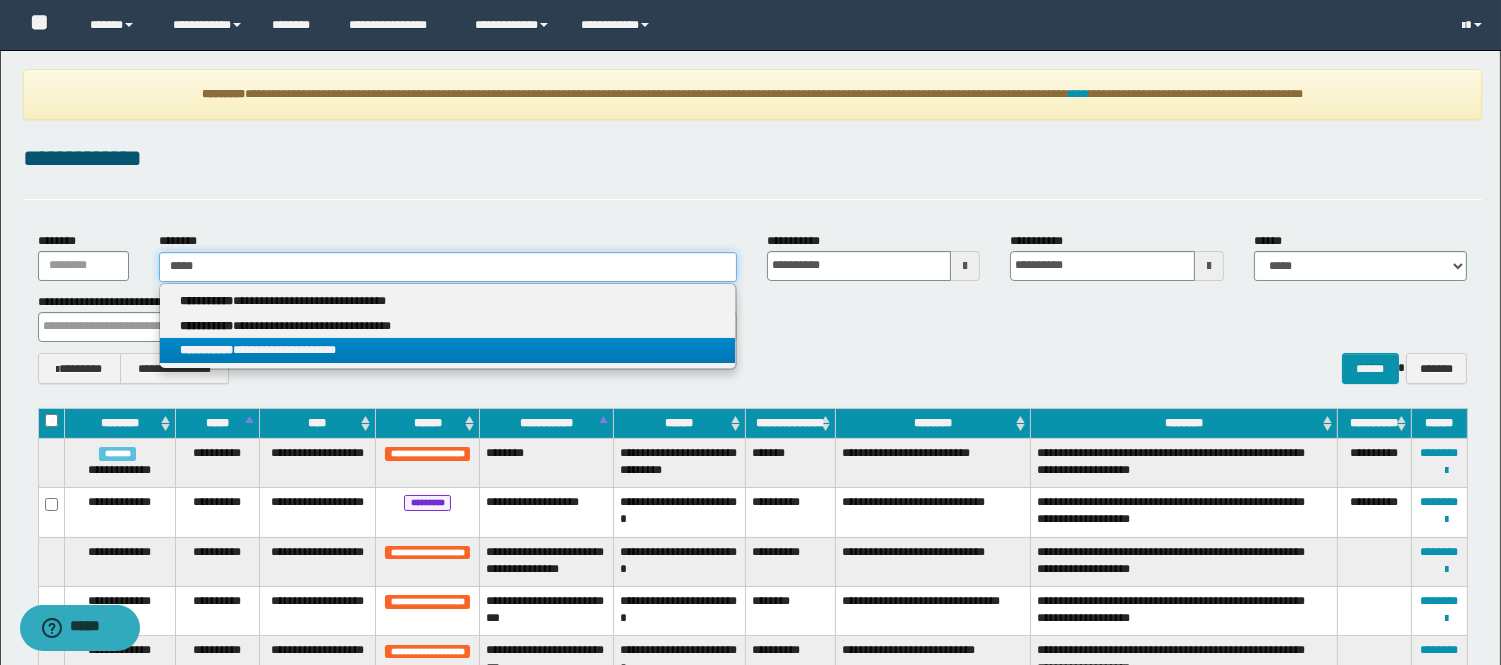 type 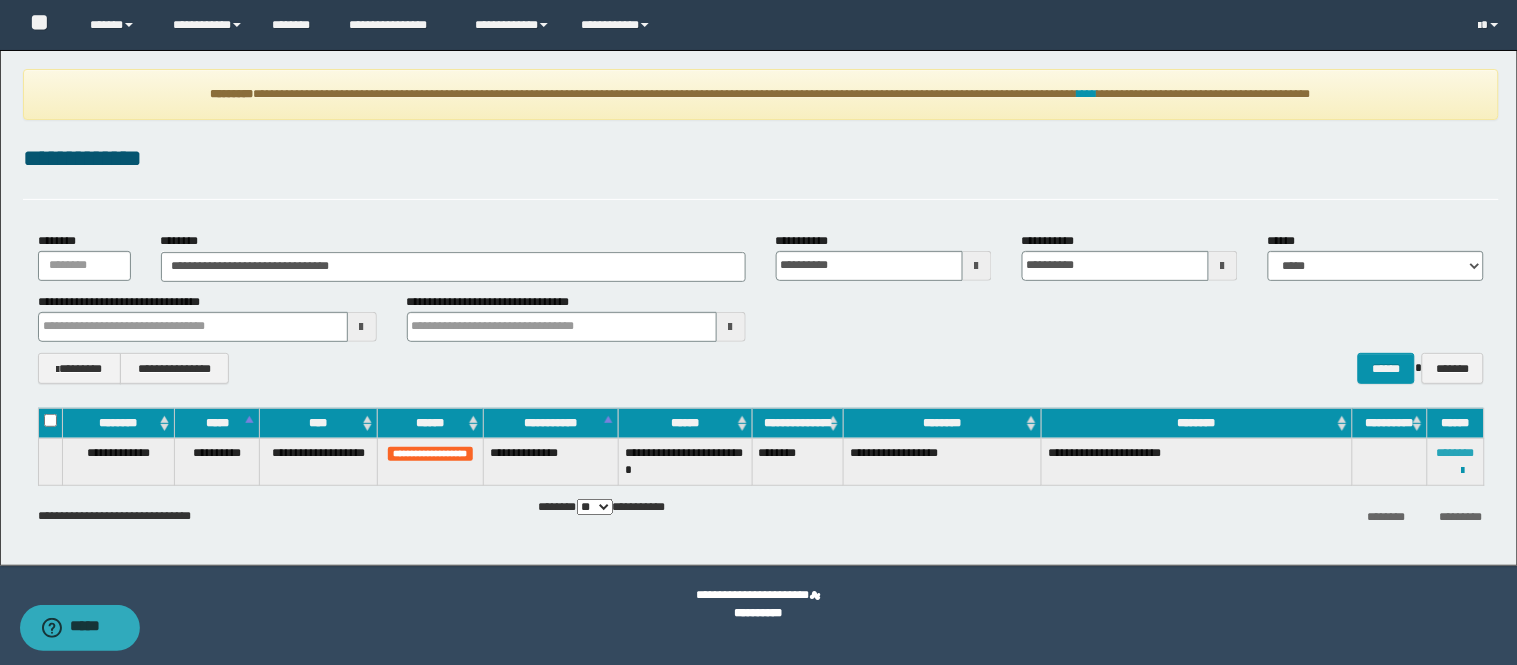 click on "********" at bounding box center (1456, 453) 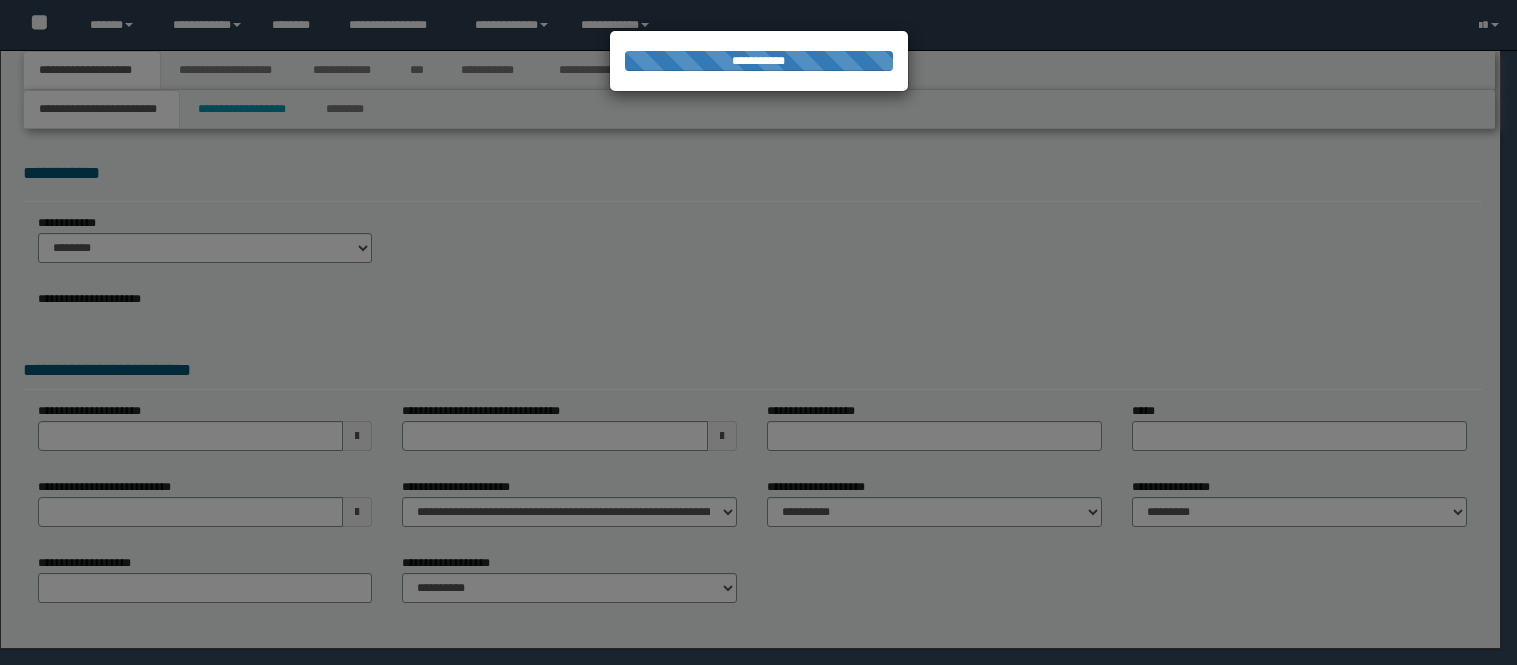 scroll, scrollTop: 0, scrollLeft: 0, axis: both 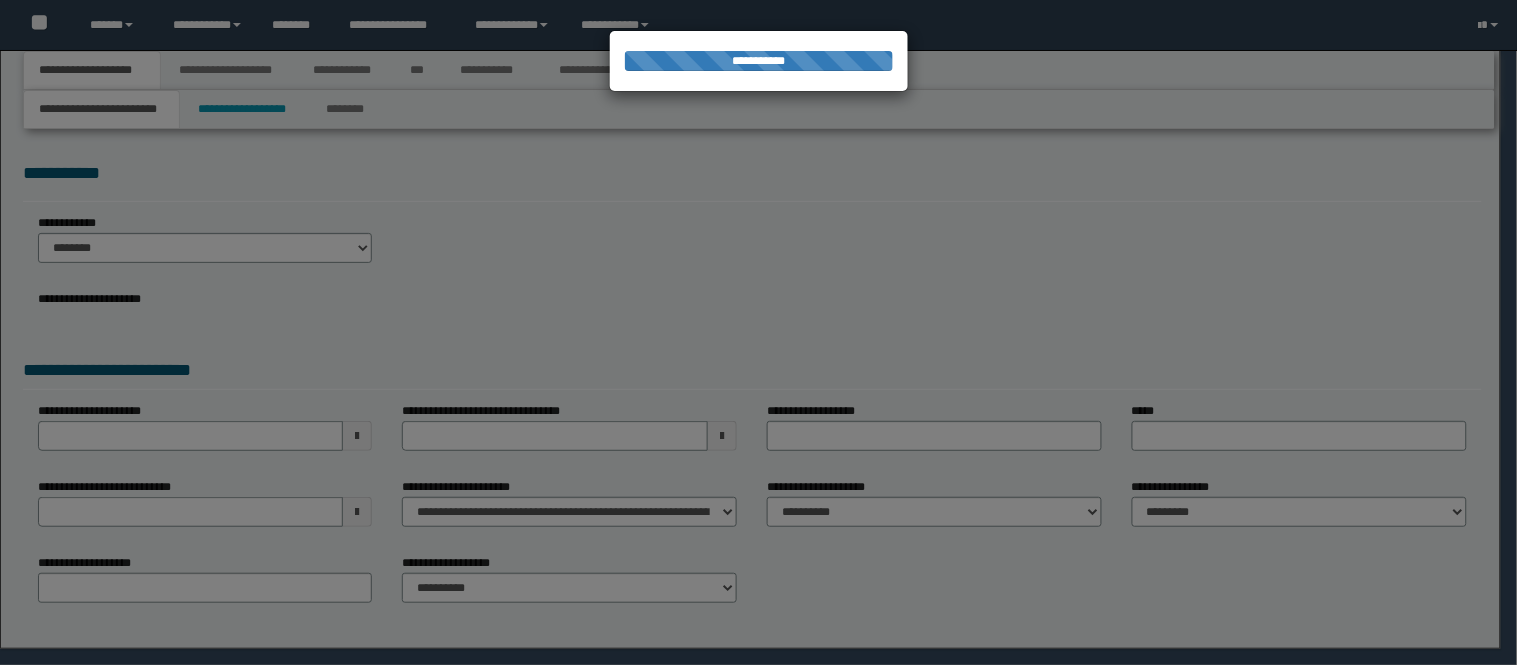 select on "*" 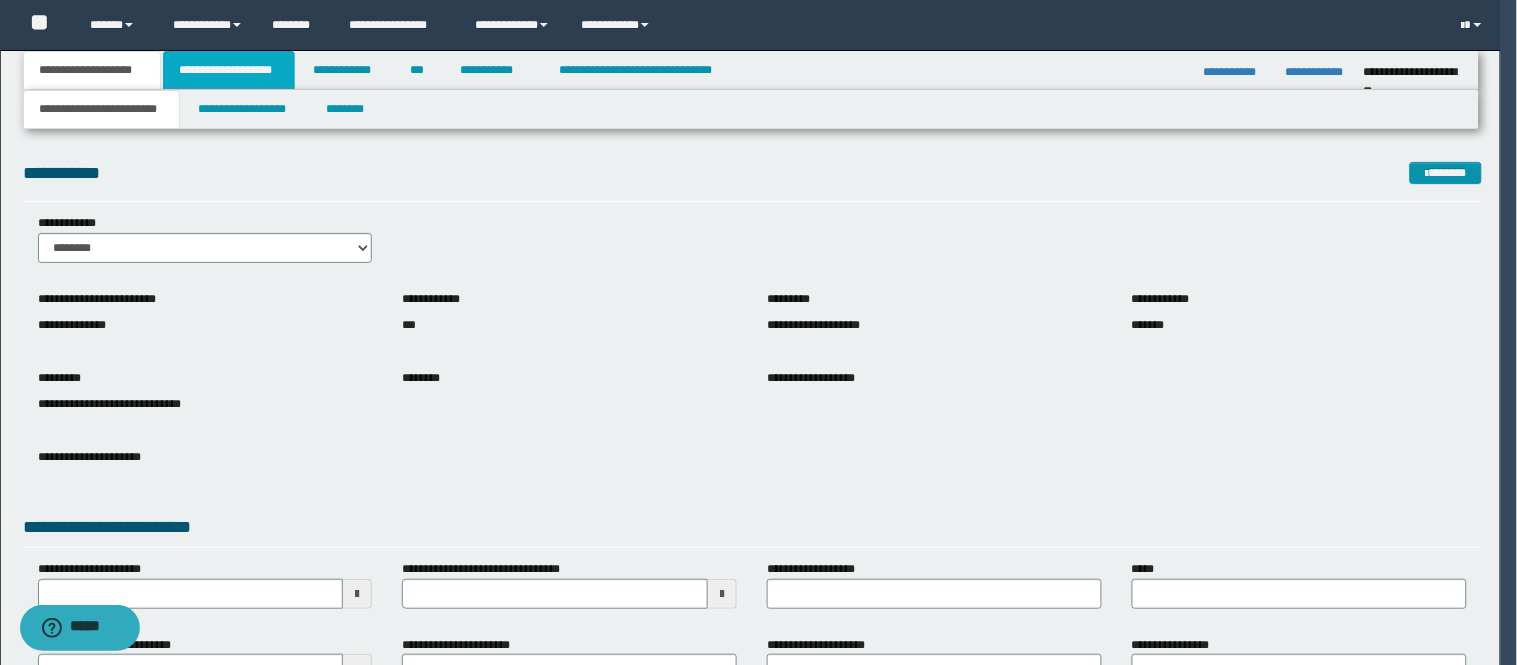 click on "**********" at bounding box center [229, 70] 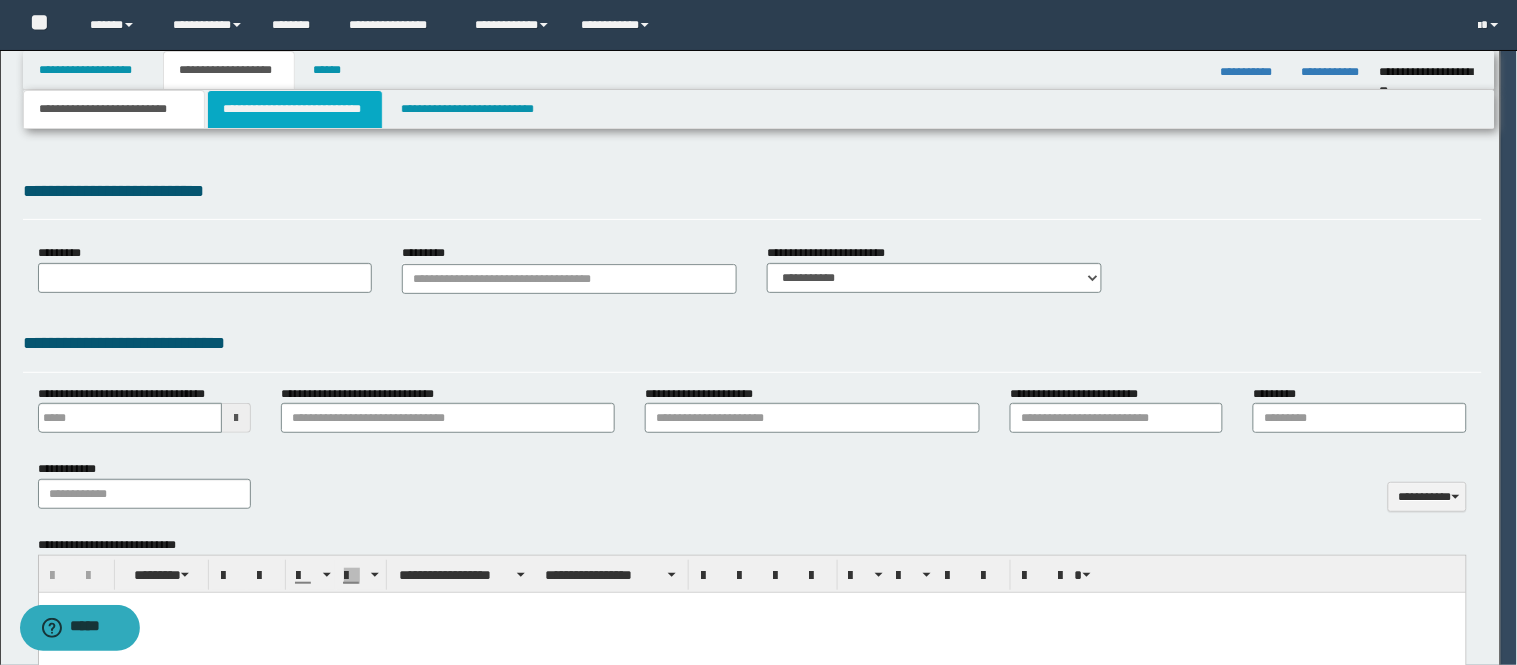 scroll, scrollTop: 0, scrollLeft: 0, axis: both 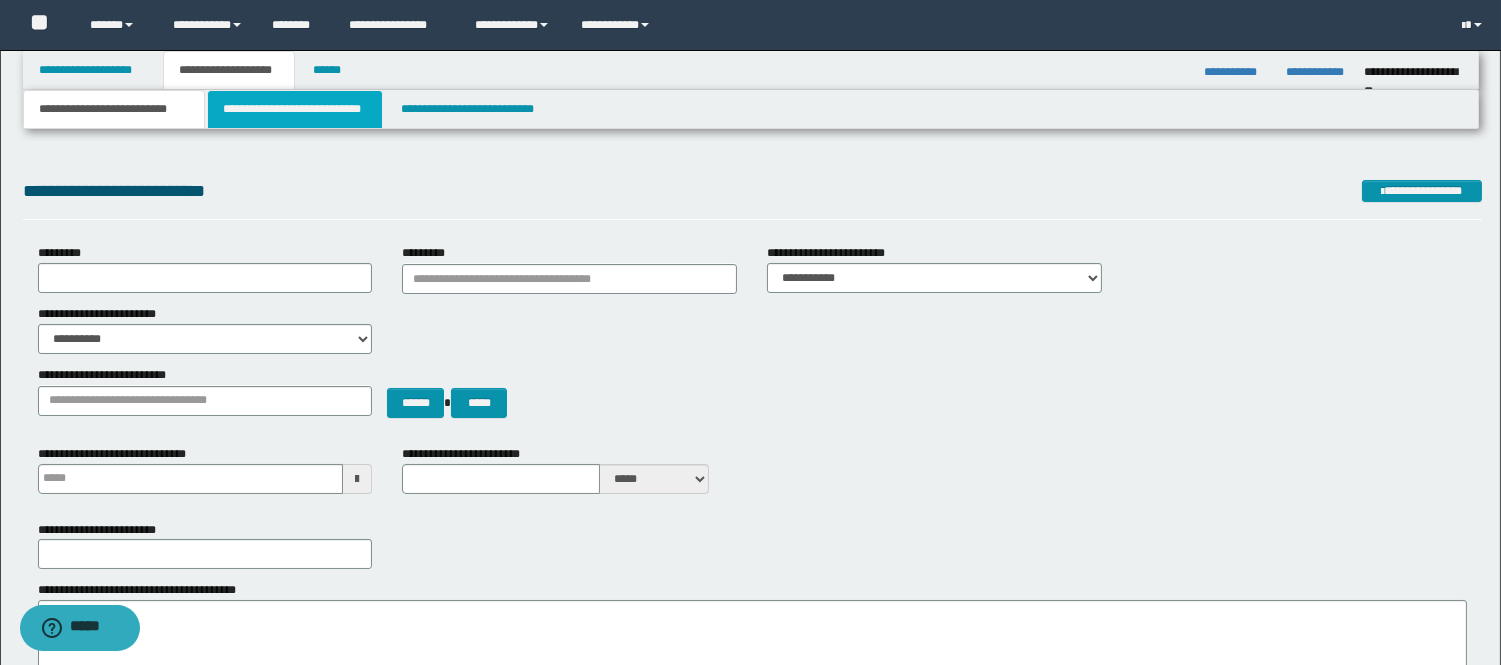 click on "**********" at bounding box center [295, 109] 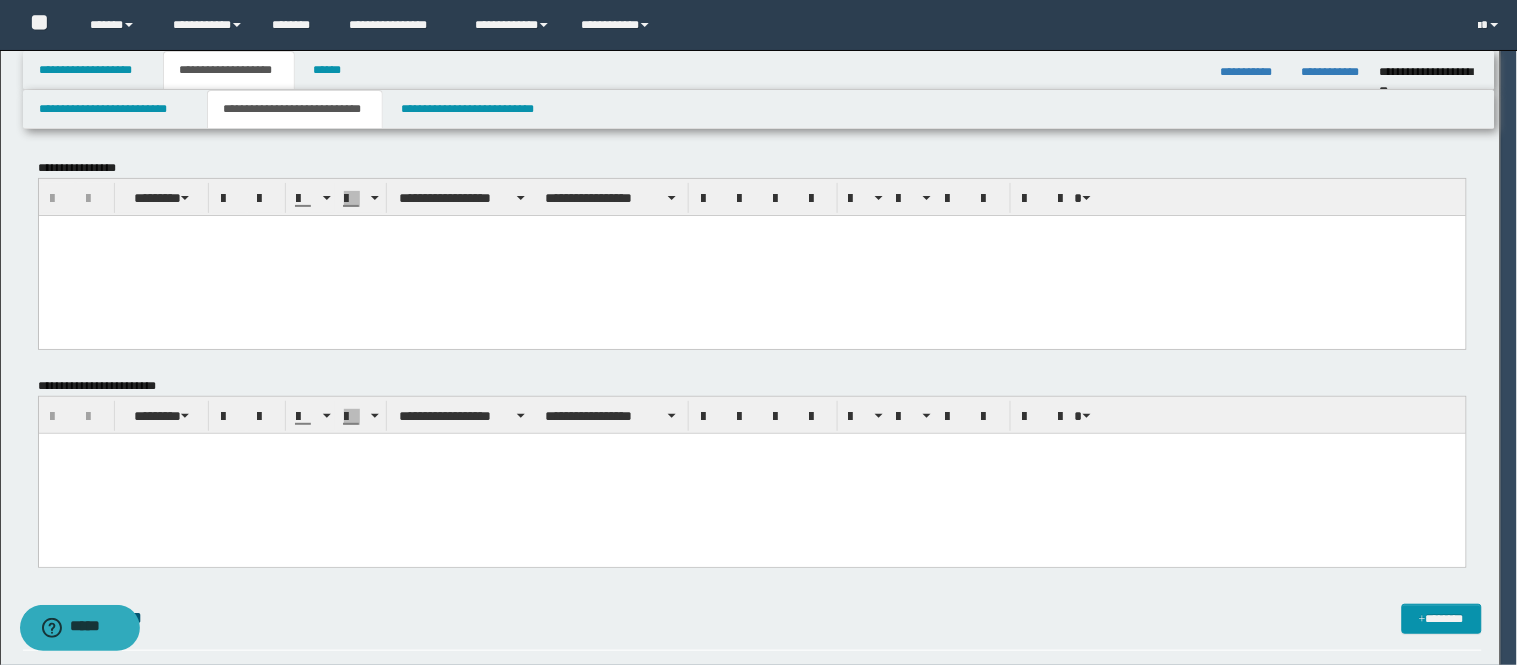 scroll, scrollTop: 0, scrollLeft: 0, axis: both 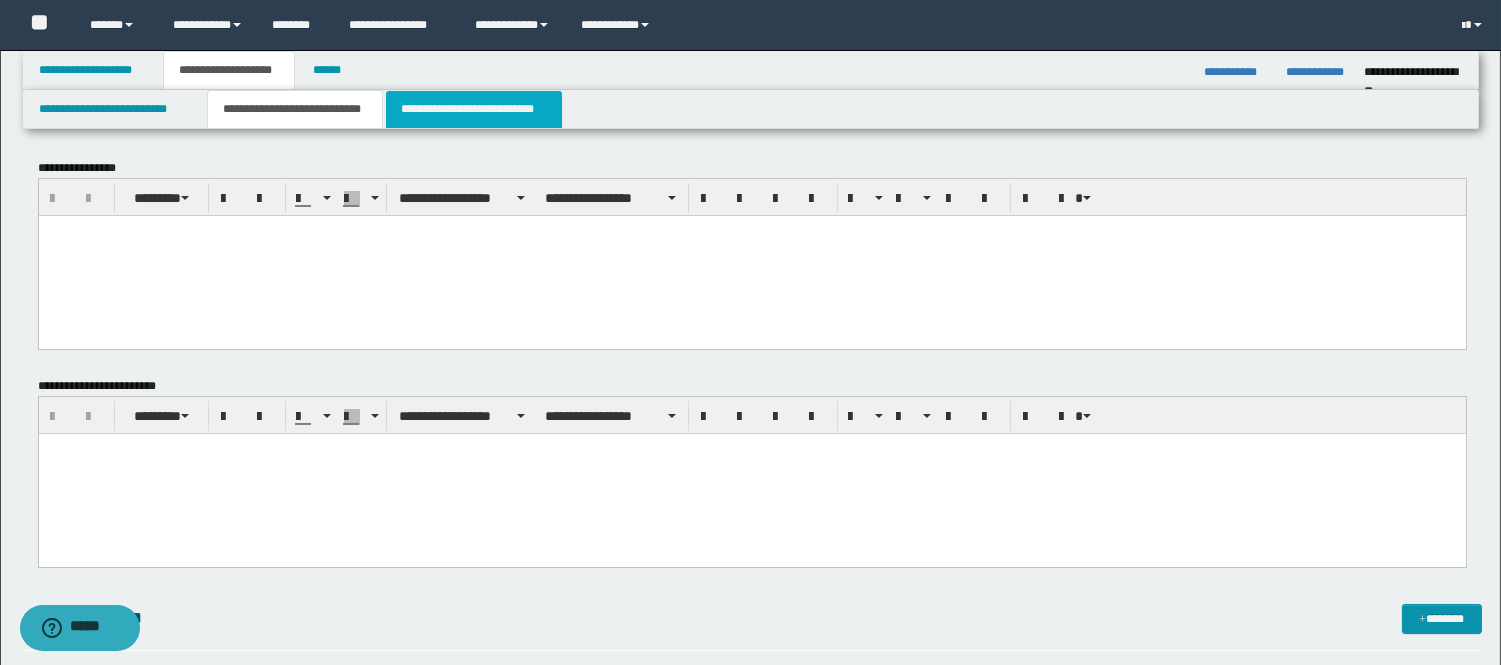 click on "**********" at bounding box center [474, 109] 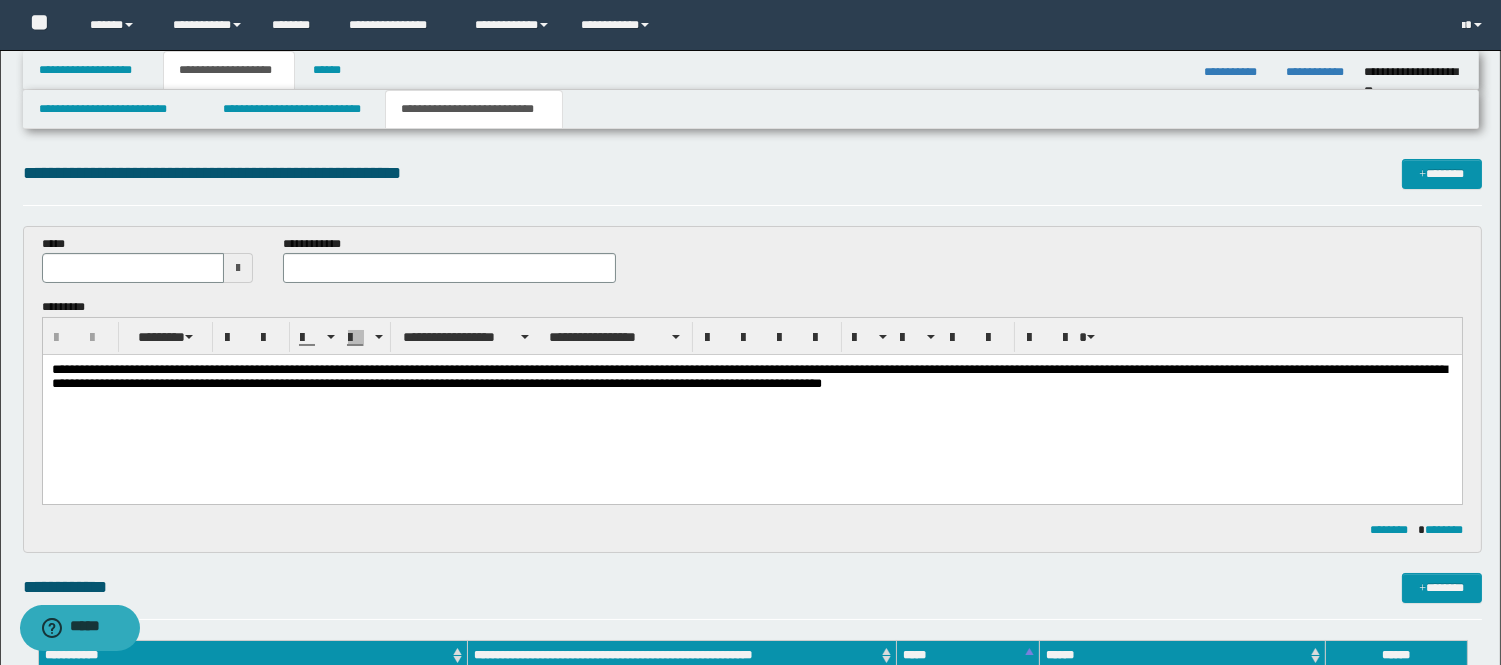 scroll, scrollTop: 0, scrollLeft: 0, axis: both 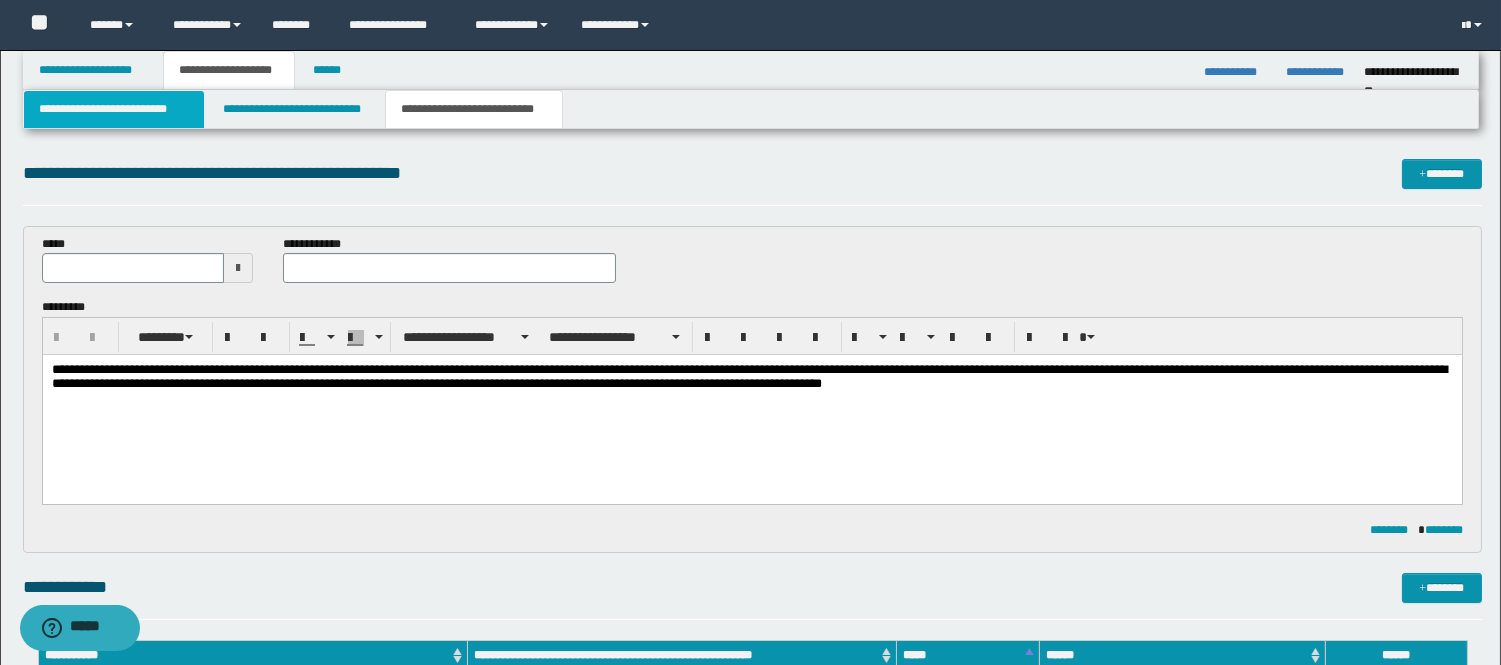click on "**********" at bounding box center [114, 109] 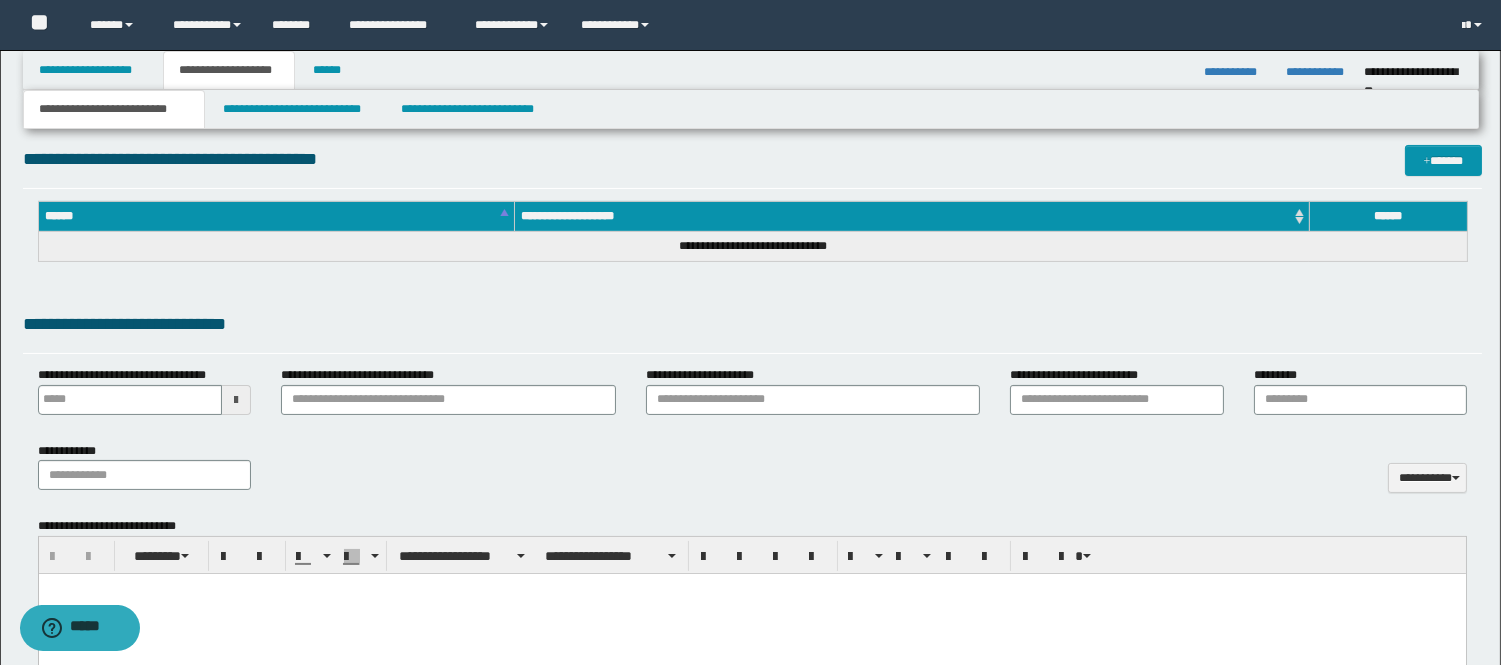scroll, scrollTop: 777, scrollLeft: 0, axis: vertical 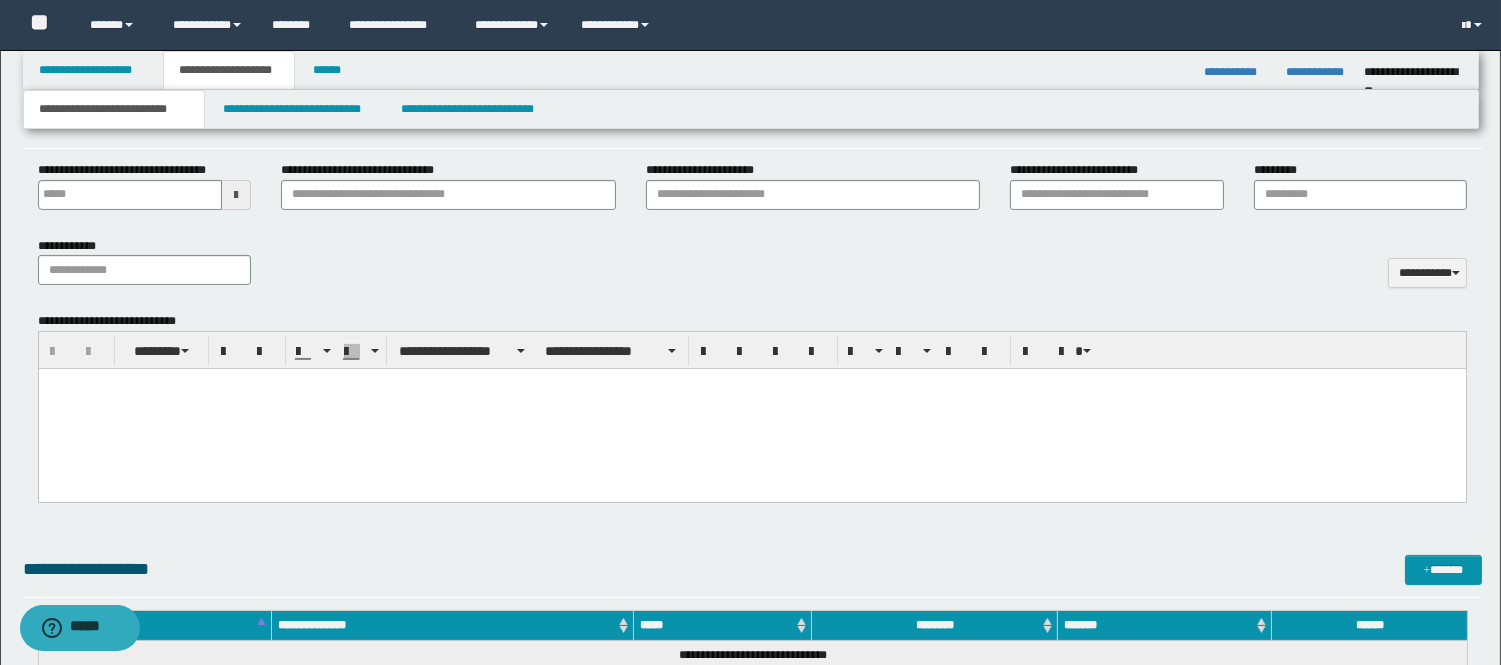 click at bounding box center [751, 409] 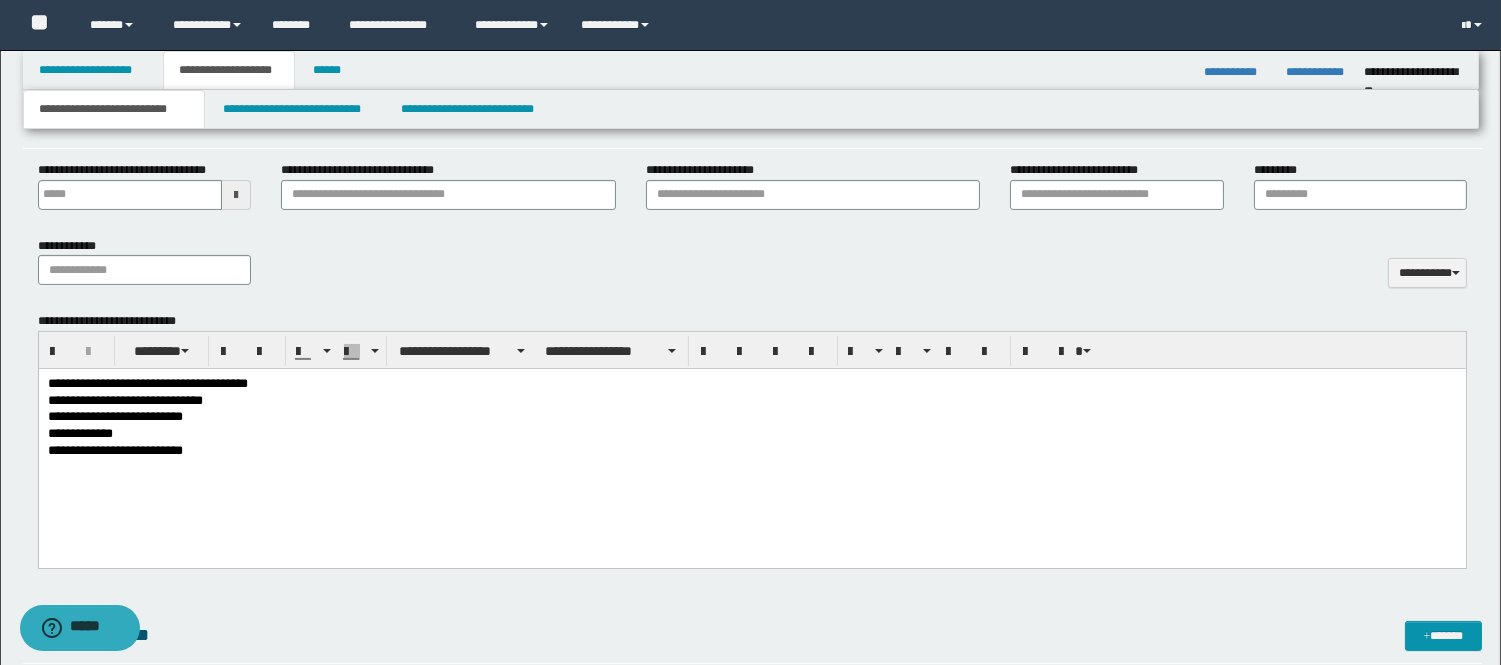 click on "**********" at bounding box center (751, 443) 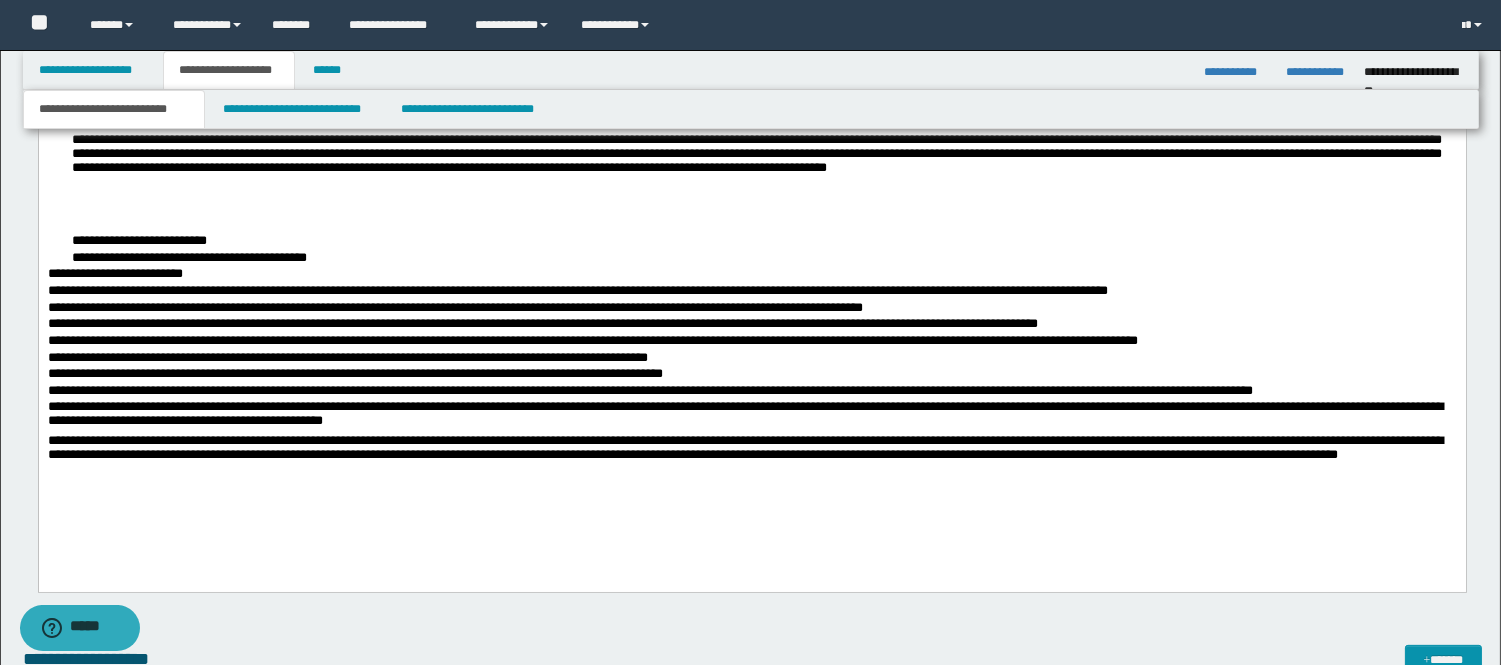 scroll, scrollTop: 1555, scrollLeft: 0, axis: vertical 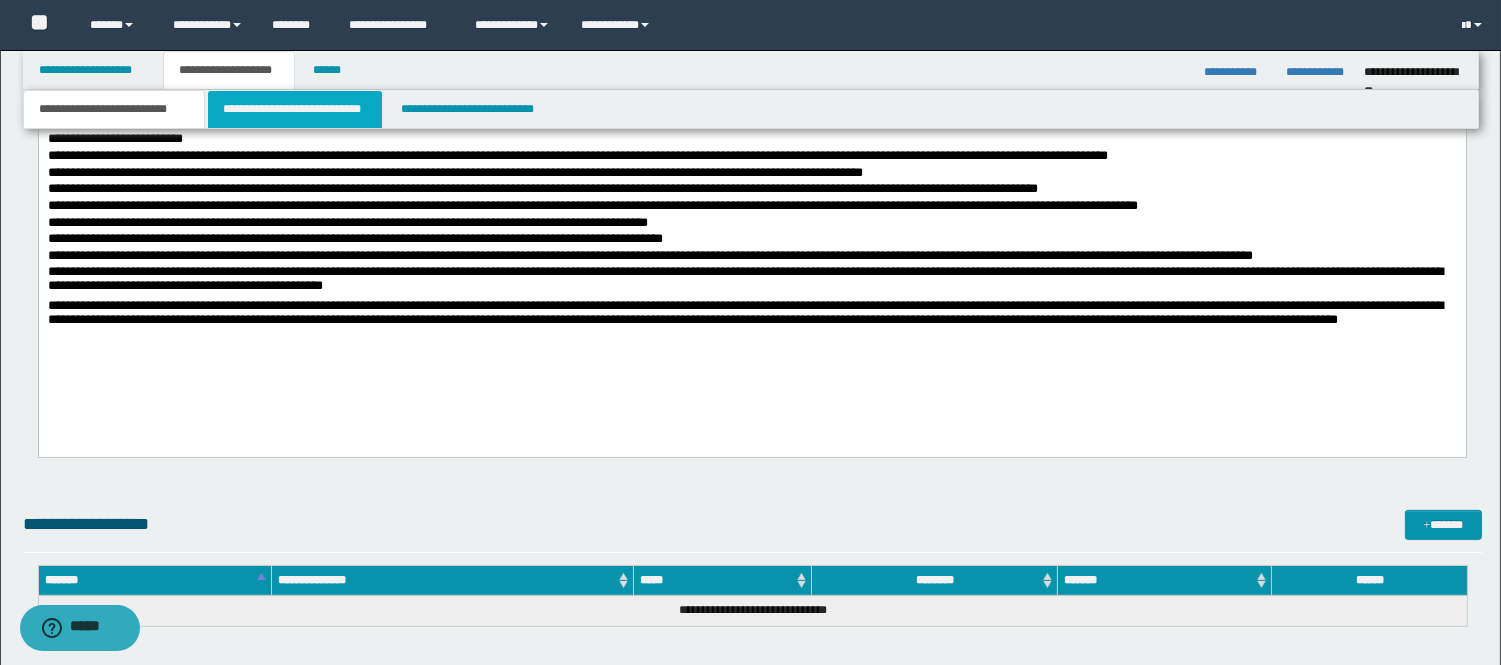 click on "**********" at bounding box center (295, 109) 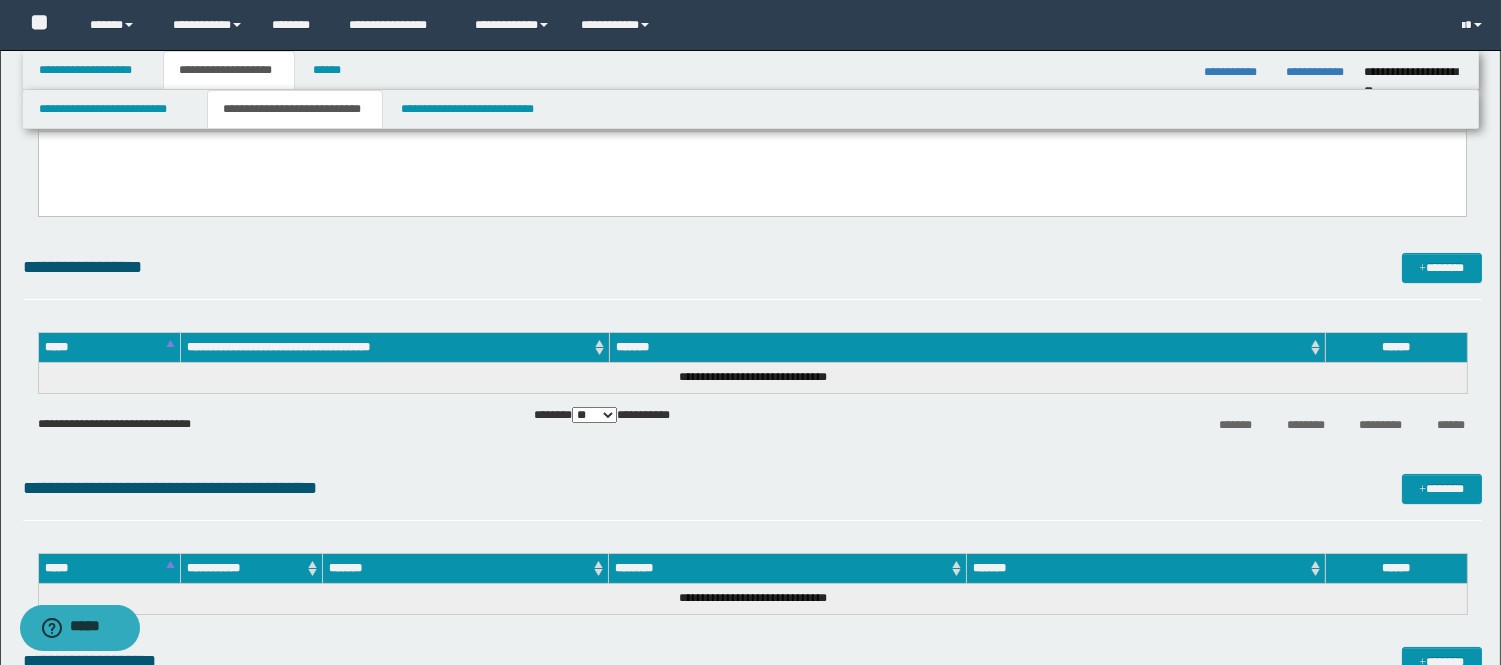 scroll, scrollTop: 31, scrollLeft: 0, axis: vertical 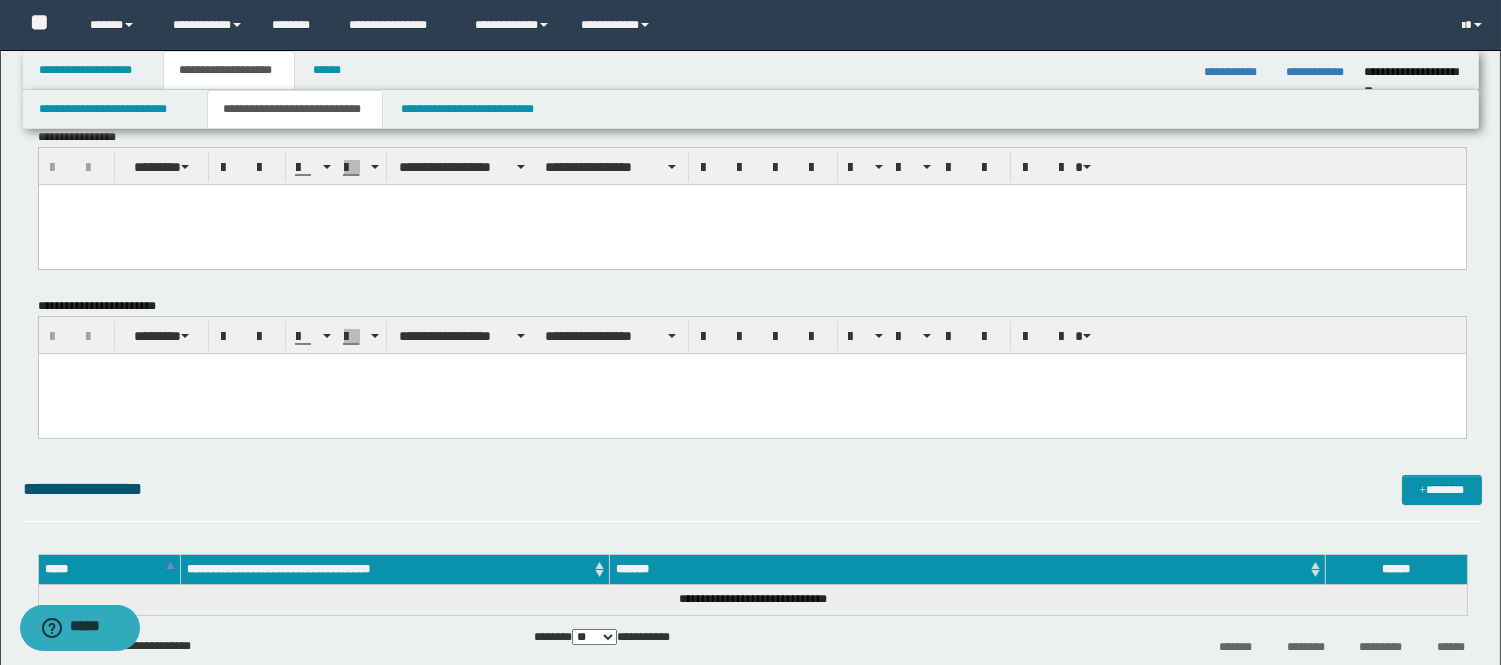 click at bounding box center (751, 394) 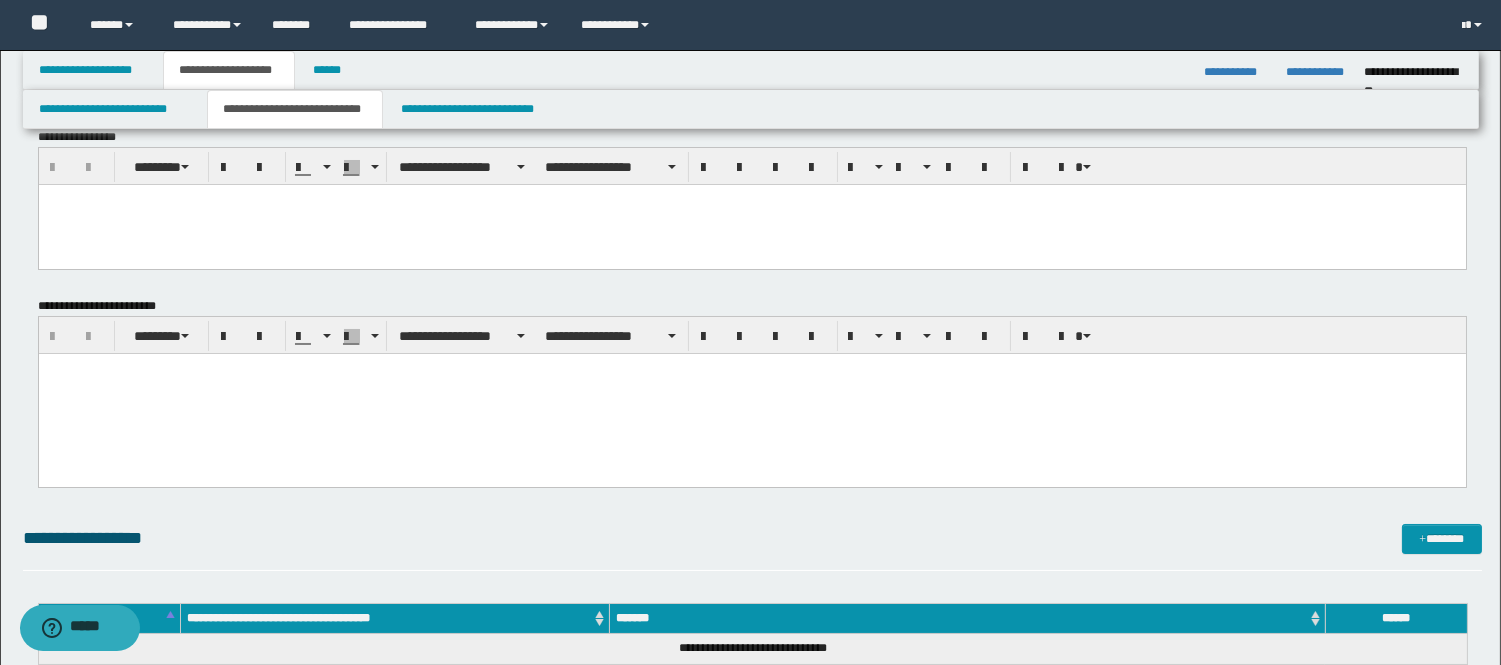 click at bounding box center [751, 394] 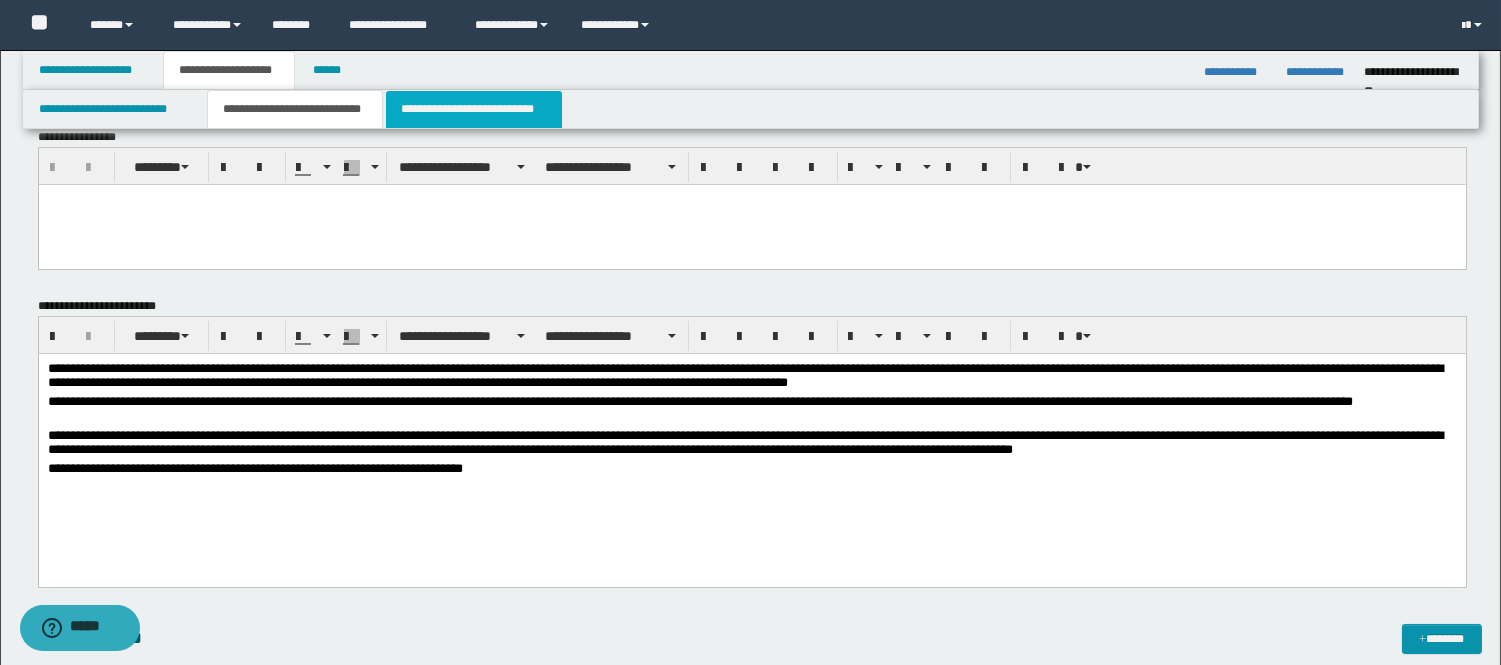 click on "**********" at bounding box center [474, 109] 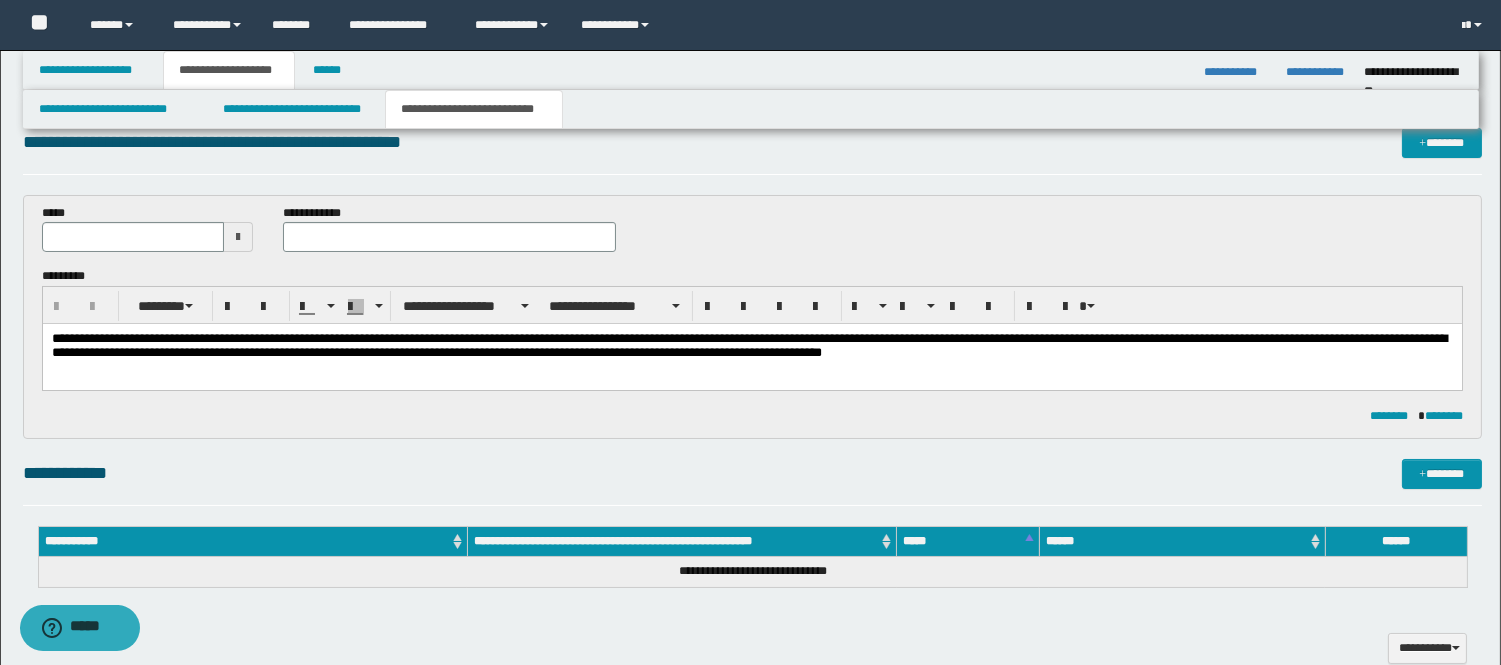 drag, startPoint x: 130, startPoint y: 353, endPoint x: 120, endPoint y: 351, distance: 10.198039 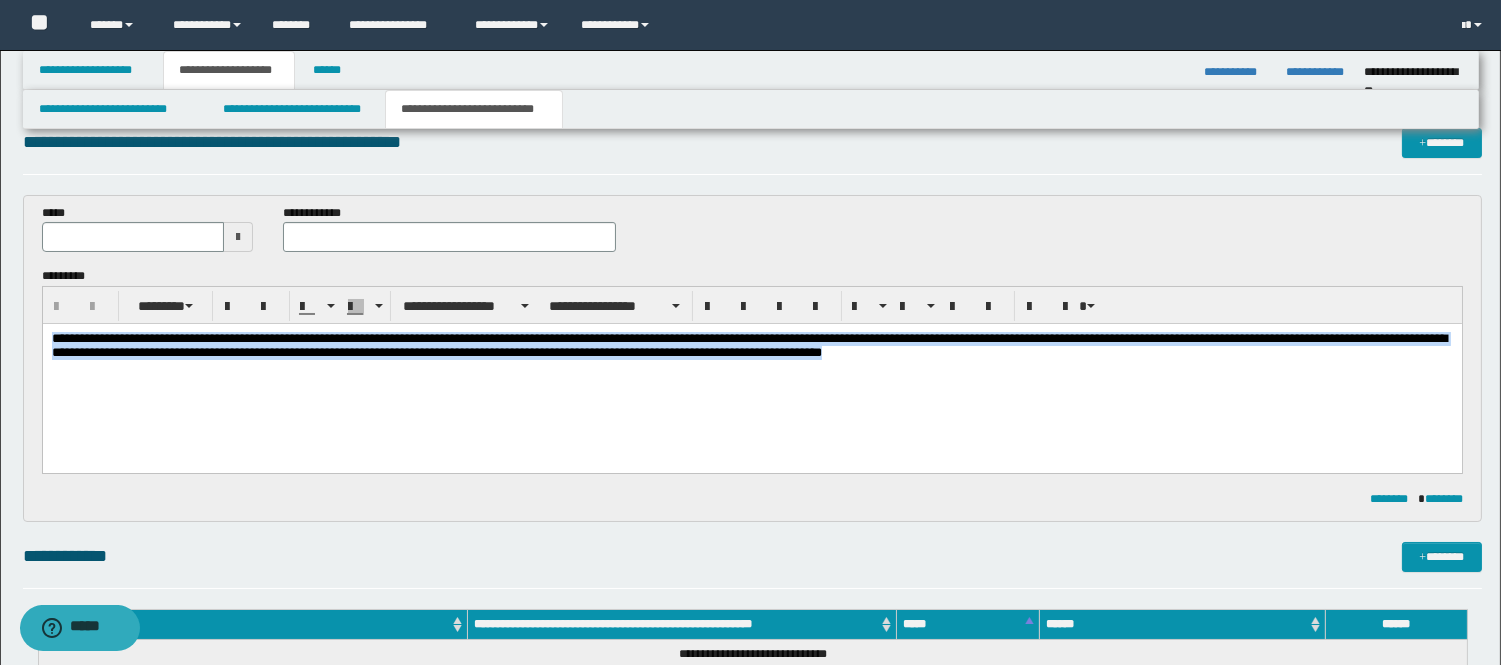 drag, startPoint x: 52, startPoint y: 340, endPoint x: 1043, endPoint y: 378, distance: 991.7283 